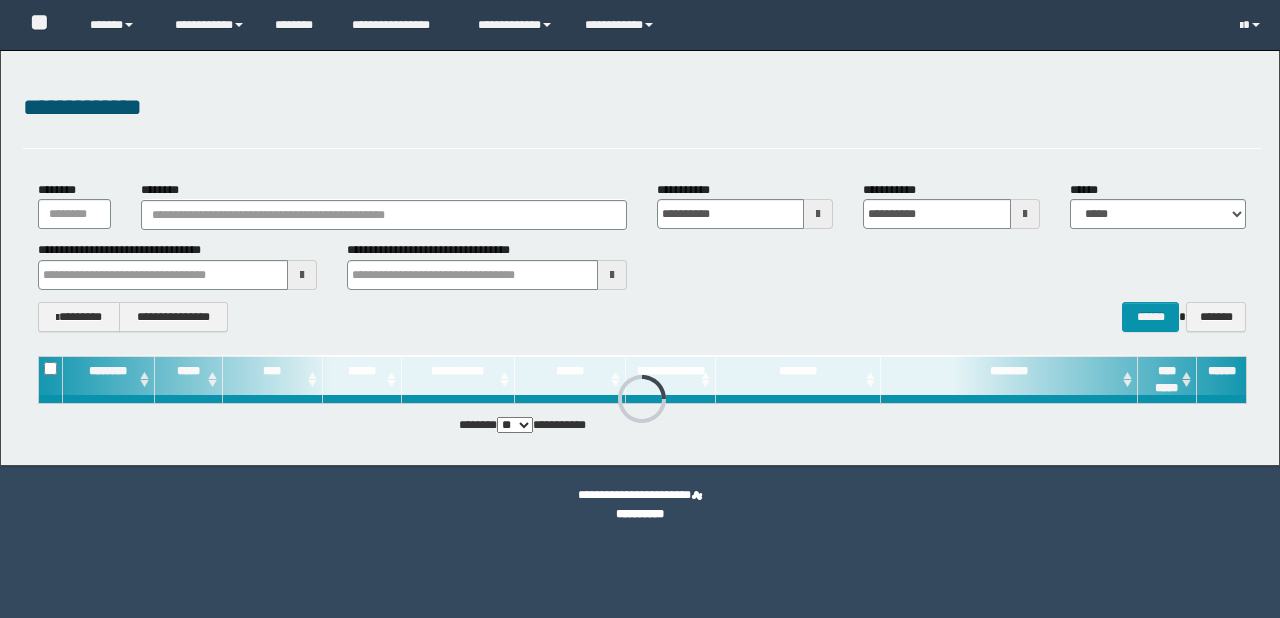 scroll, scrollTop: 0, scrollLeft: 0, axis: both 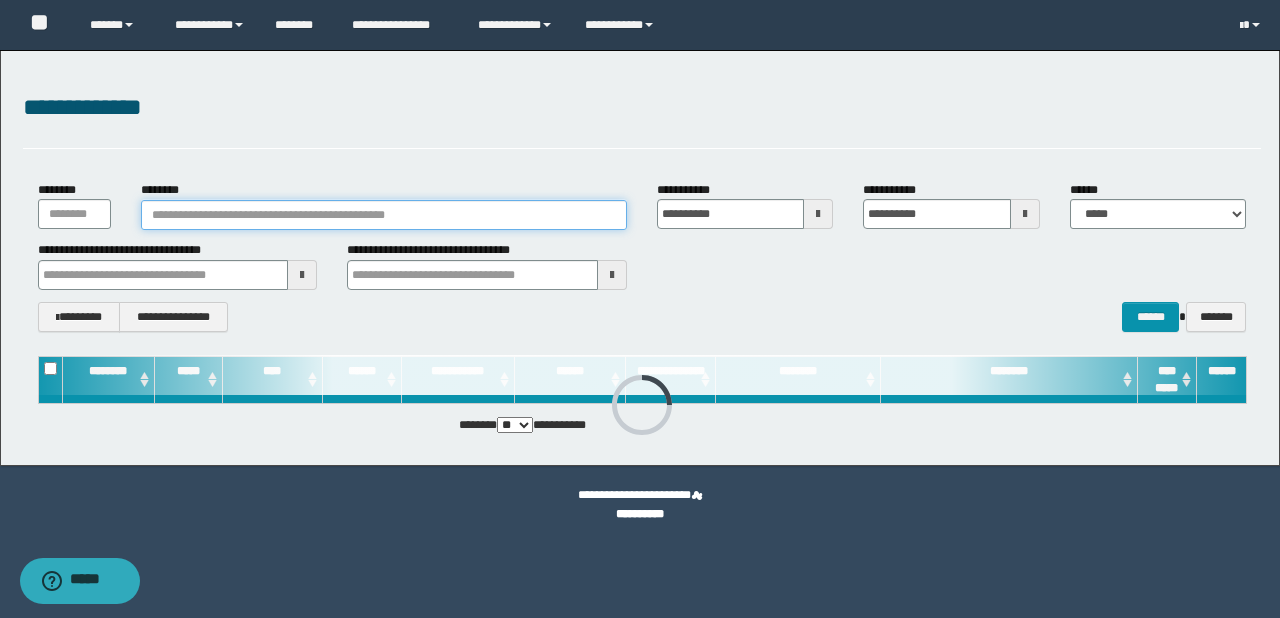 click on "********" at bounding box center [384, 215] 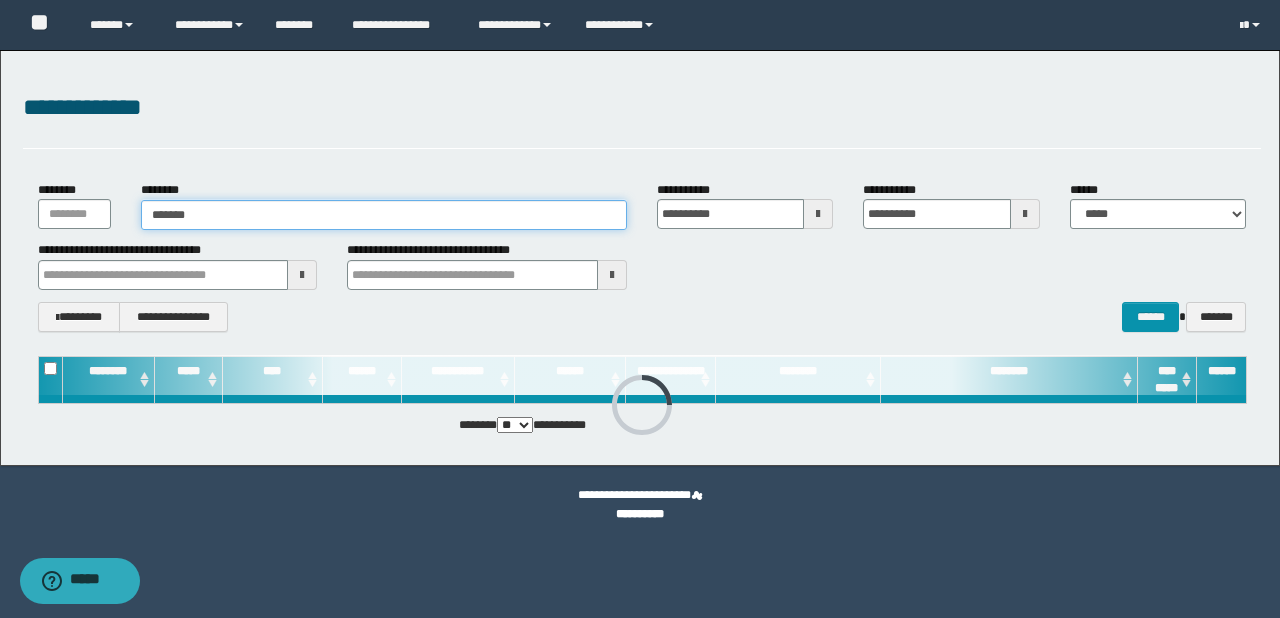type on "*******" 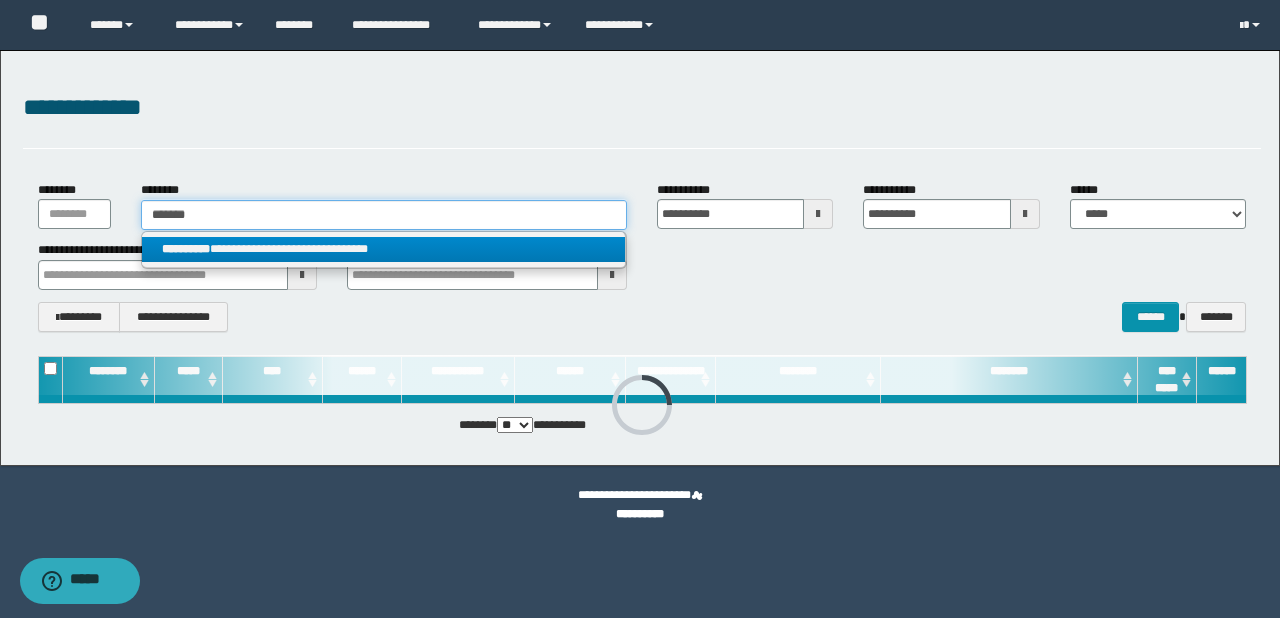 type on "*******" 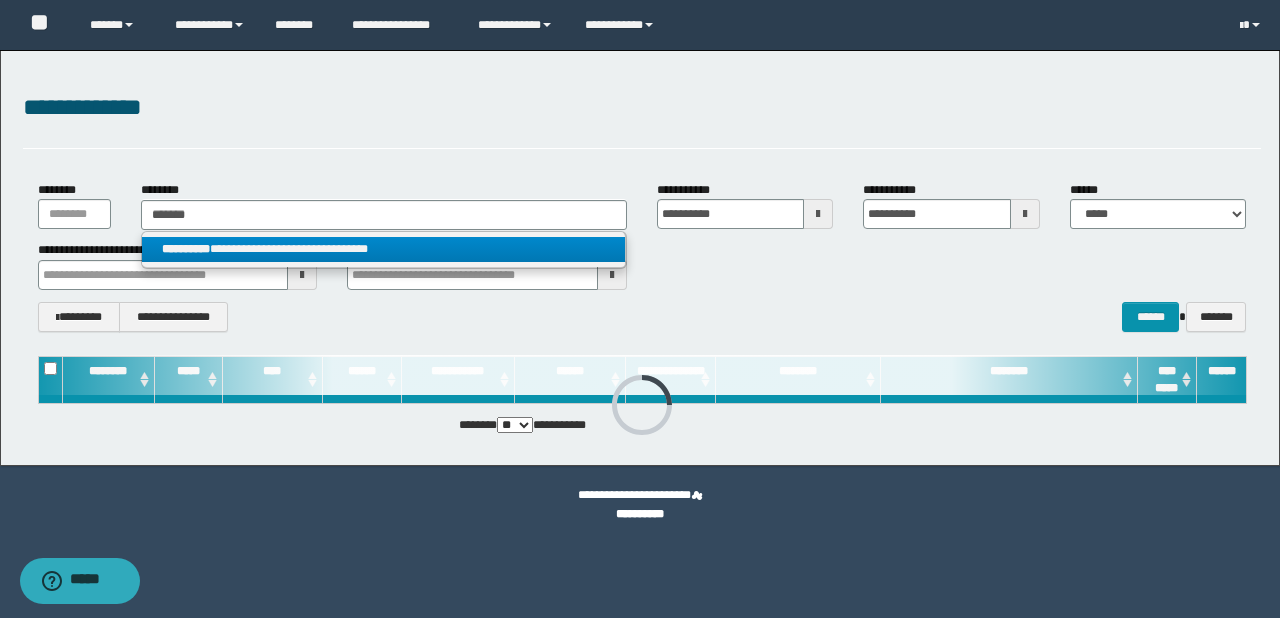 click on "**********" at bounding box center [384, 249] 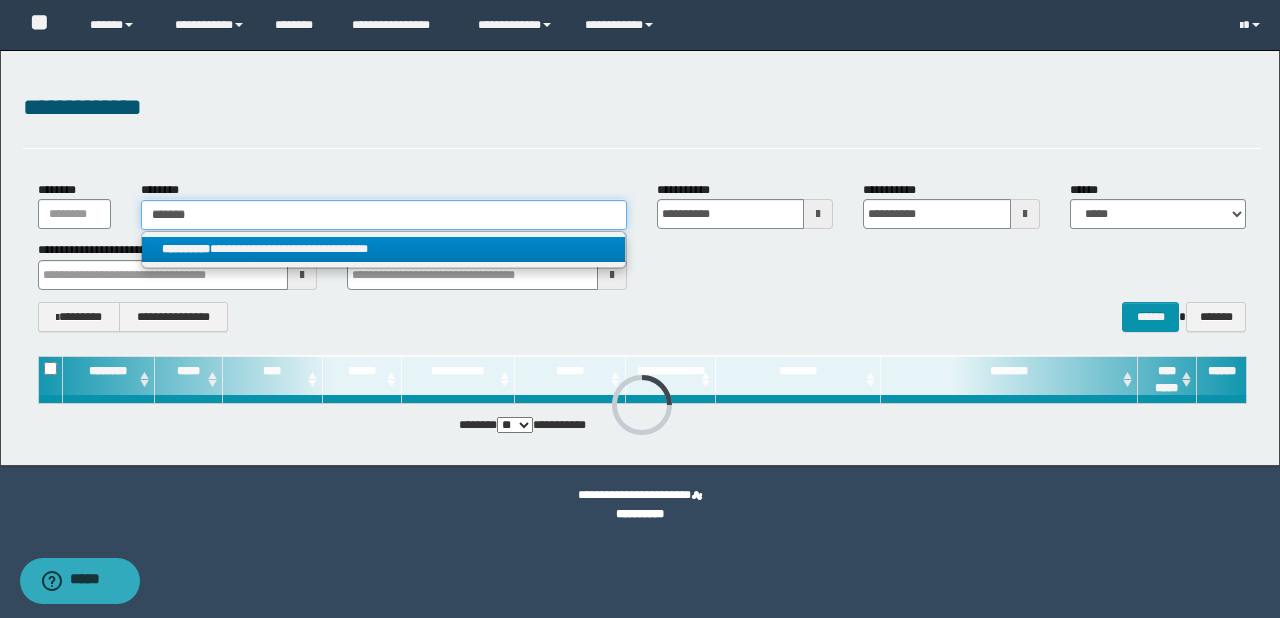 type 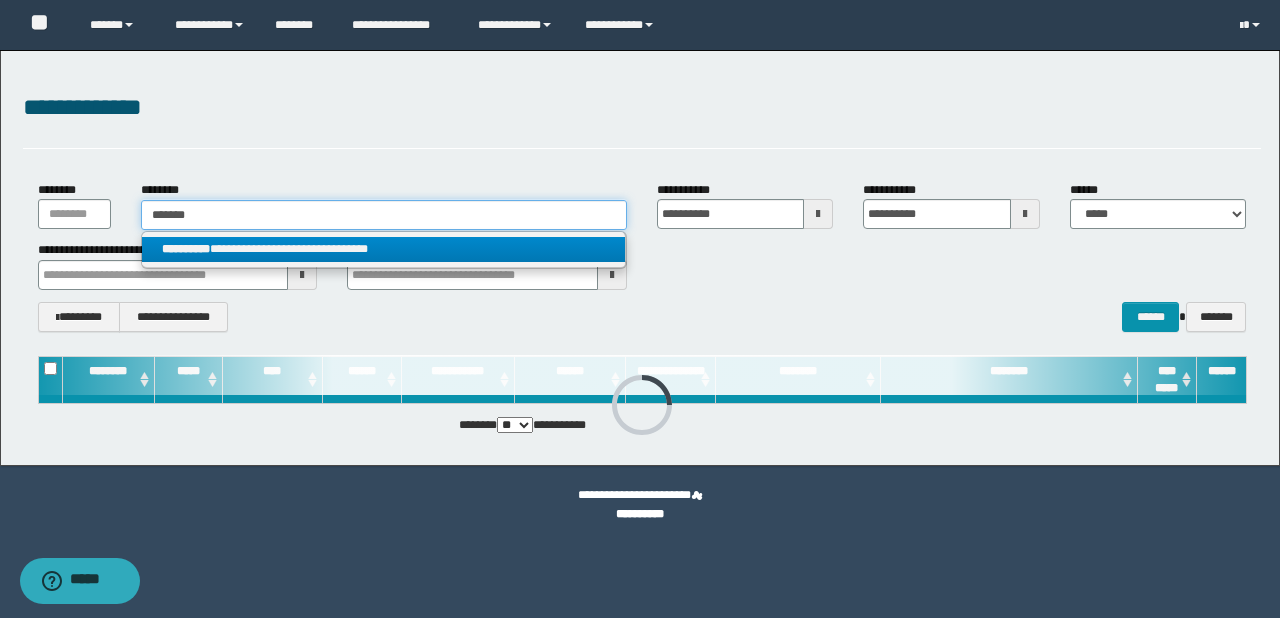 type on "**********" 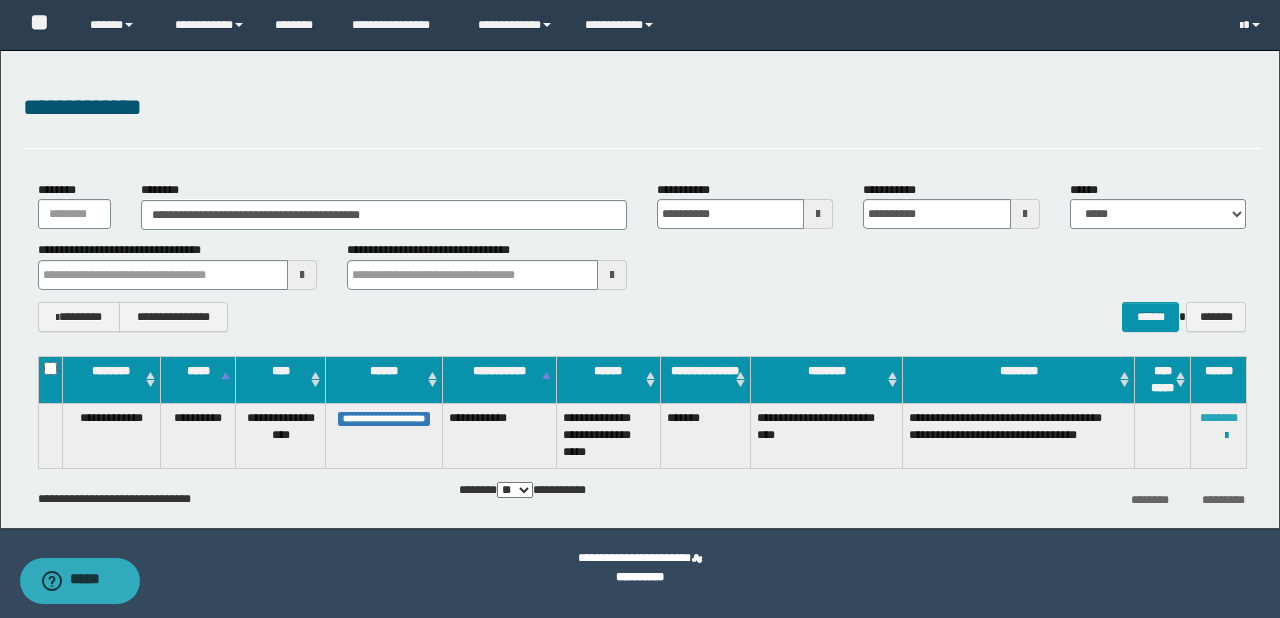 click on "********" at bounding box center (1219, 418) 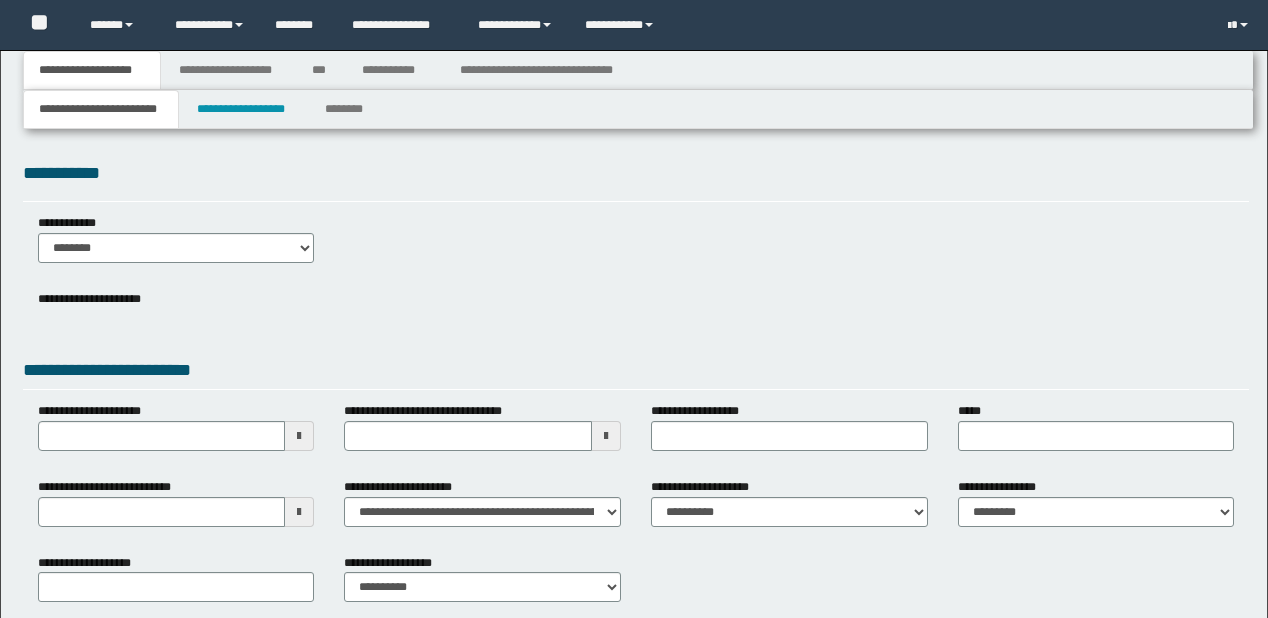 type 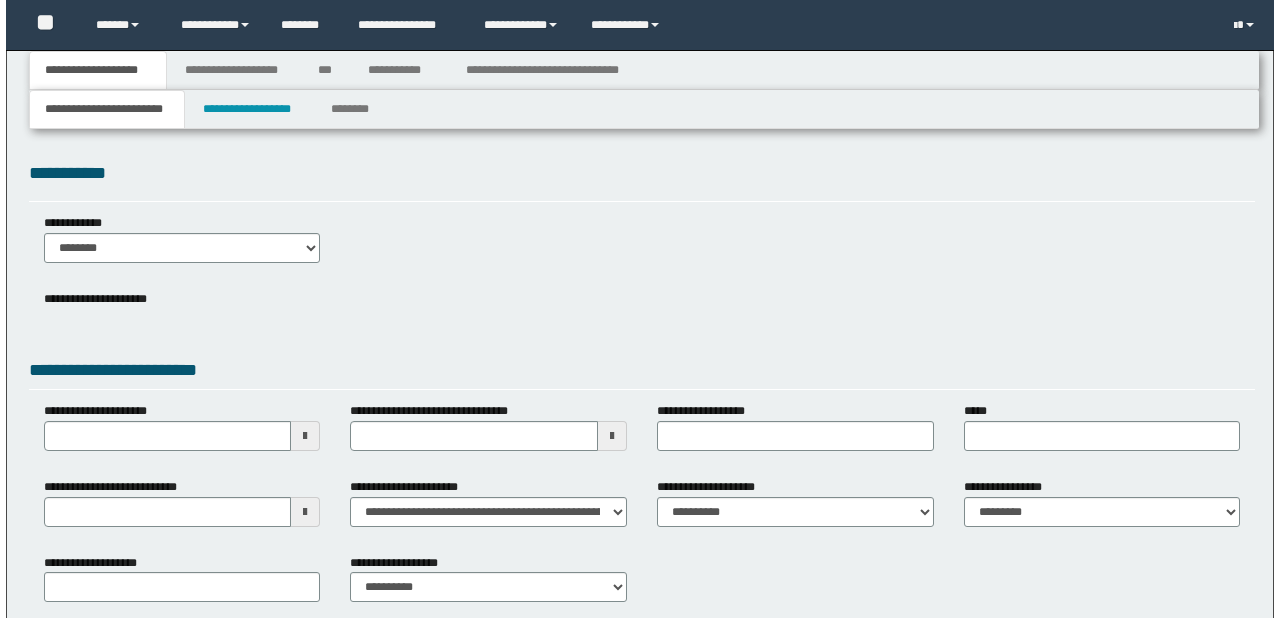 scroll, scrollTop: 0, scrollLeft: 0, axis: both 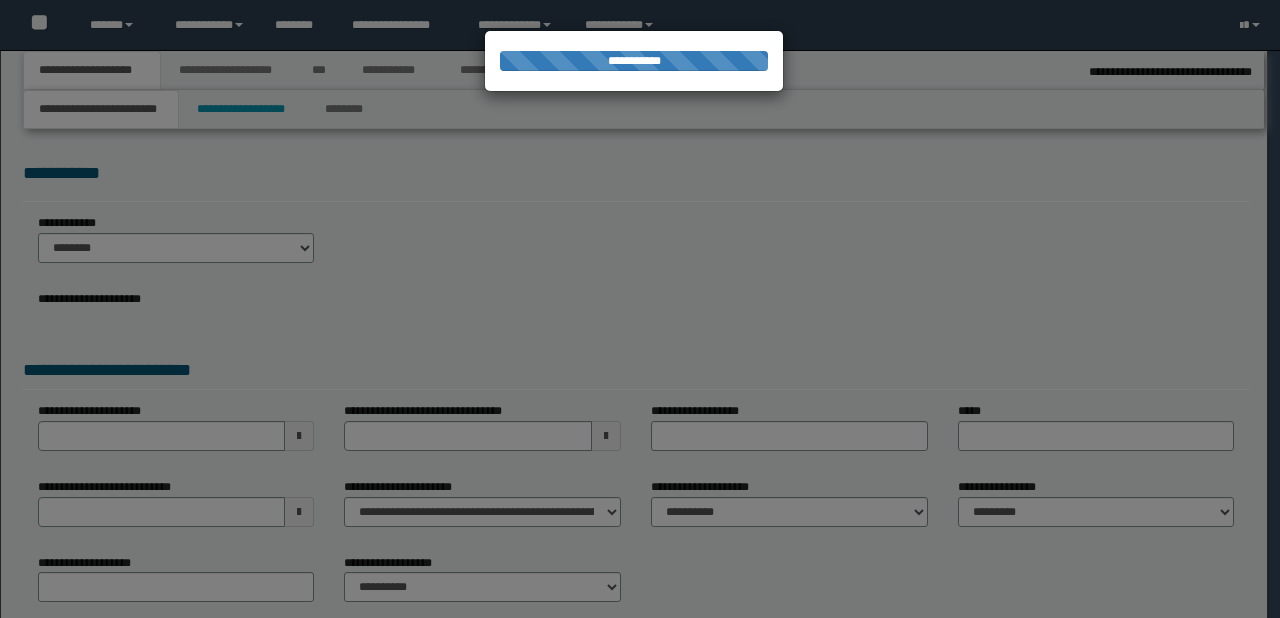 type on "**********" 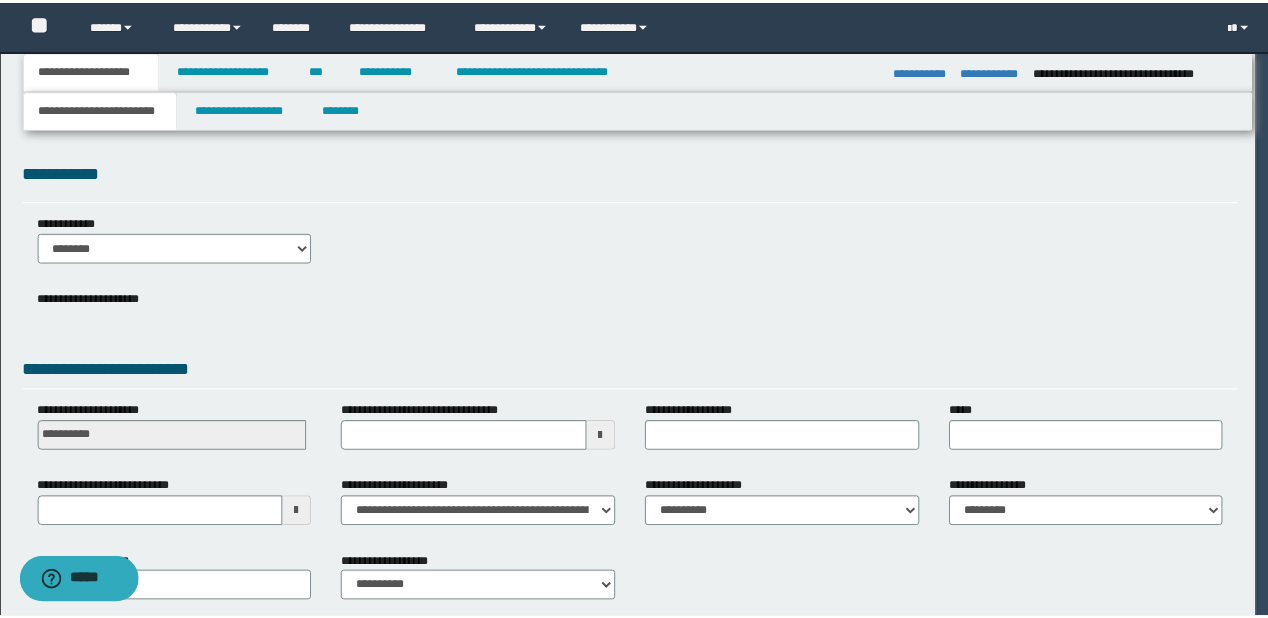 scroll, scrollTop: 0, scrollLeft: 0, axis: both 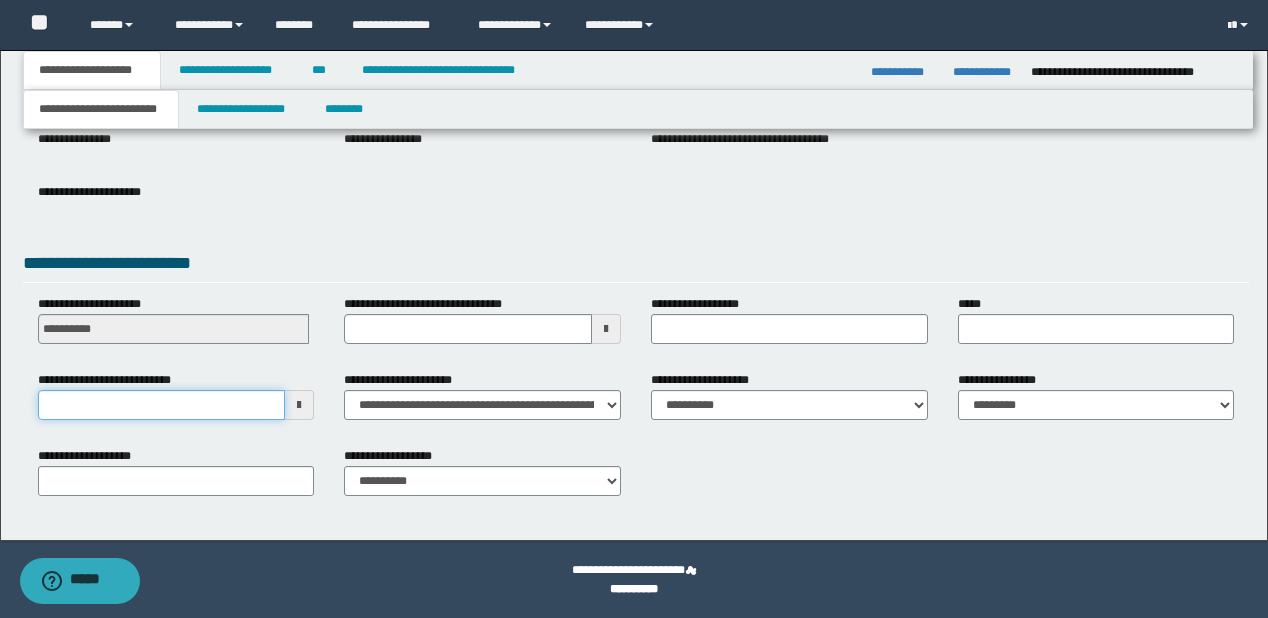 click on "**********" at bounding box center (162, 405) 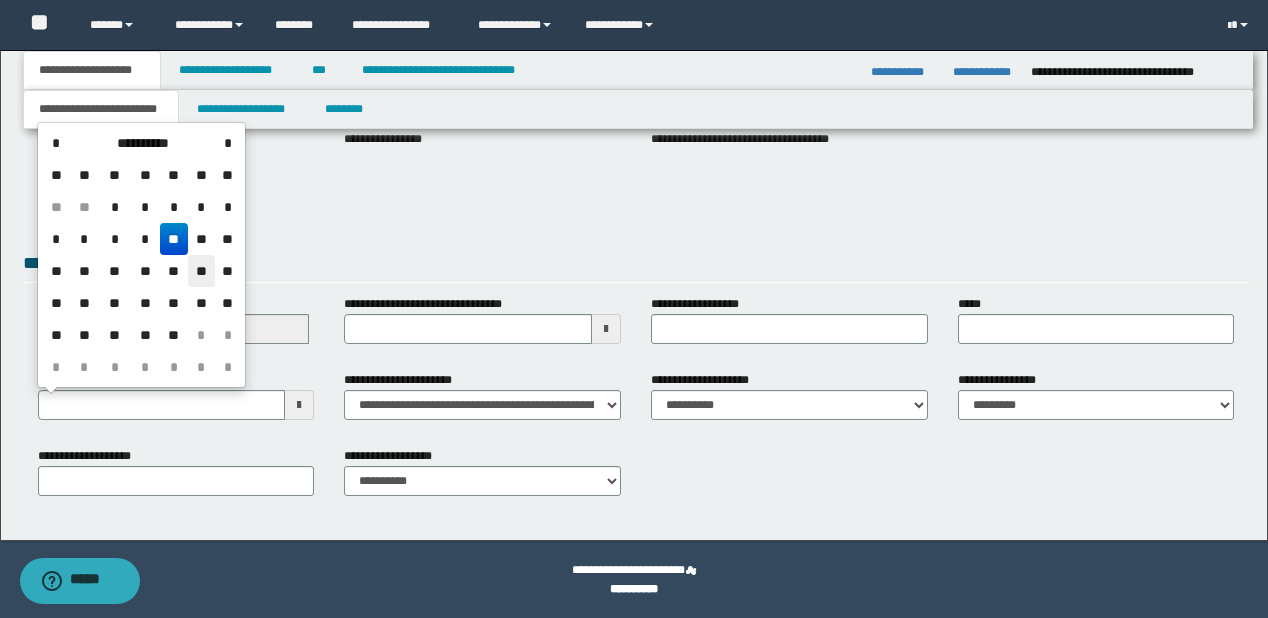 click on "**" at bounding box center (202, 271) 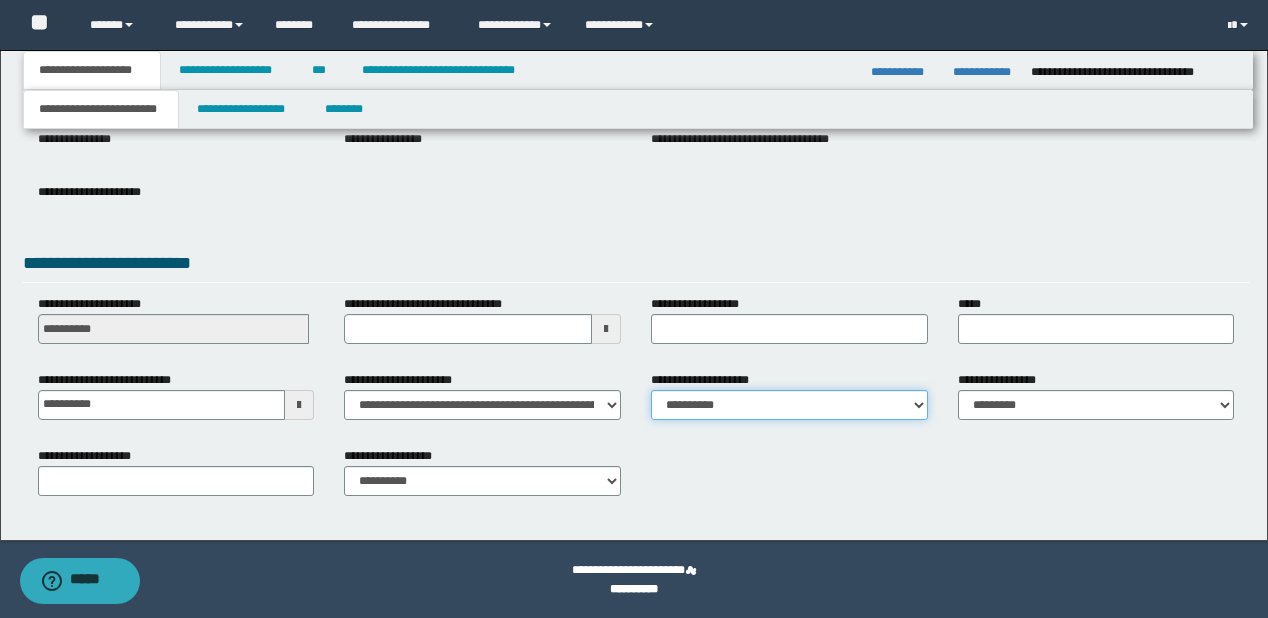 click on "**********" at bounding box center [789, 405] 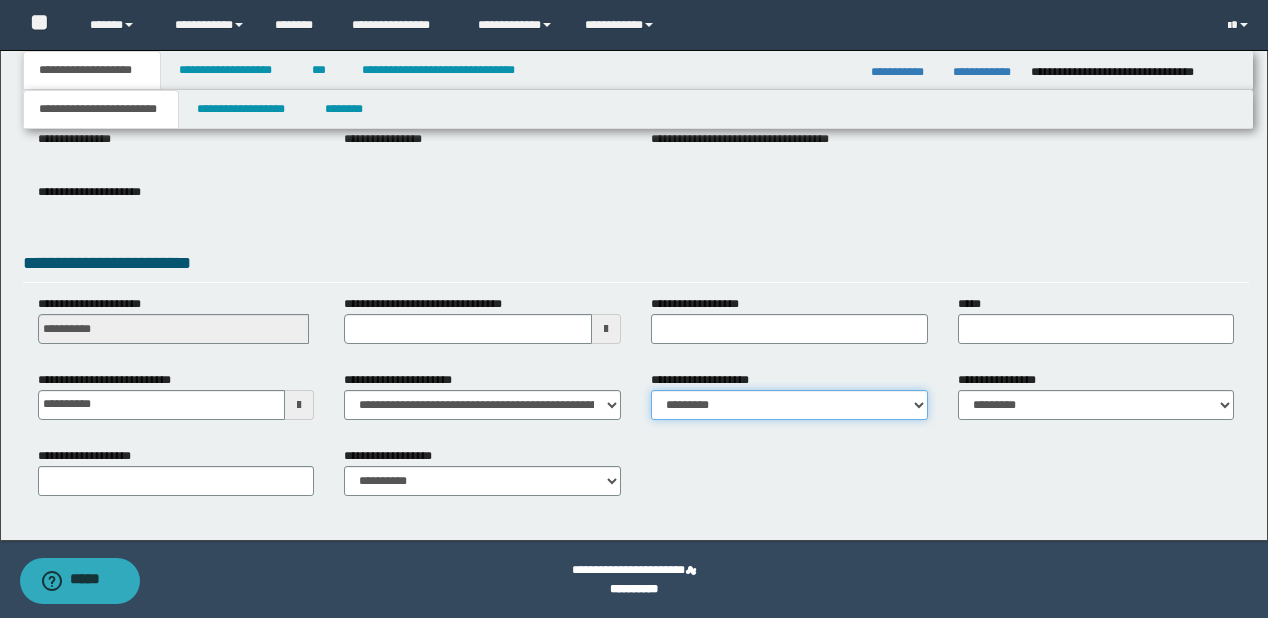 click on "**********" at bounding box center [789, 405] 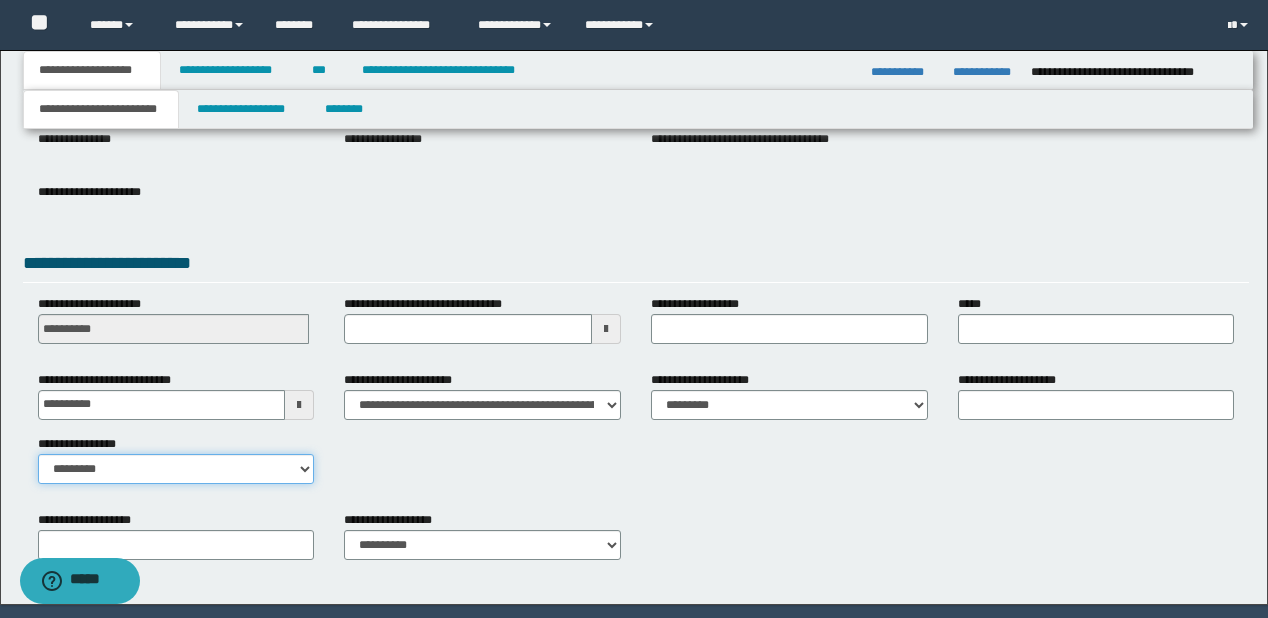 click on "**********" at bounding box center [176, 469] 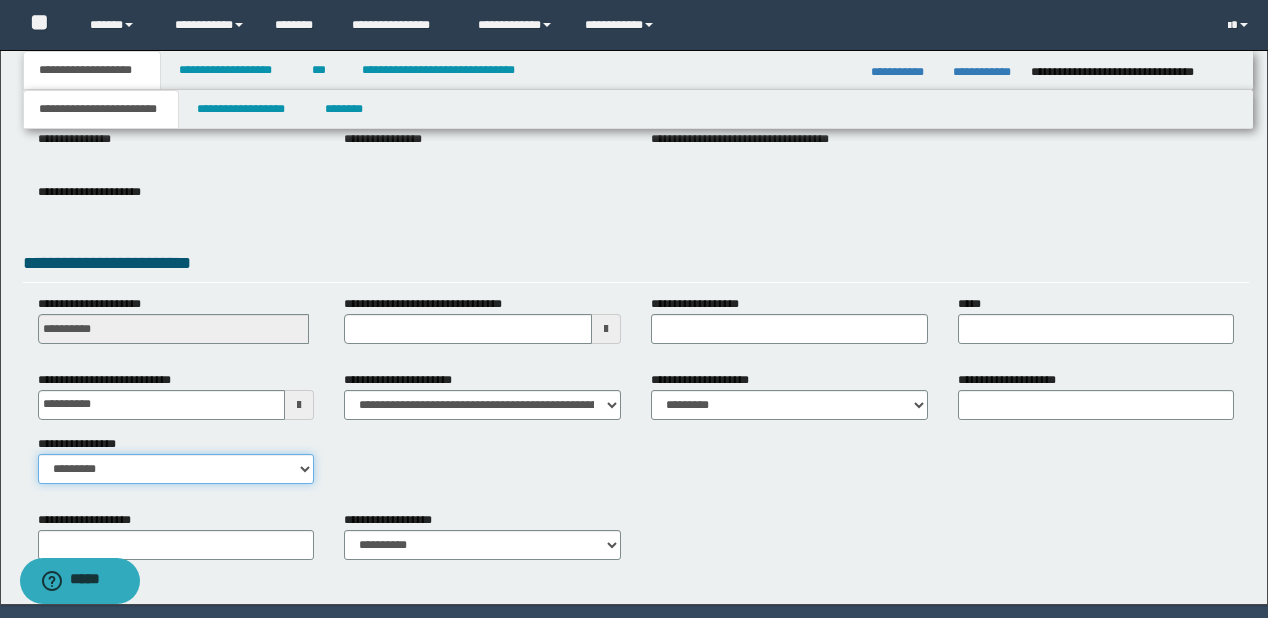 select on "*" 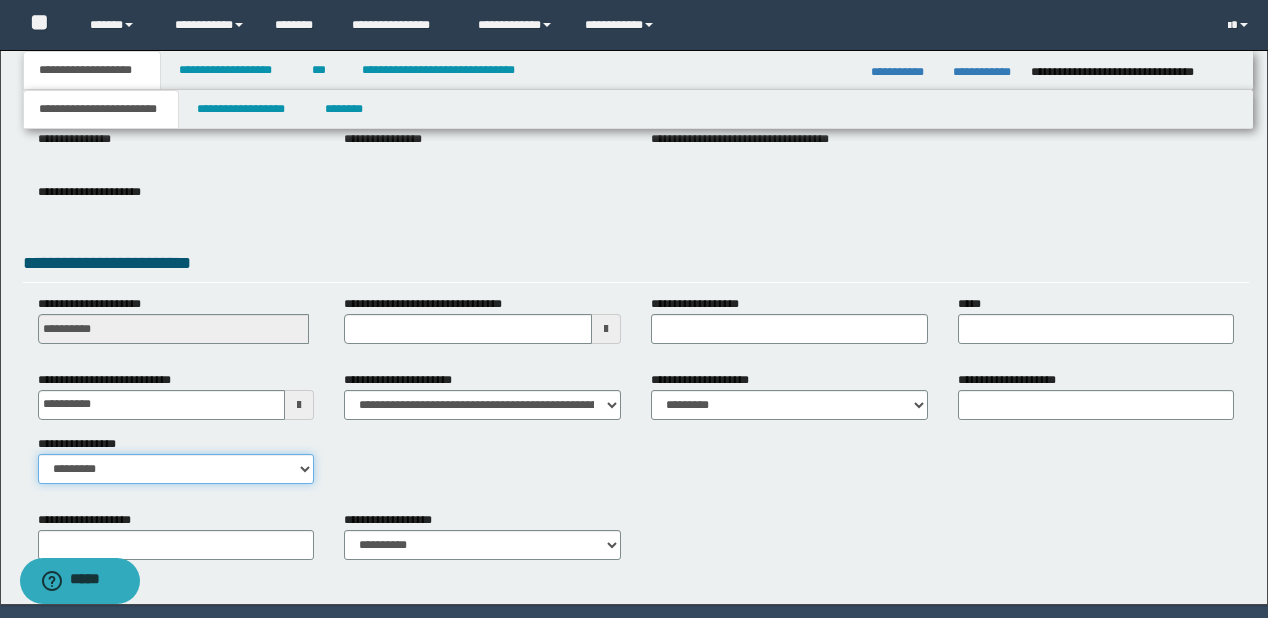click on "**********" at bounding box center (176, 469) 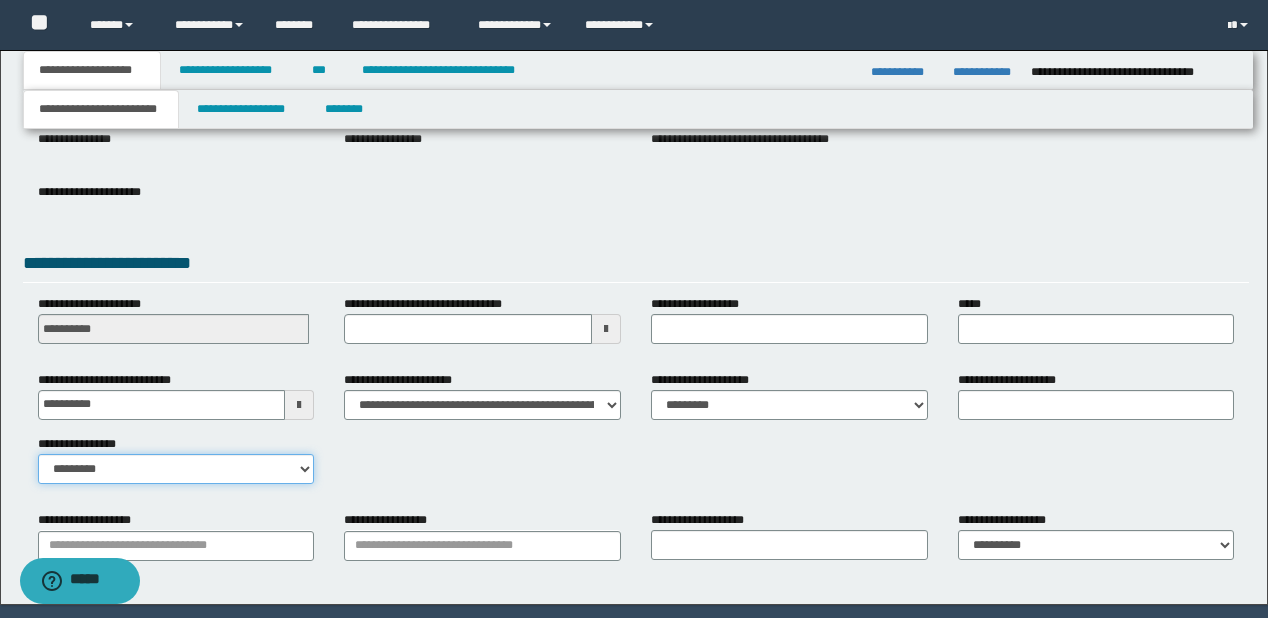 scroll, scrollTop: 328, scrollLeft: 0, axis: vertical 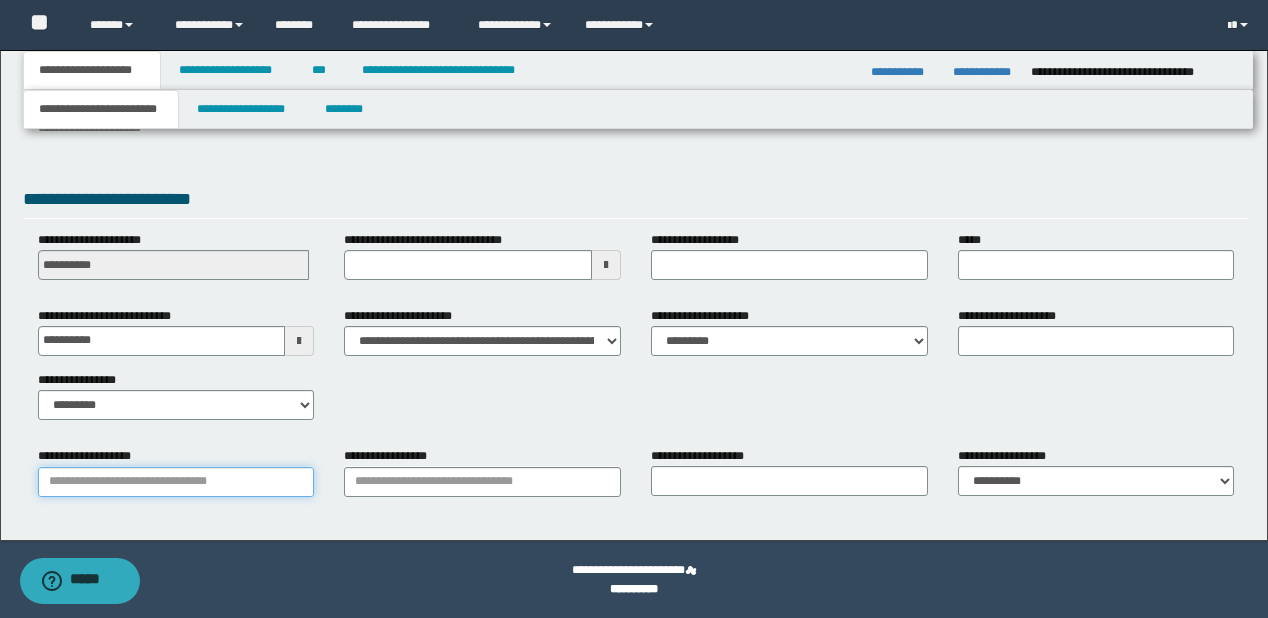 click on "**********" at bounding box center [176, 482] 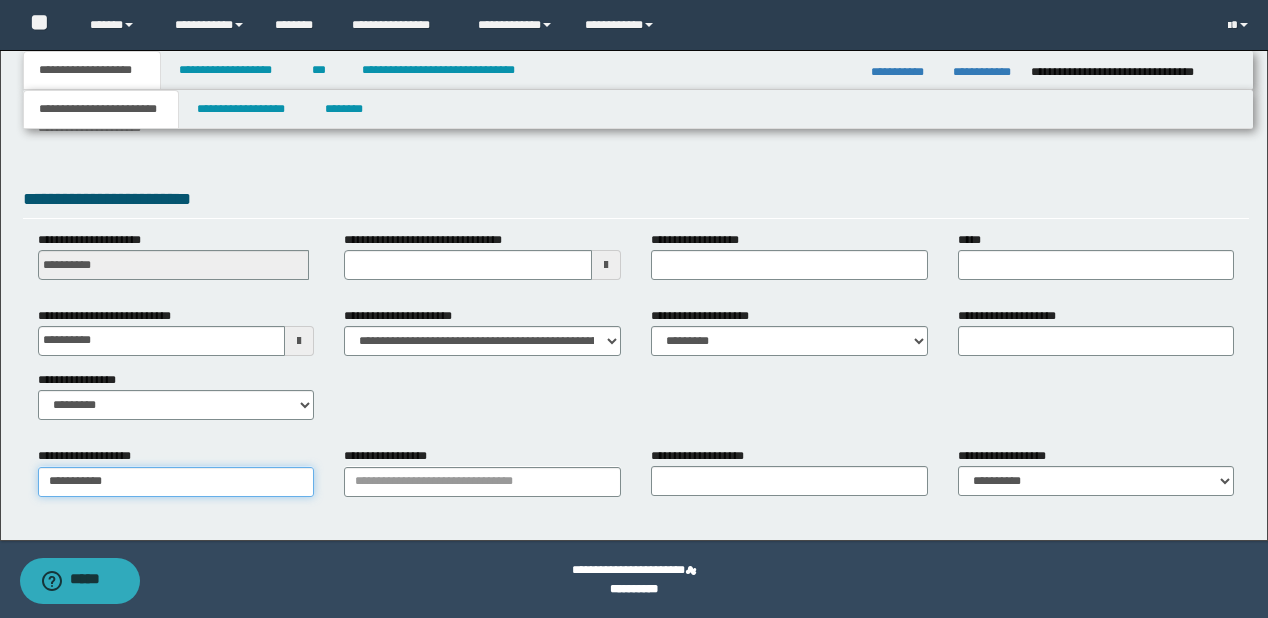 type on "**********" 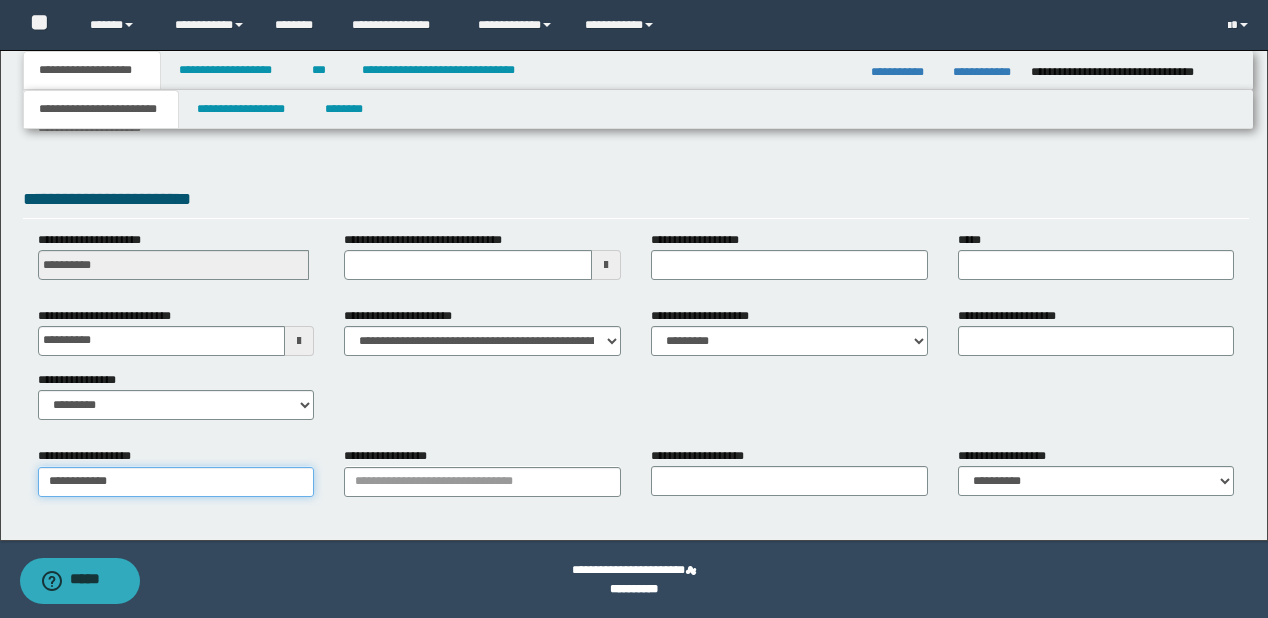 type on "**********" 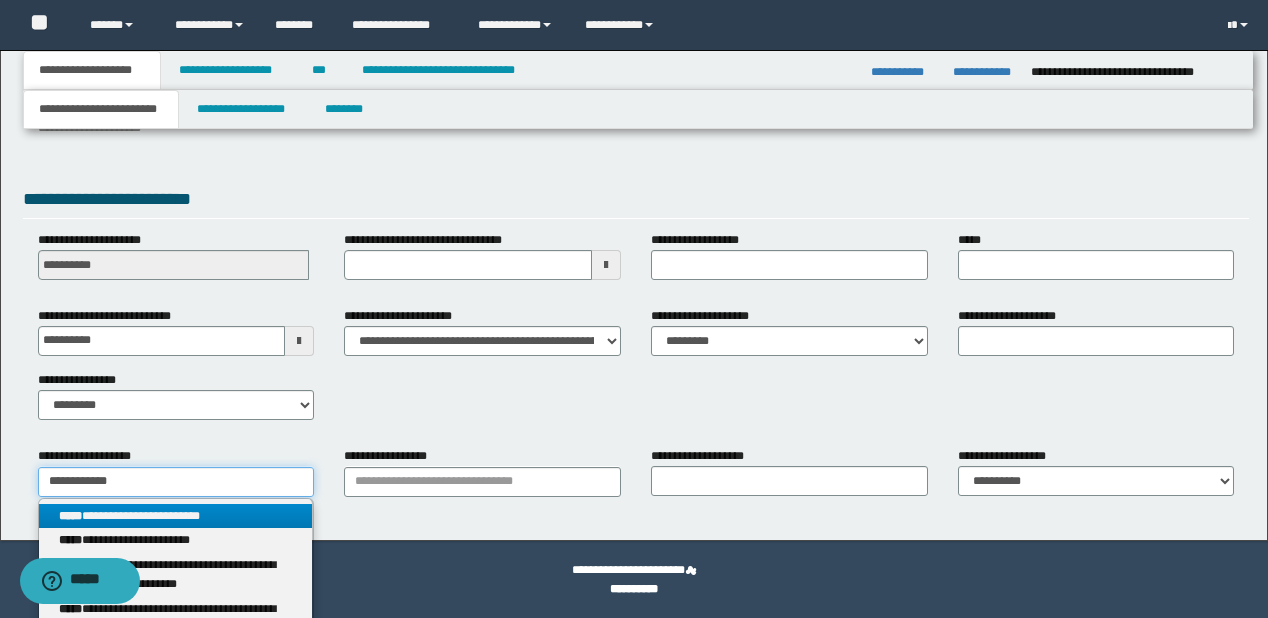 type on "**********" 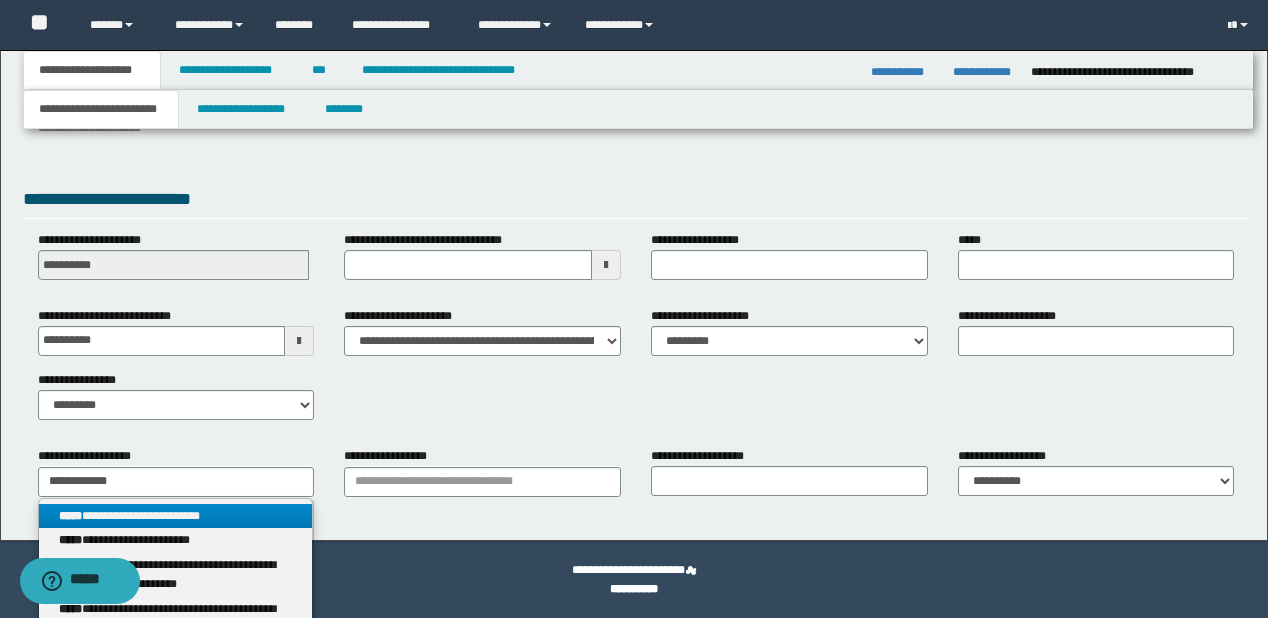 click on "**********" at bounding box center (176, 516) 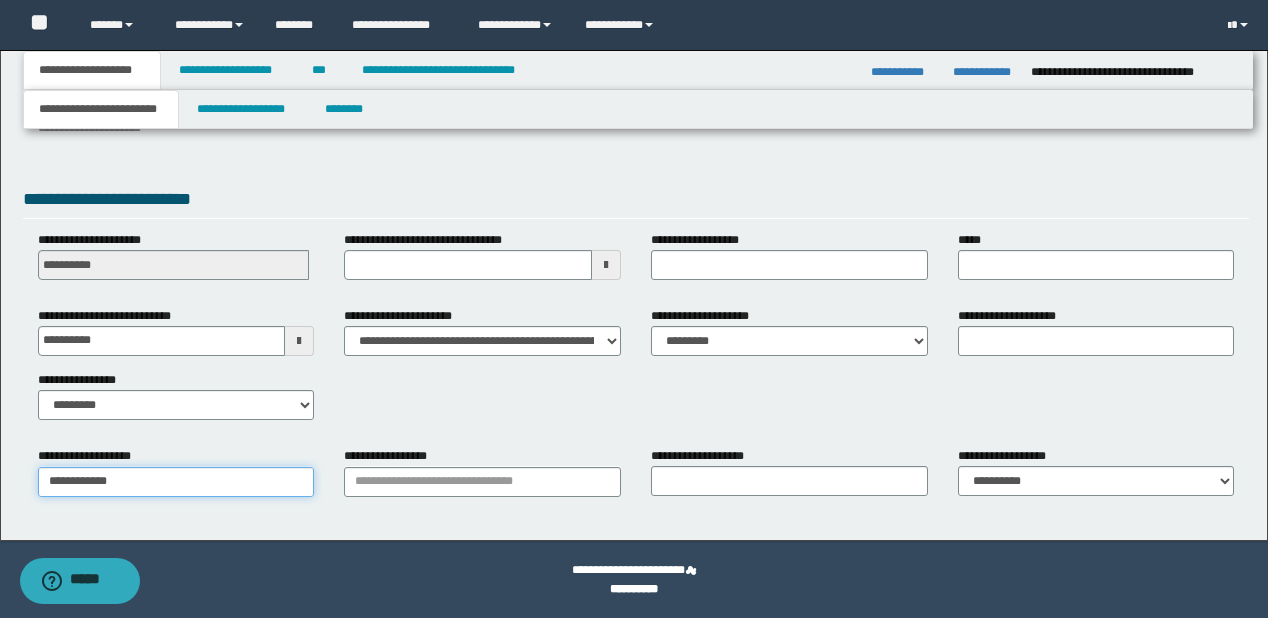 type on "**********" 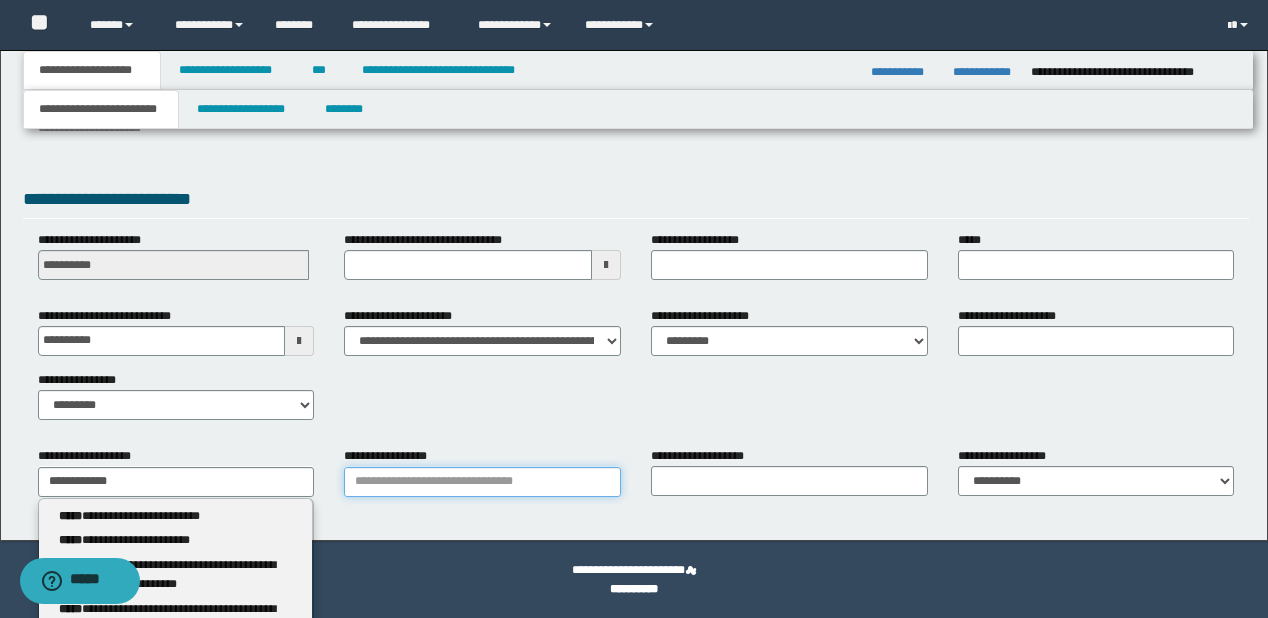 type 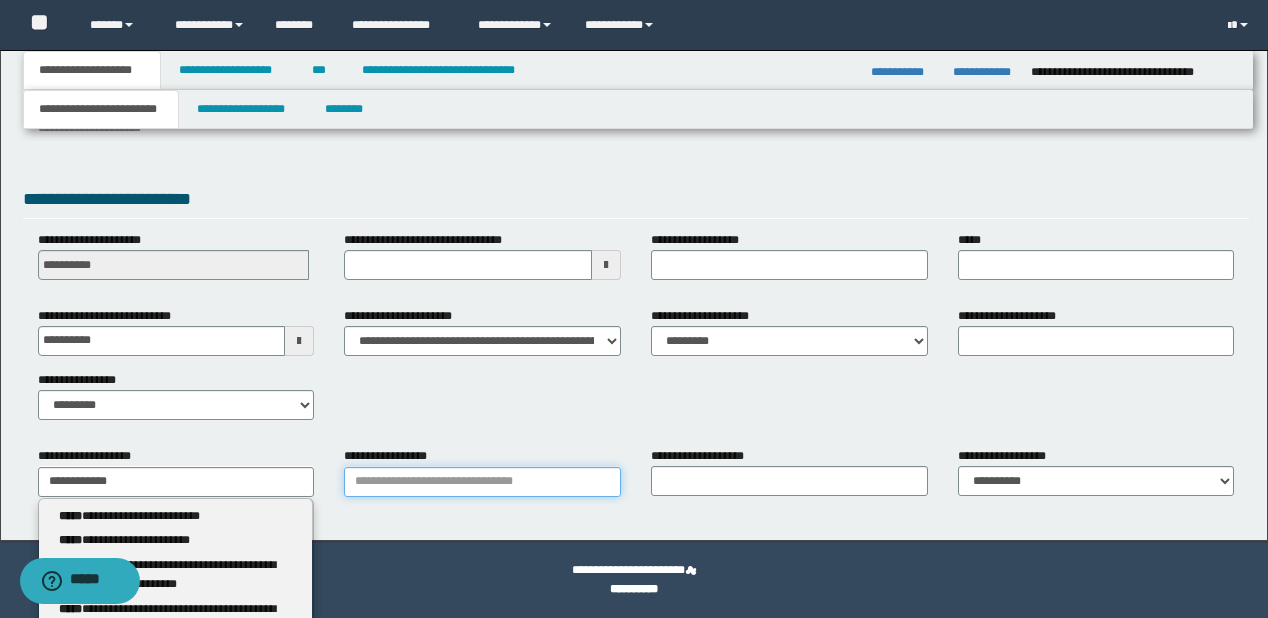 click on "**********" at bounding box center [482, 482] 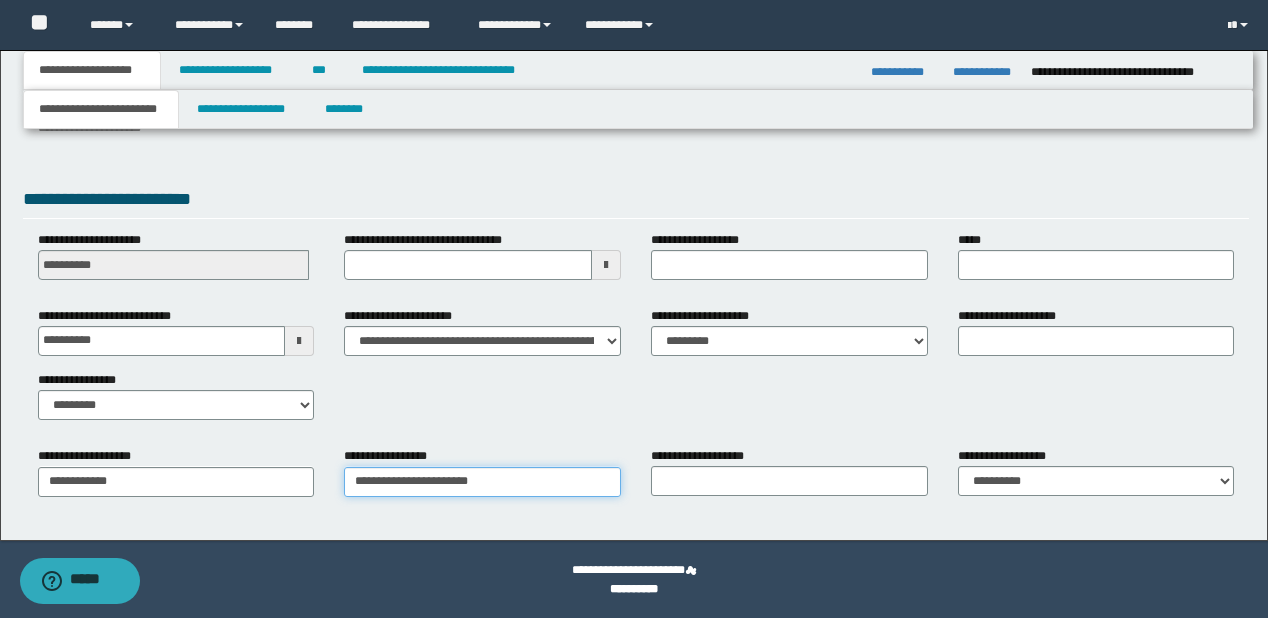 type on "**********" 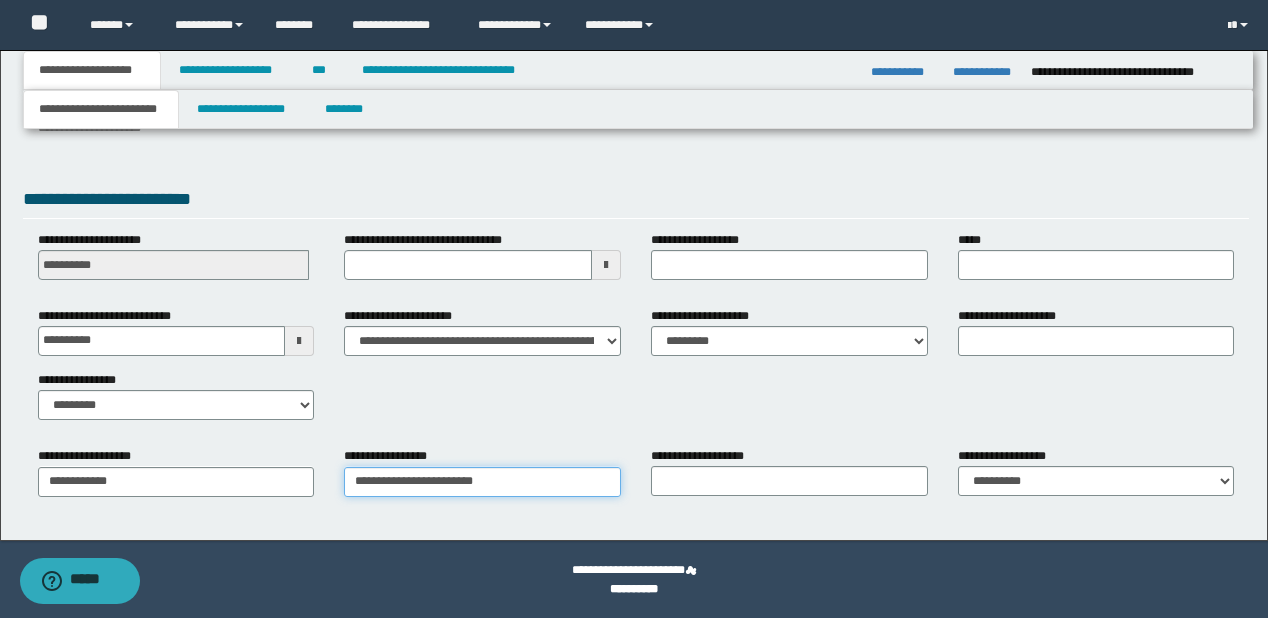 type on "**********" 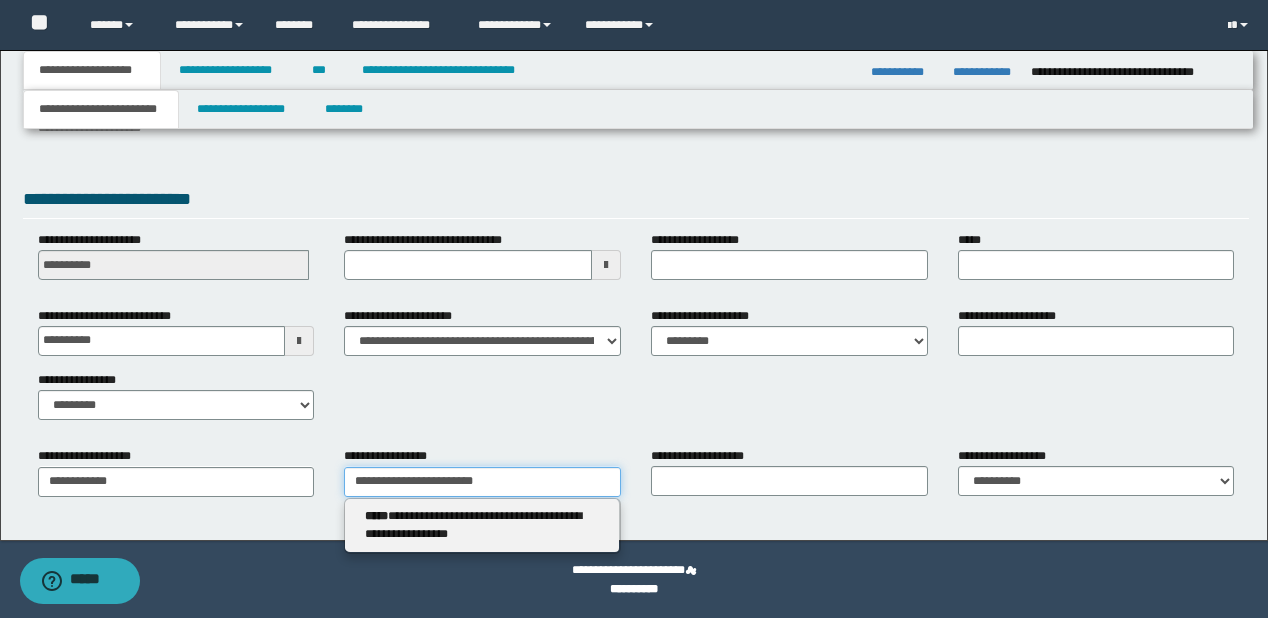 type on "**********" 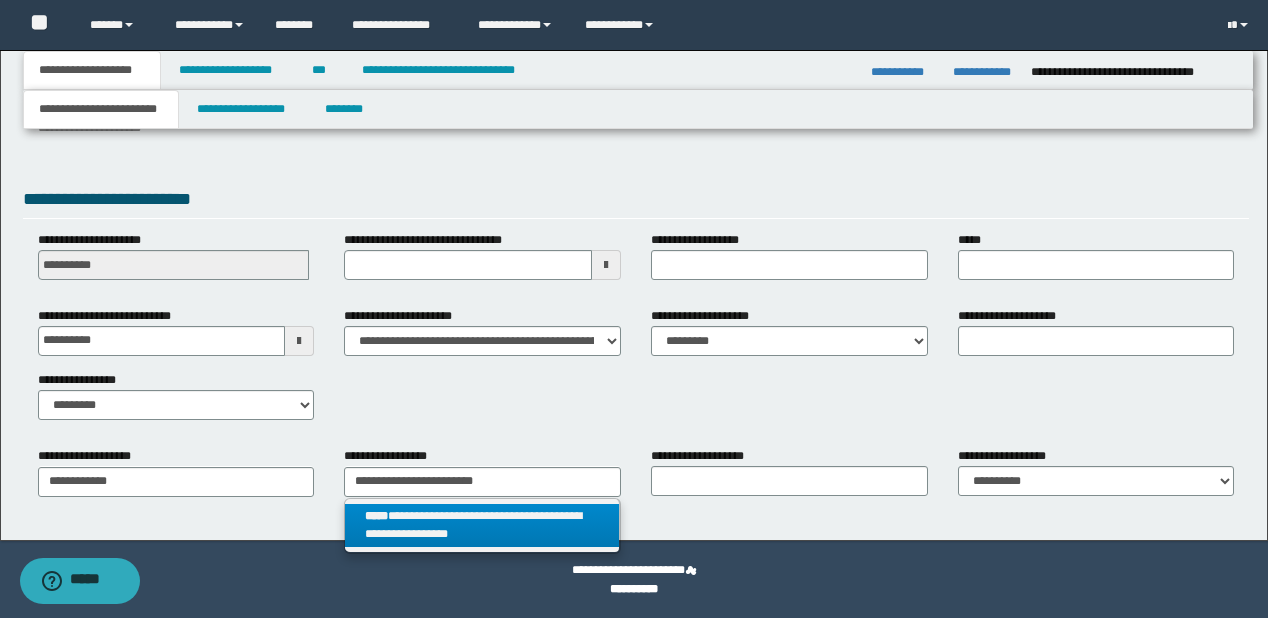click on "**********" at bounding box center (482, 526) 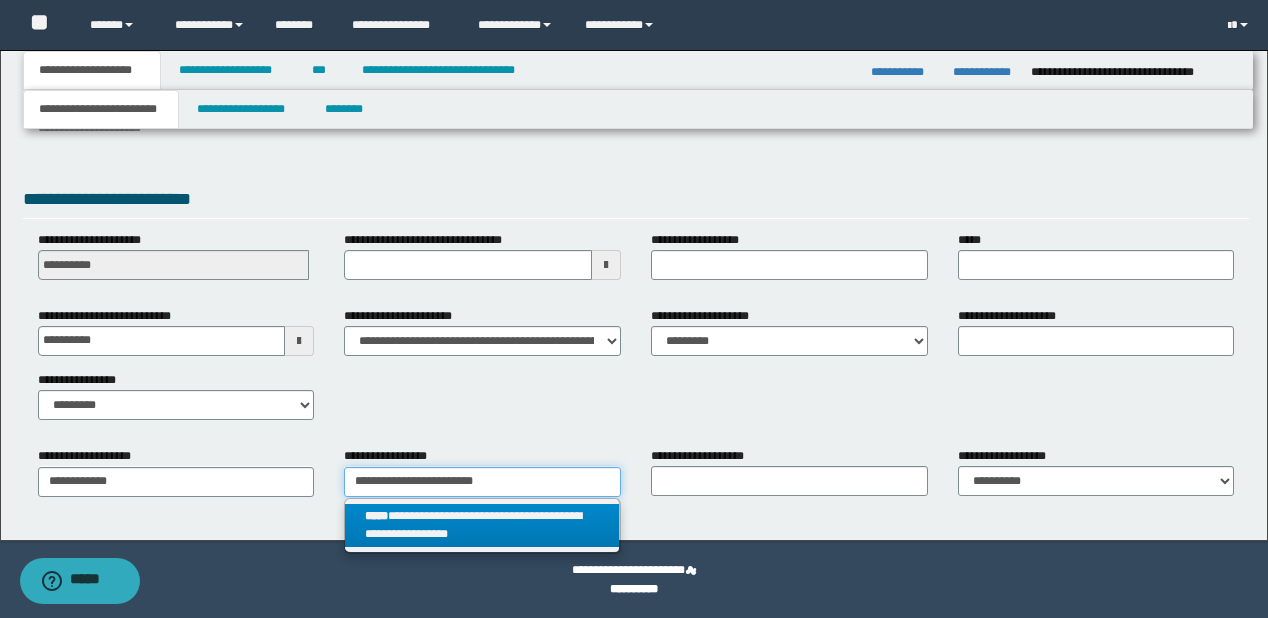 type 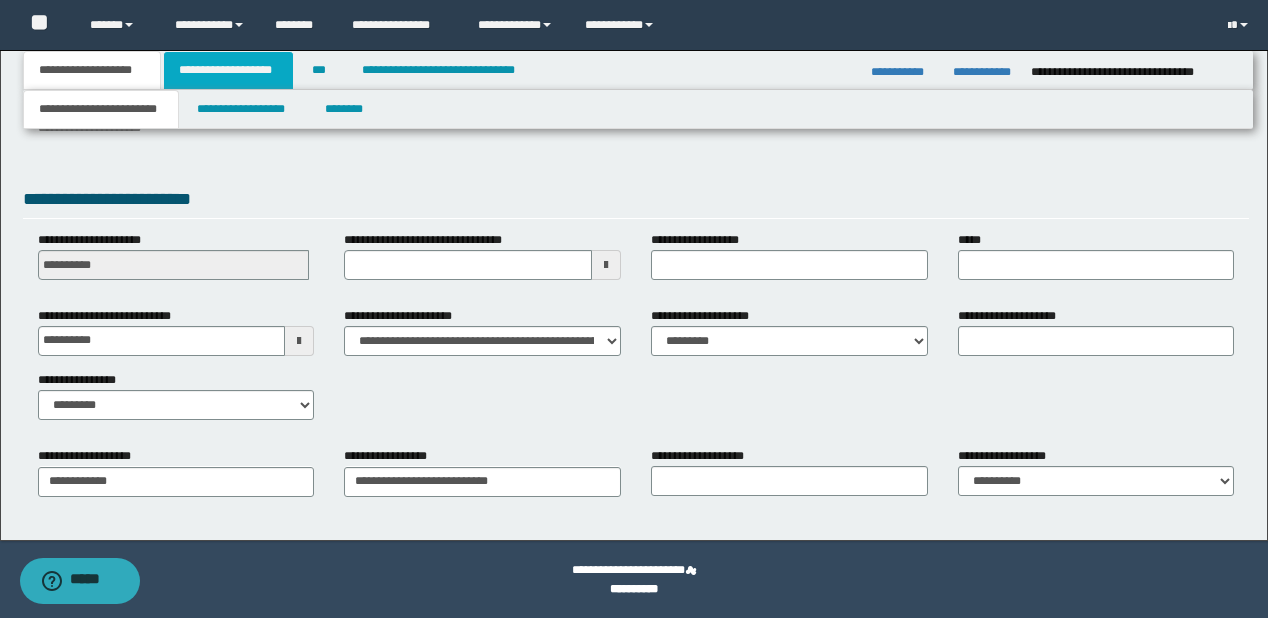 click on "**********" at bounding box center [228, 70] 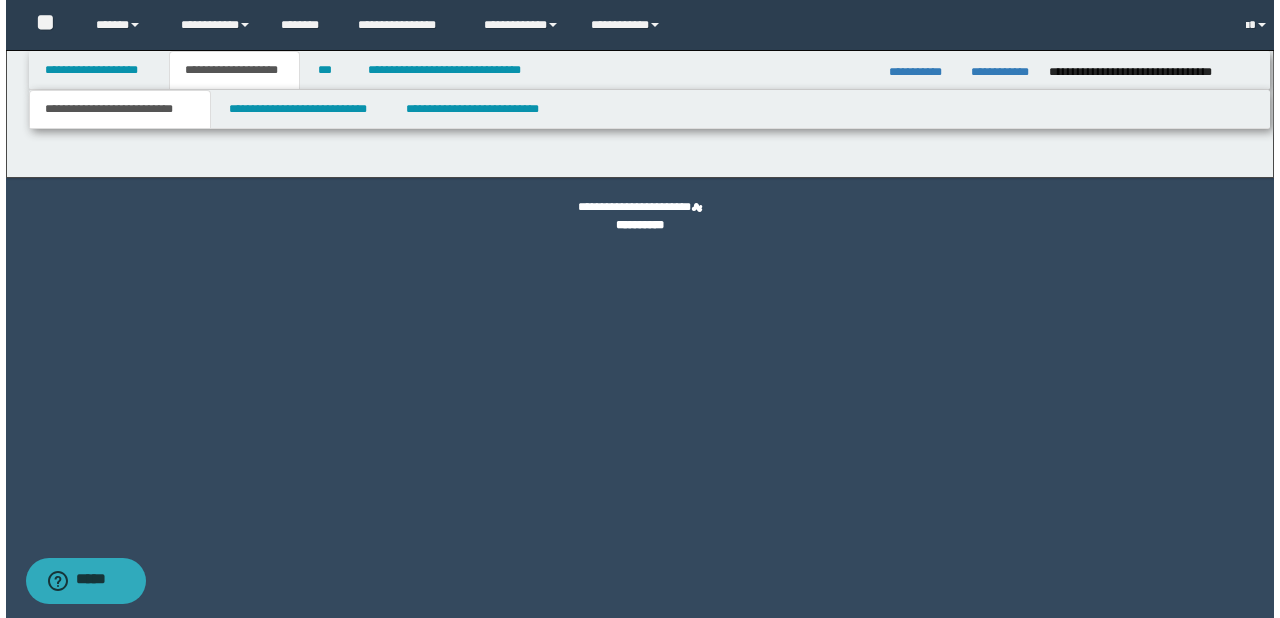 scroll, scrollTop: 0, scrollLeft: 0, axis: both 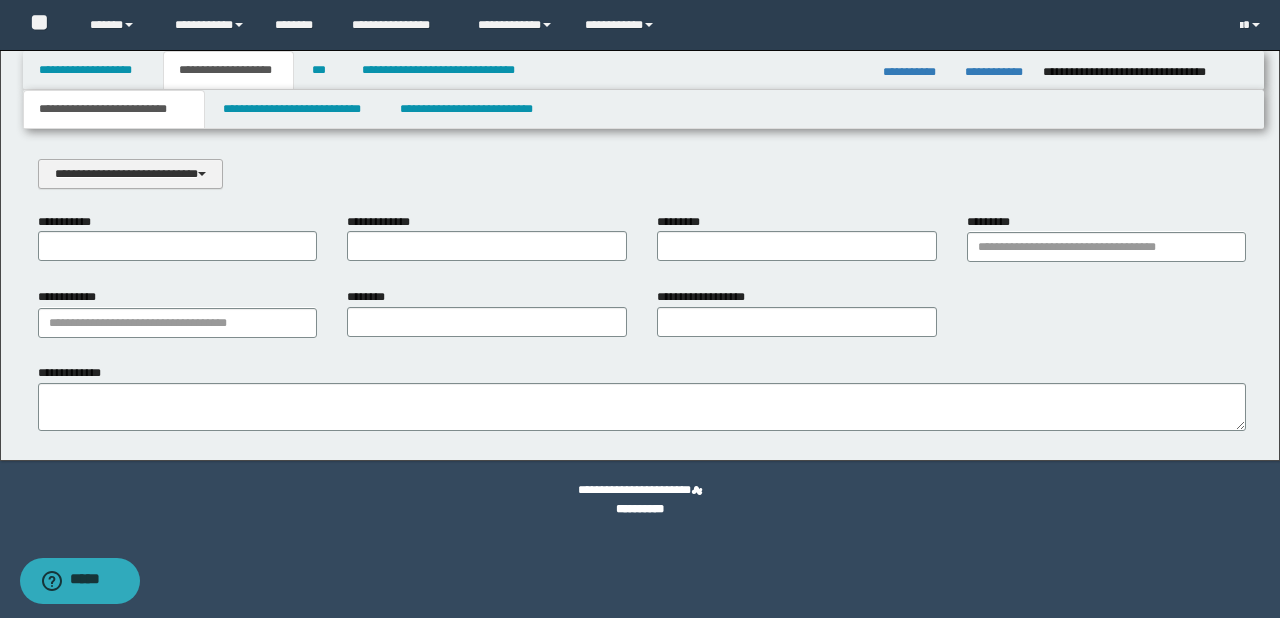 click on "**********" at bounding box center [130, 174] 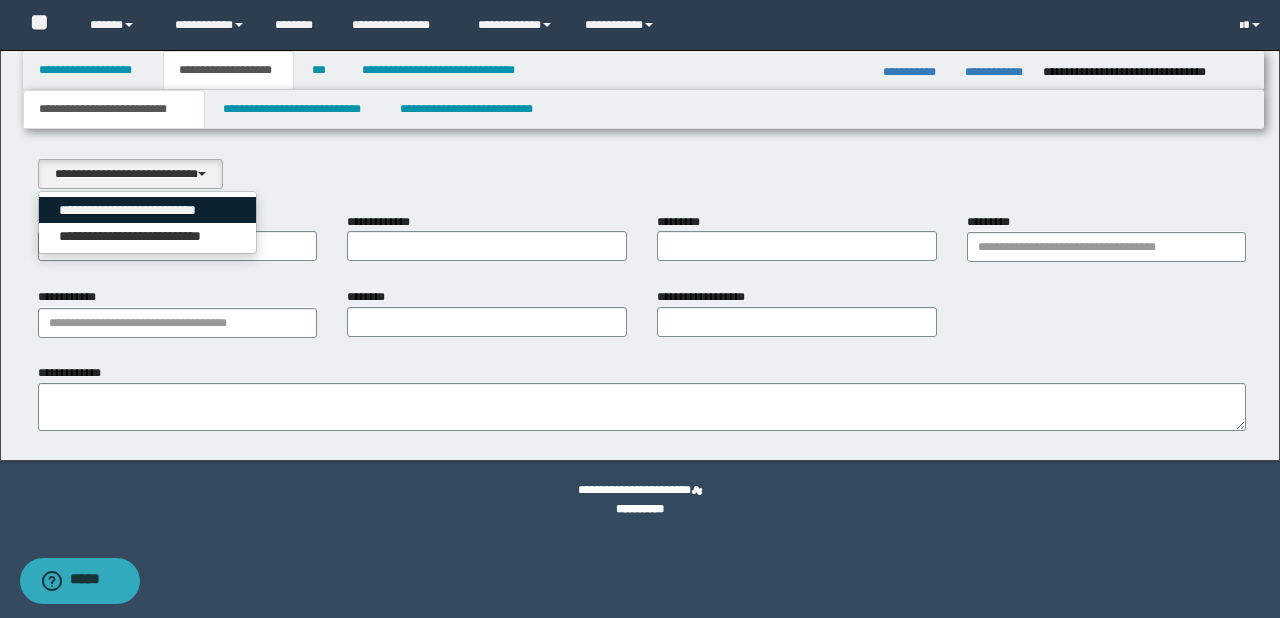 click on "**********" at bounding box center [148, 210] 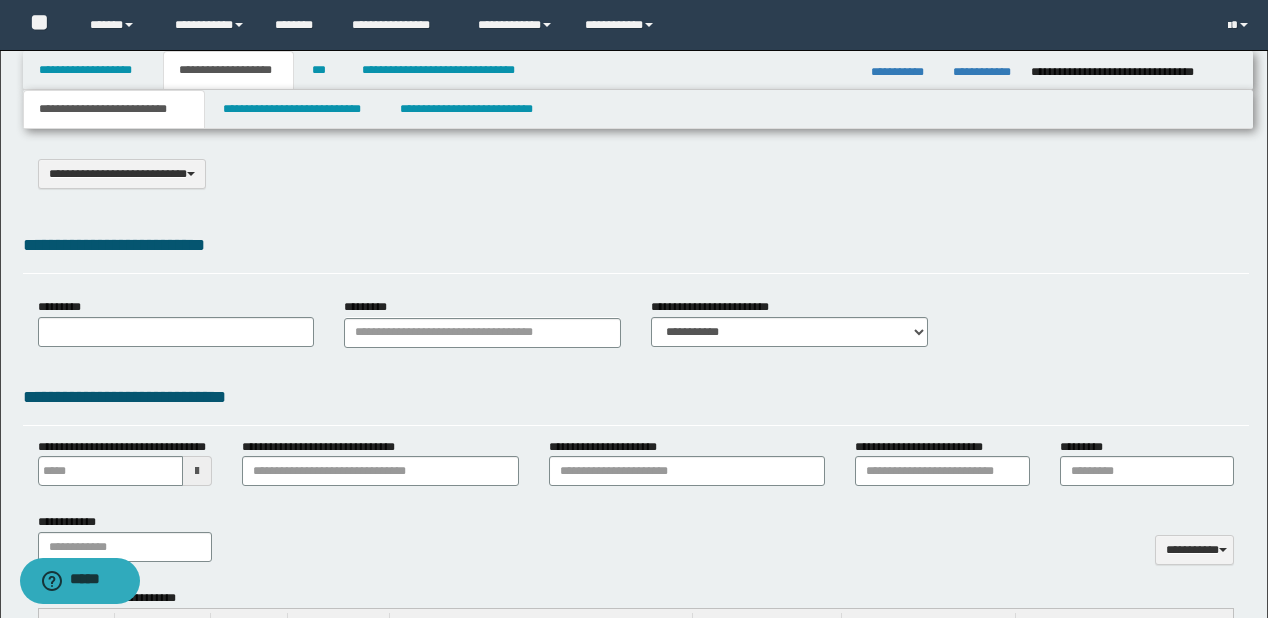 select on "*" 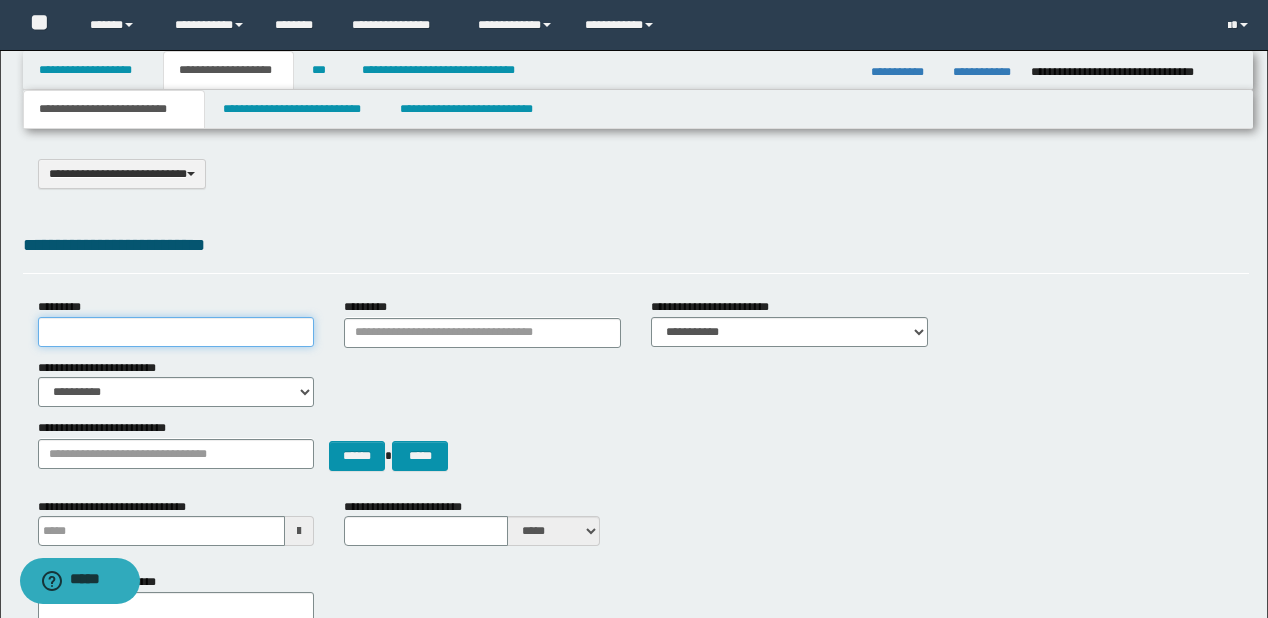 click on "*********" at bounding box center (176, 332) 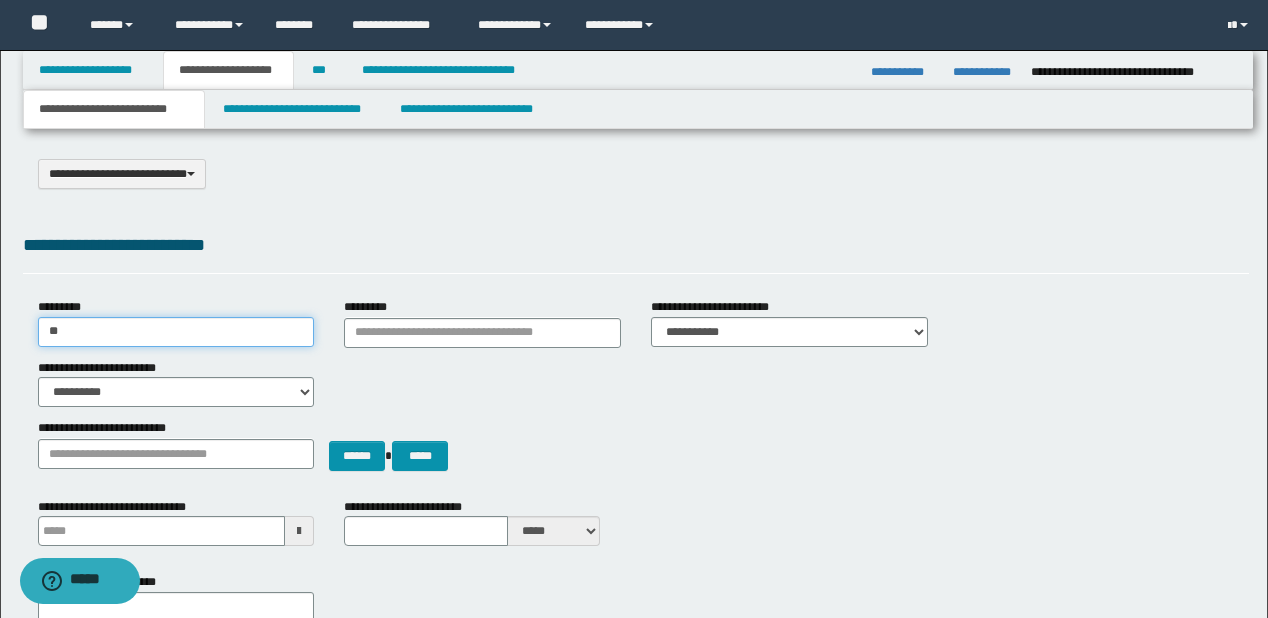 type on "*" 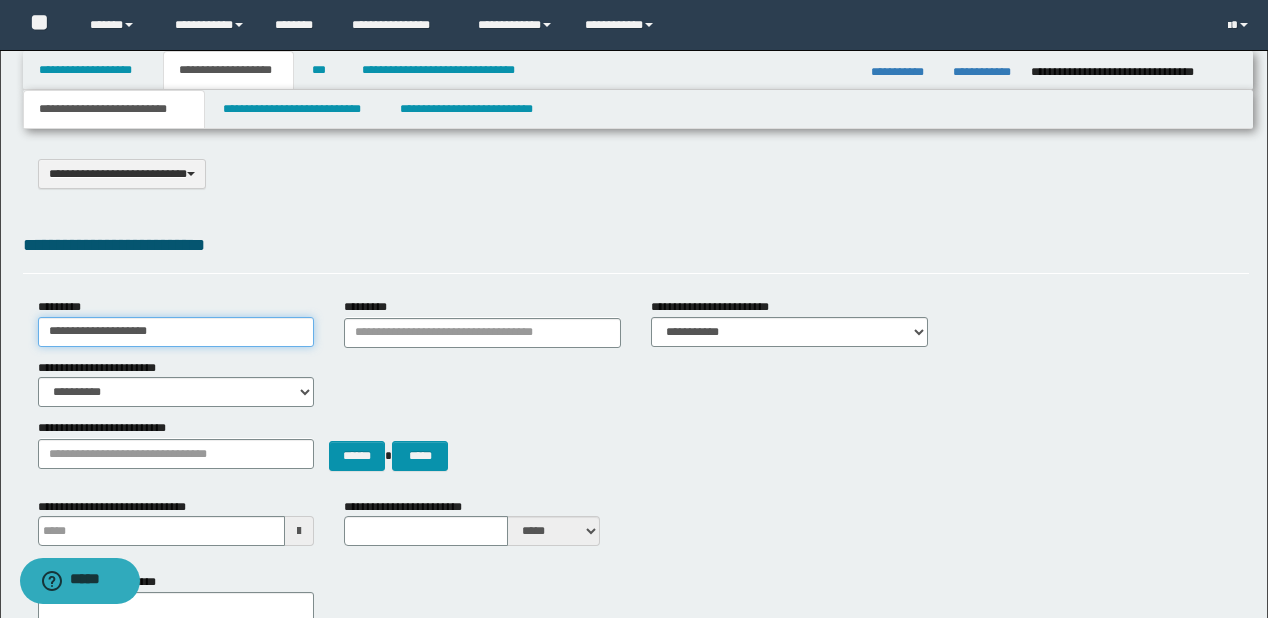 type on "**********" 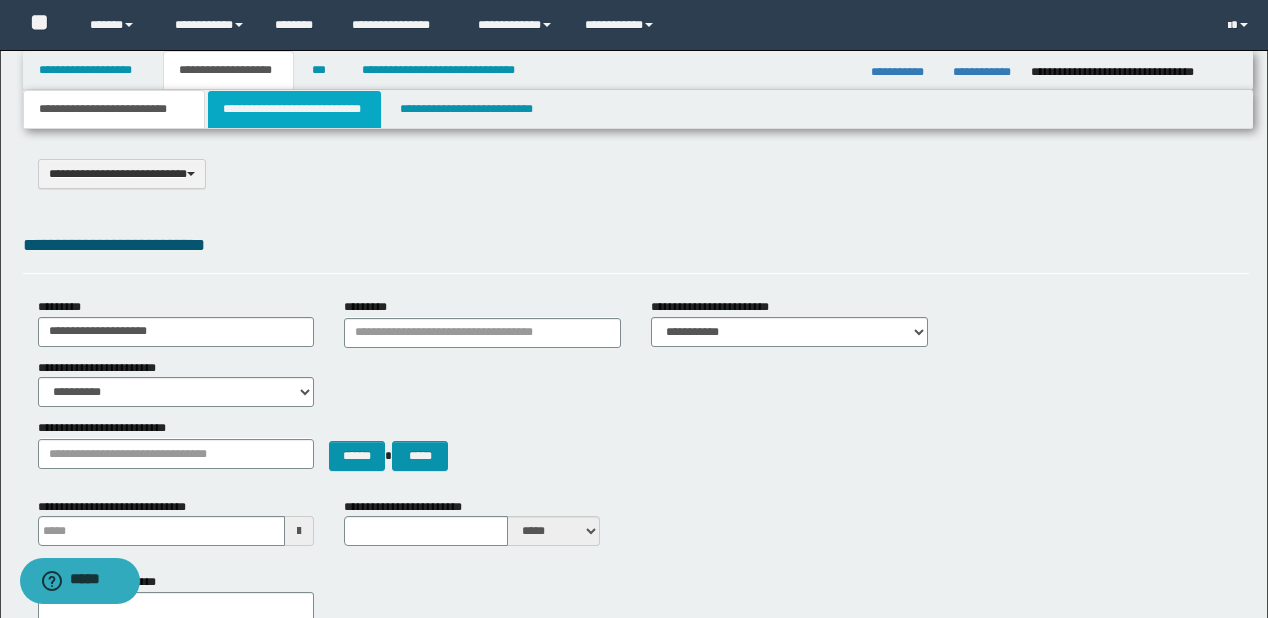 click on "**********" at bounding box center (294, 109) 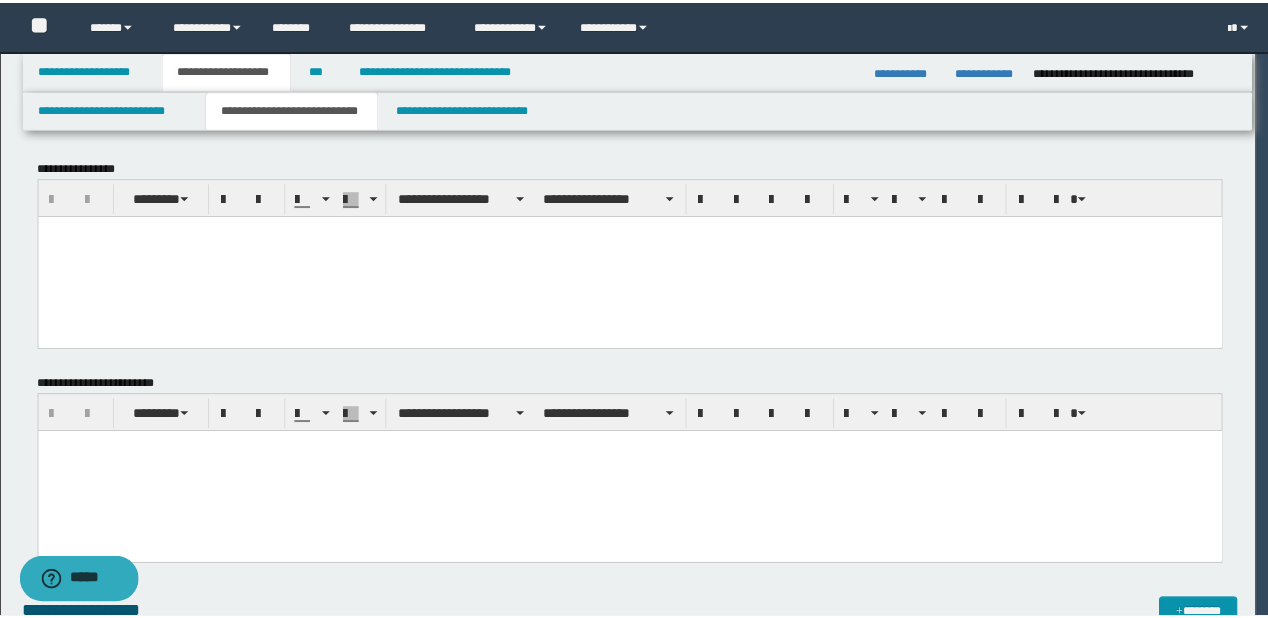 scroll, scrollTop: 0, scrollLeft: 0, axis: both 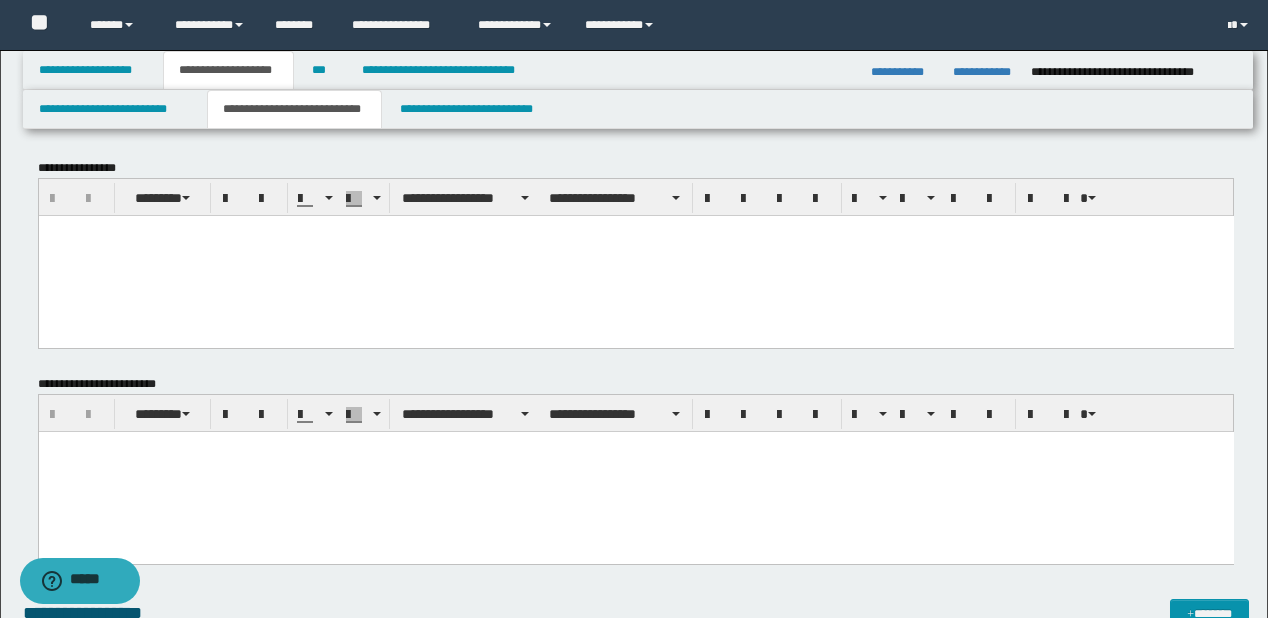 click at bounding box center [635, 255] 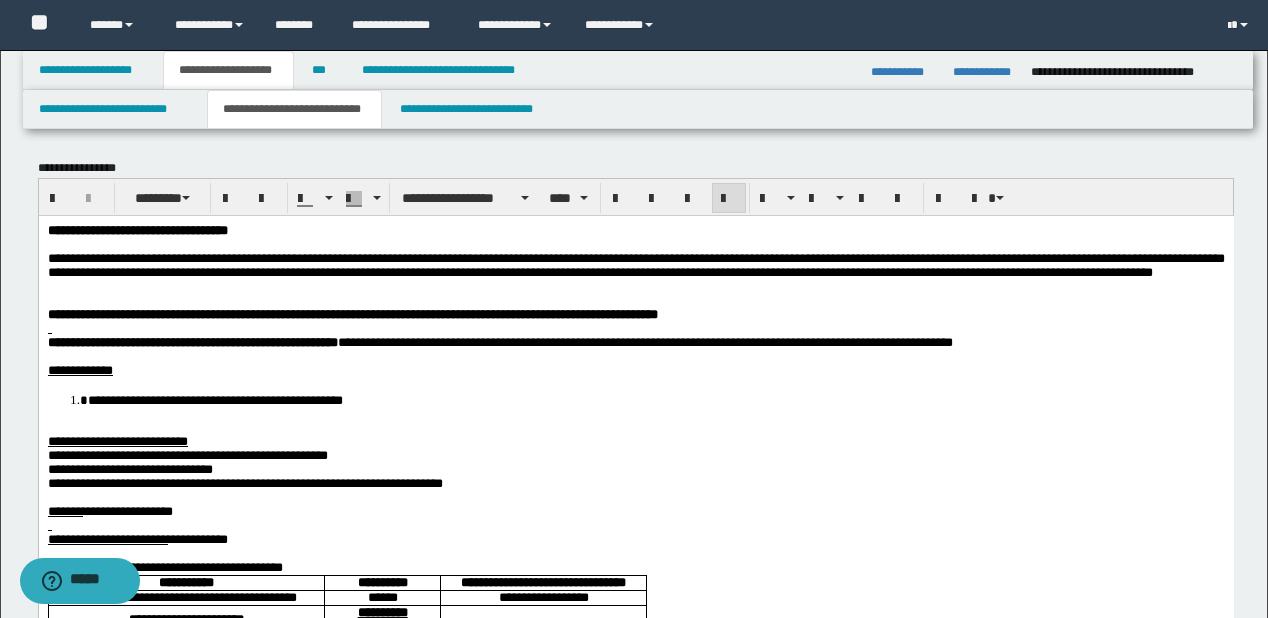click on "more text" at bounding box center (635, 609) 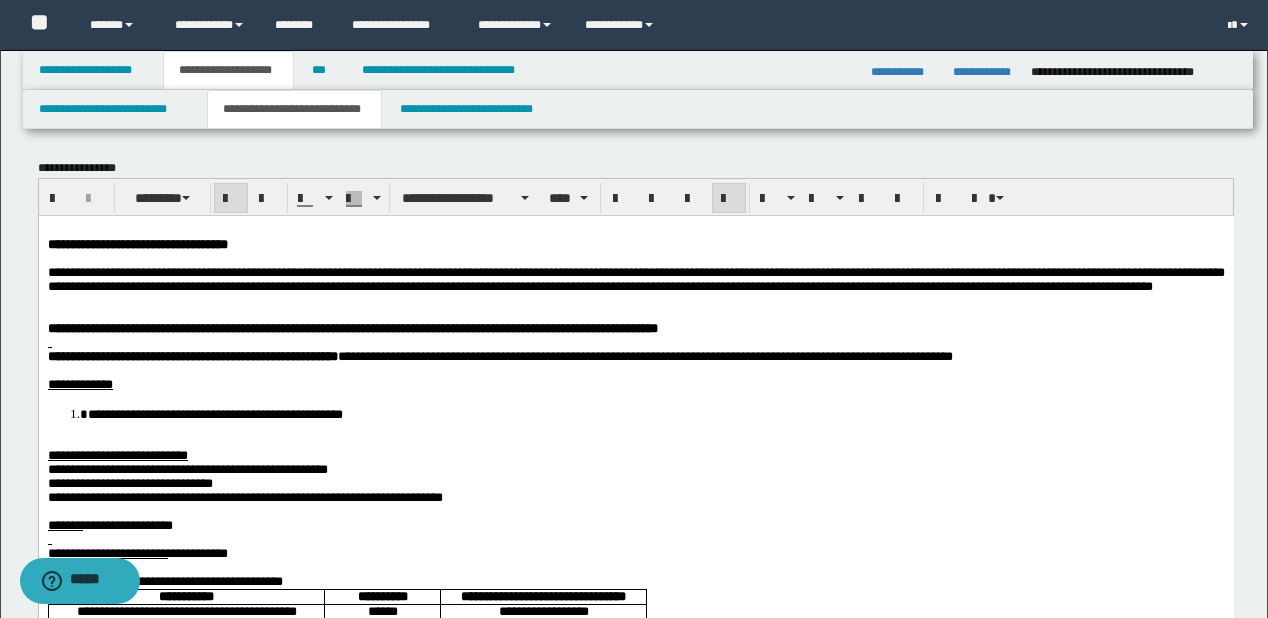 click on "**********" at bounding box center (635, 279) 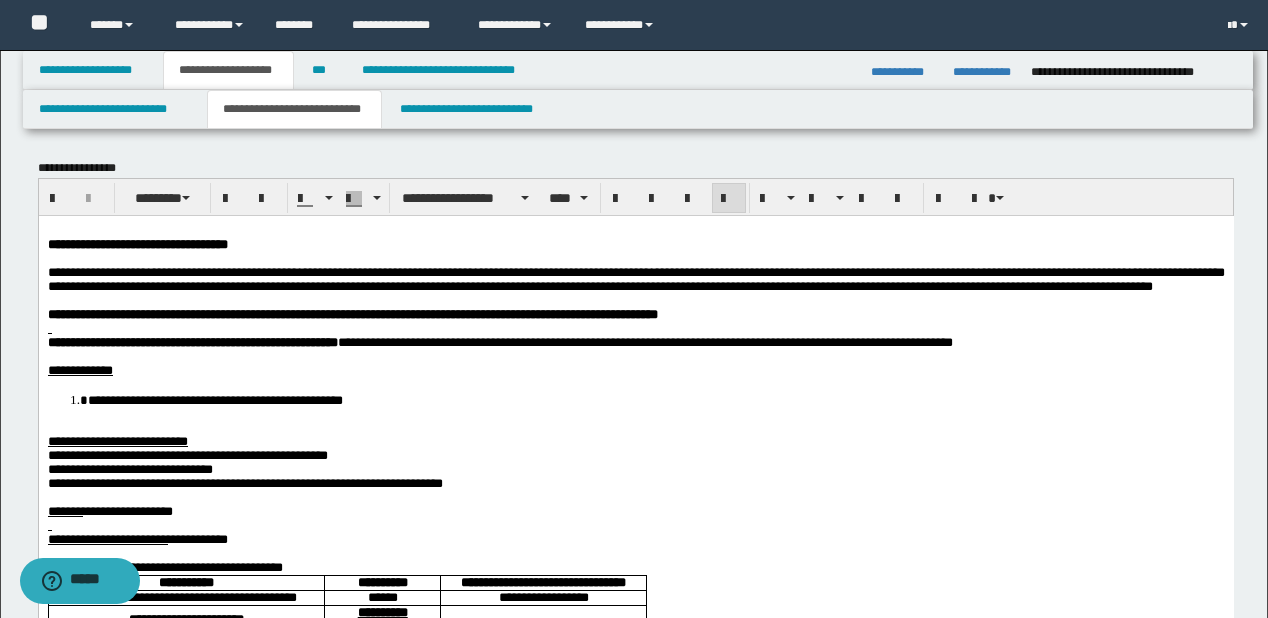 click on "**********" at bounding box center [635, 314] 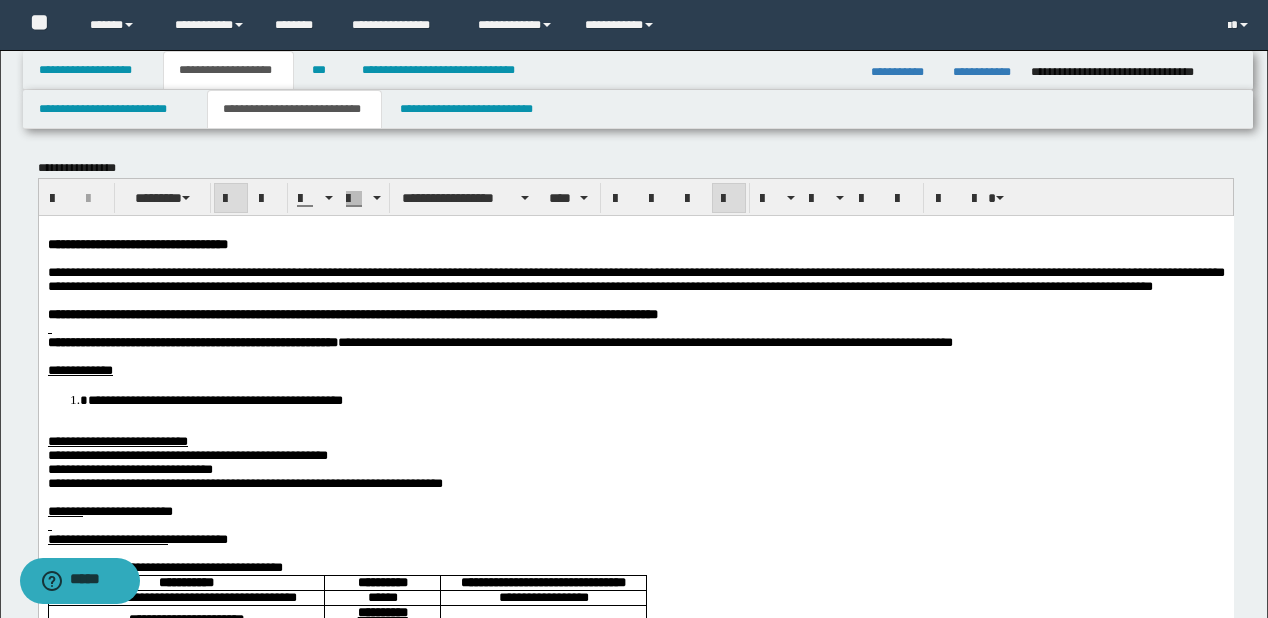click at bounding box center (635, 328) 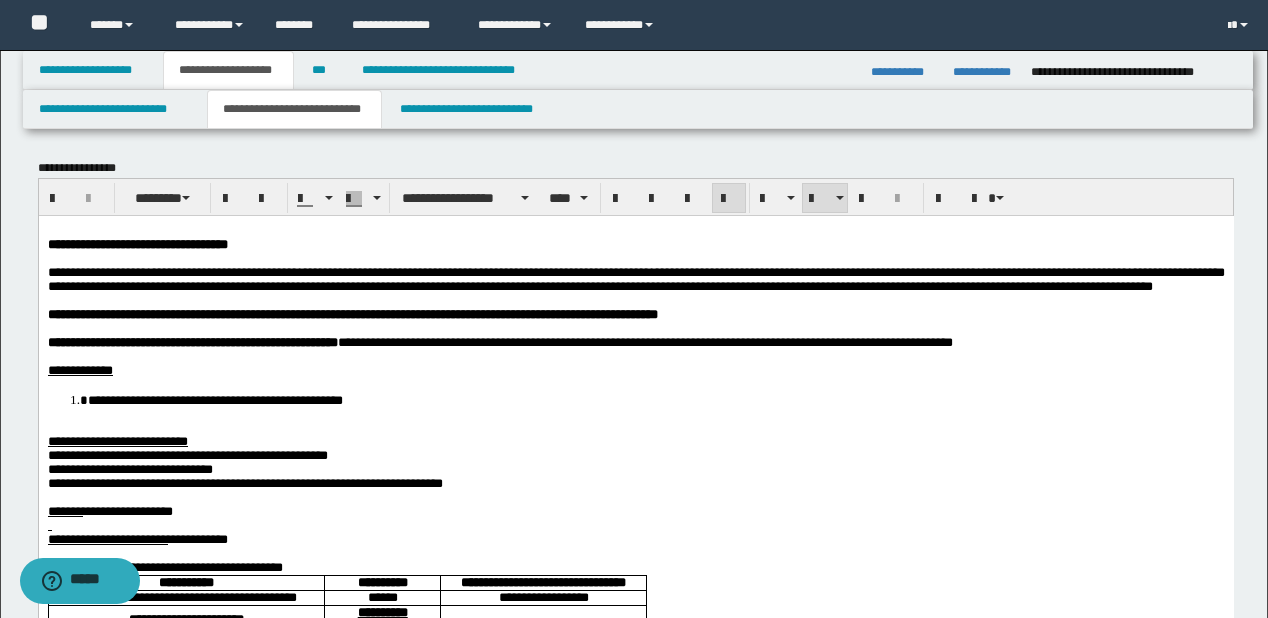 click on "**********" at bounding box center [655, 399] 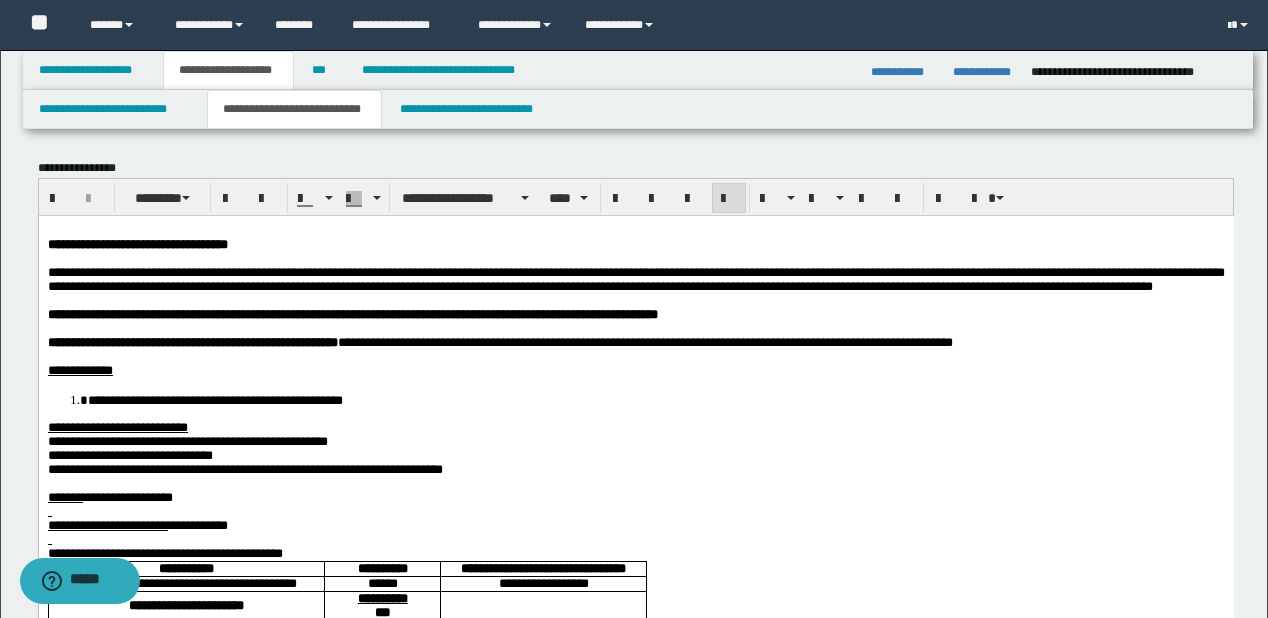 click on "**********" at bounding box center [187, 440] 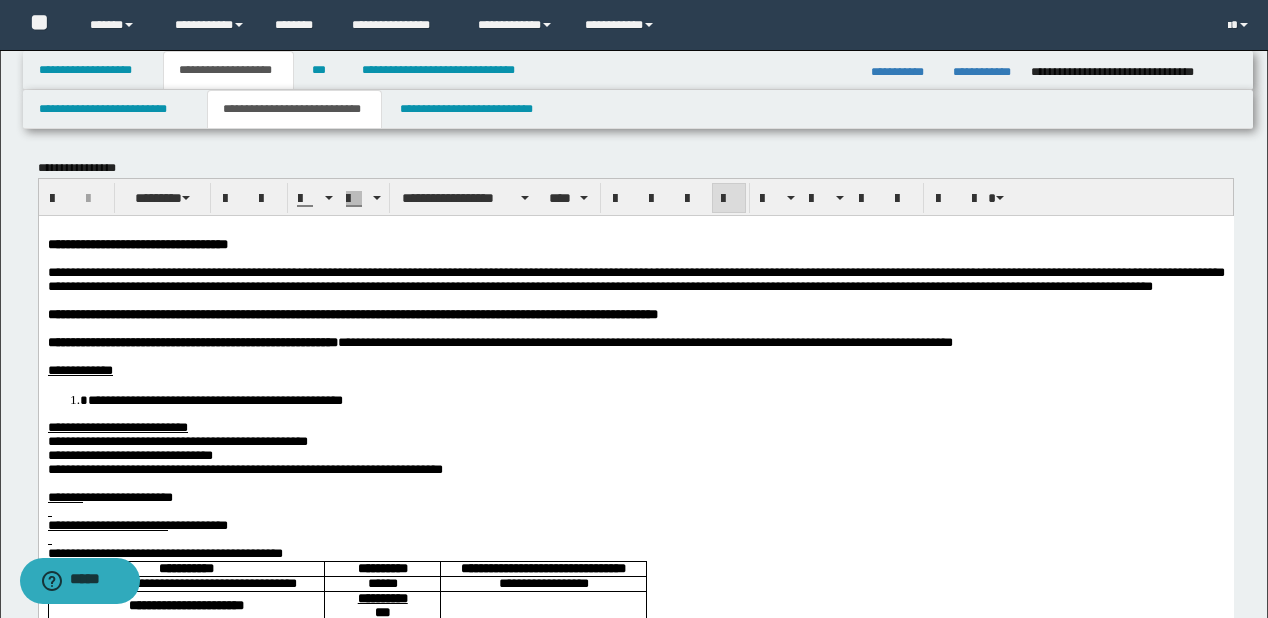 click on "**********" at bounding box center [244, 468] 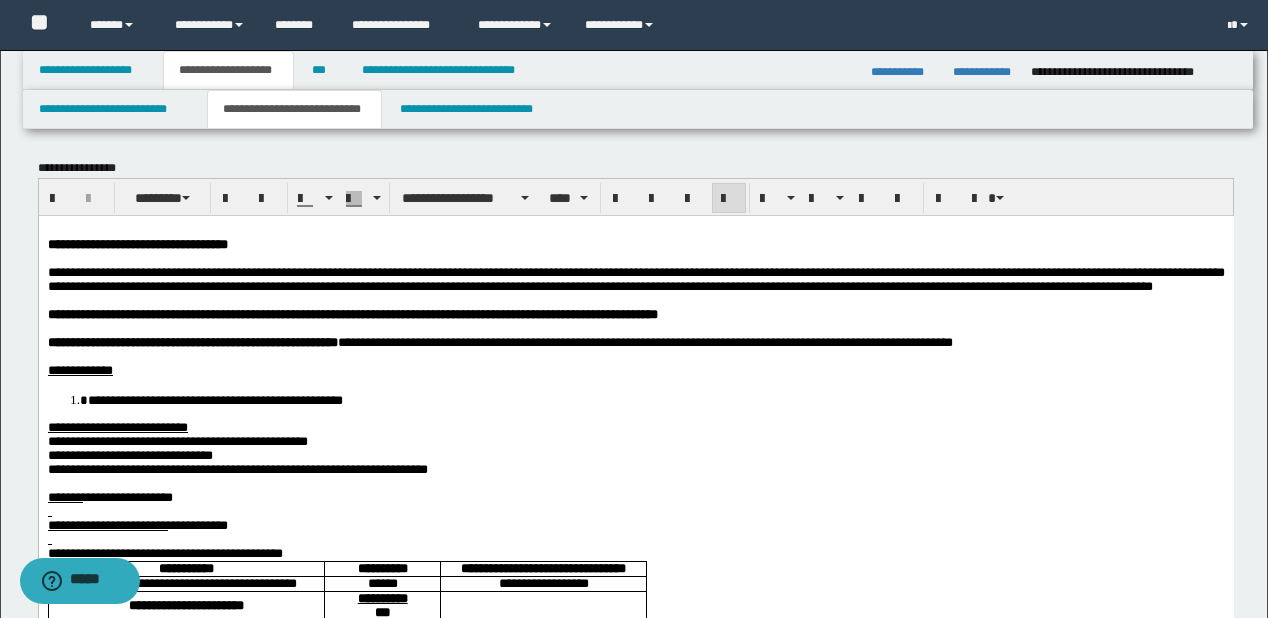 scroll, scrollTop: 240, scrollLeft: 0, axis: vertical 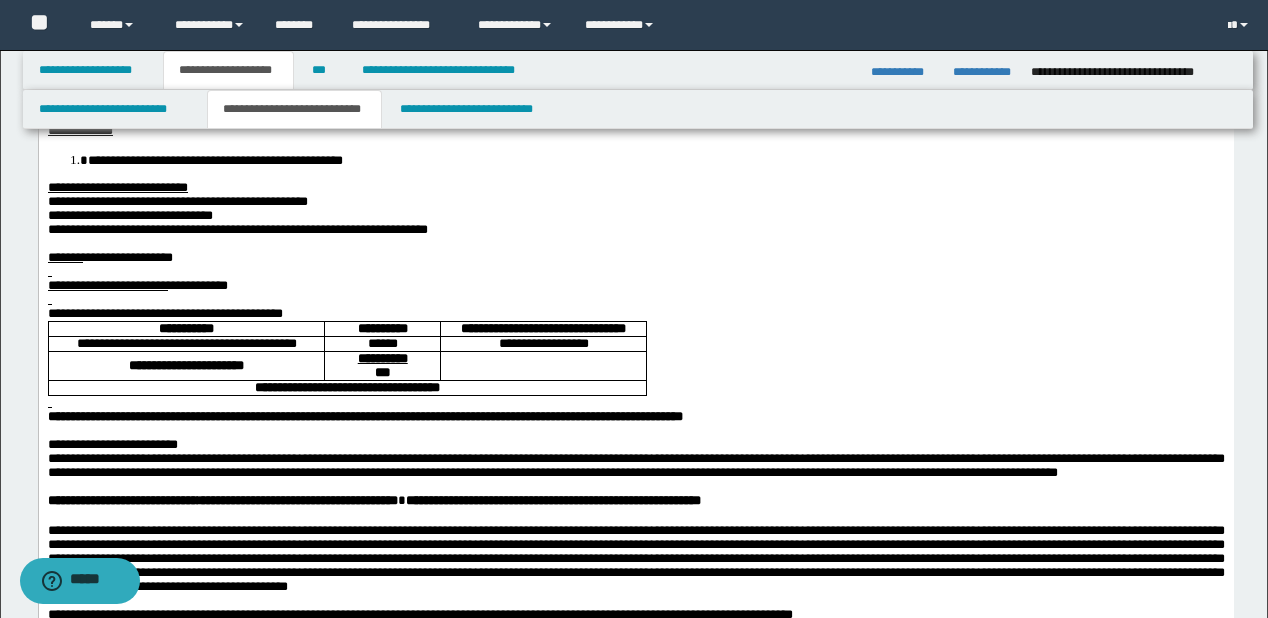 click at bounding box center [635, 272] 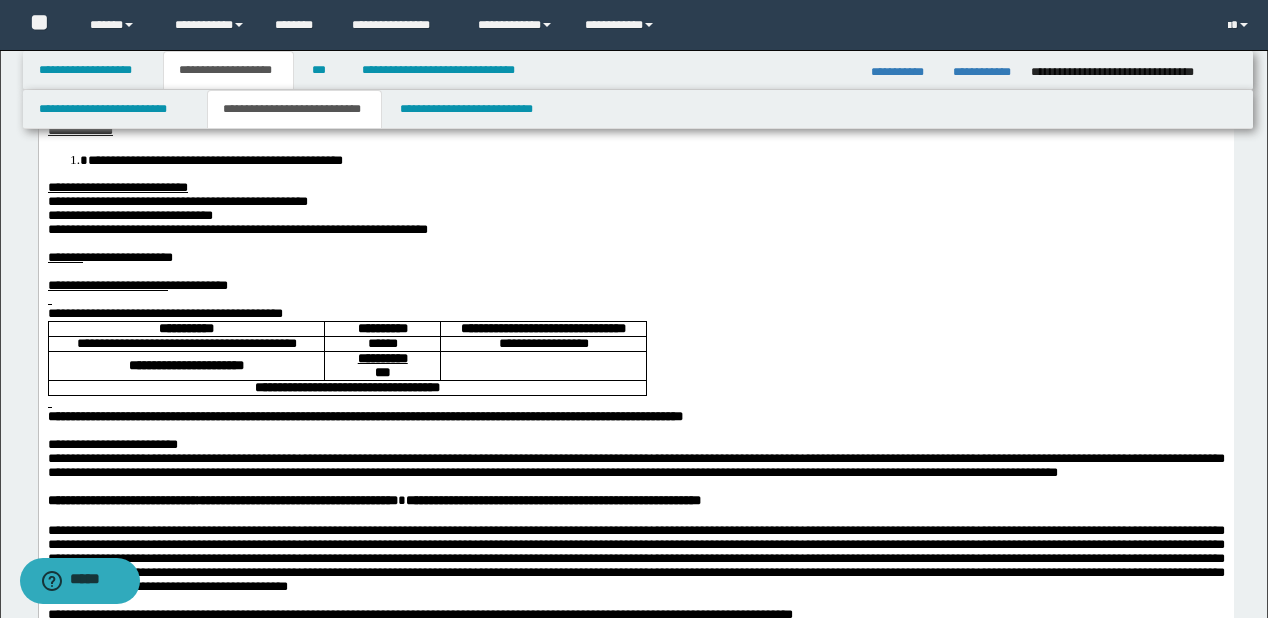 click at bounding box center [635, 300] 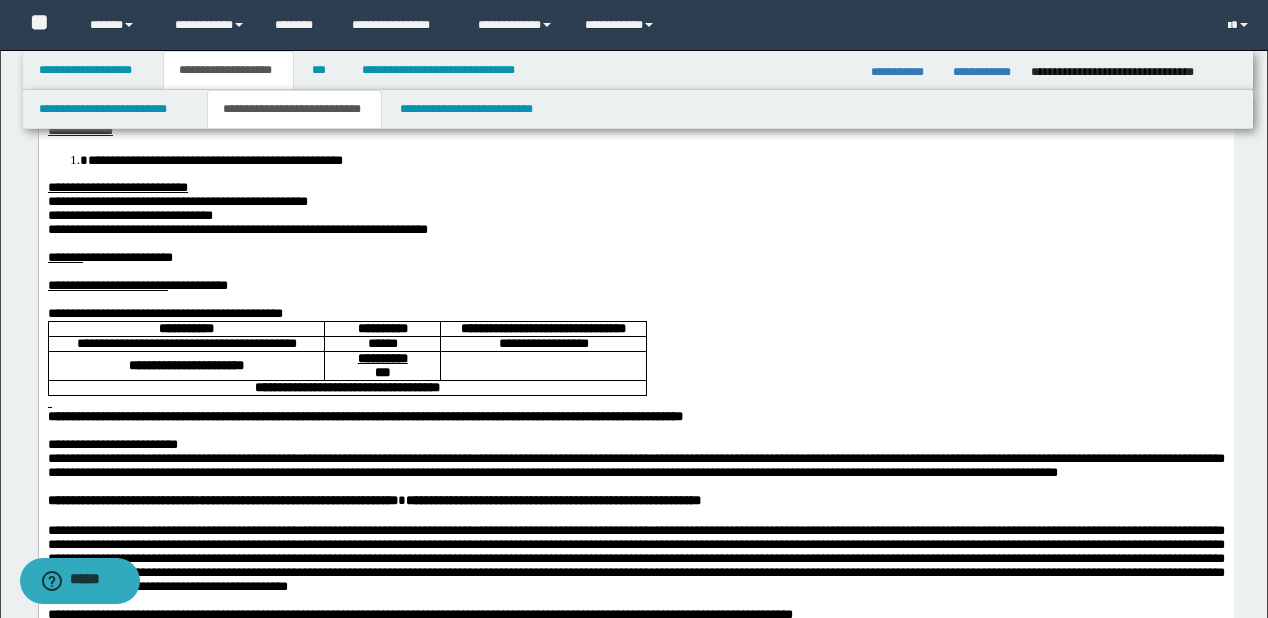 scroll, scrollTop: 400, scrollLeft: 0, axis: vertical 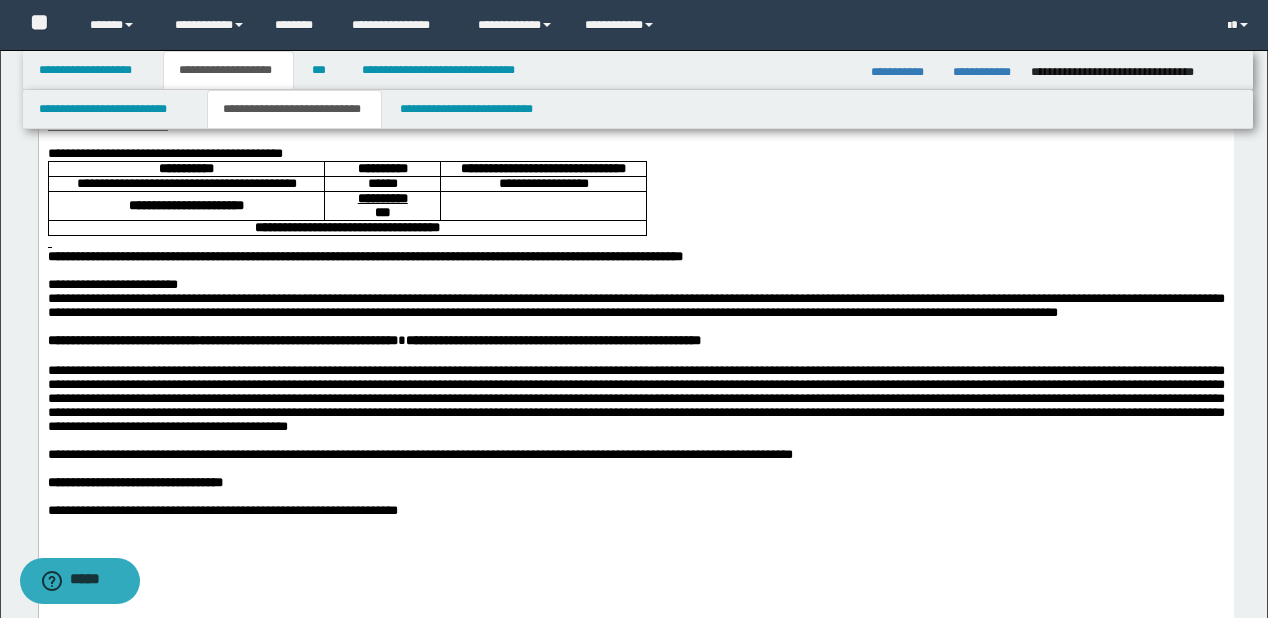 click at bounding box center (635, 243) 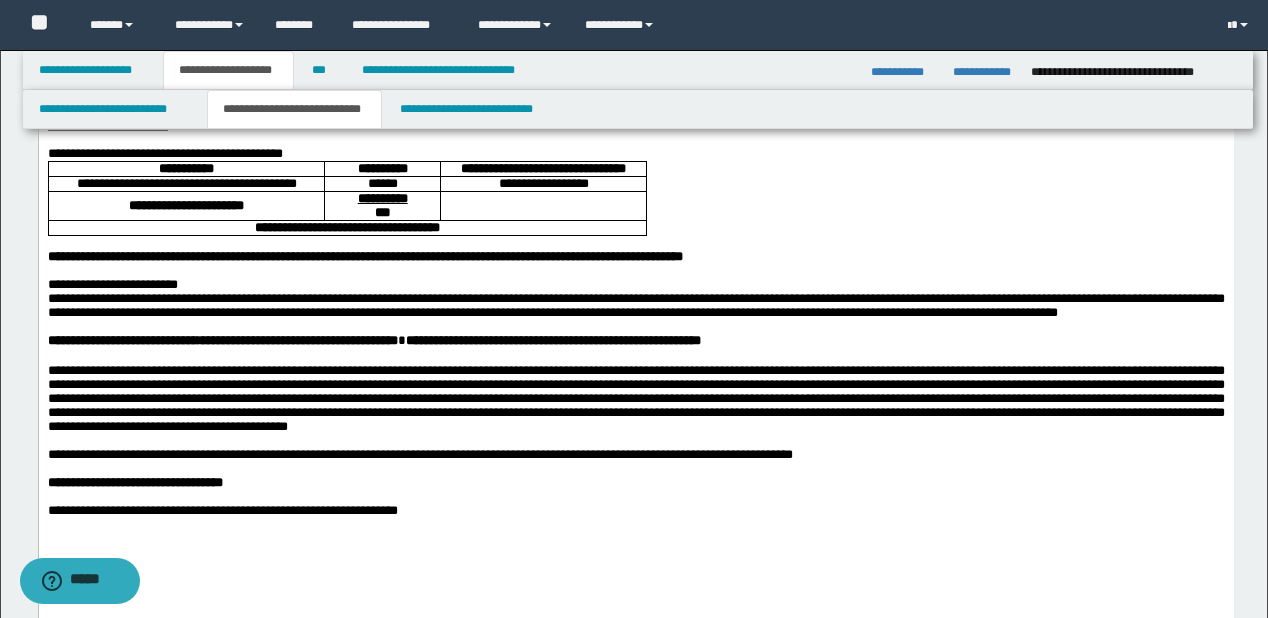 click on "**********" at bounding box center (635, 285) 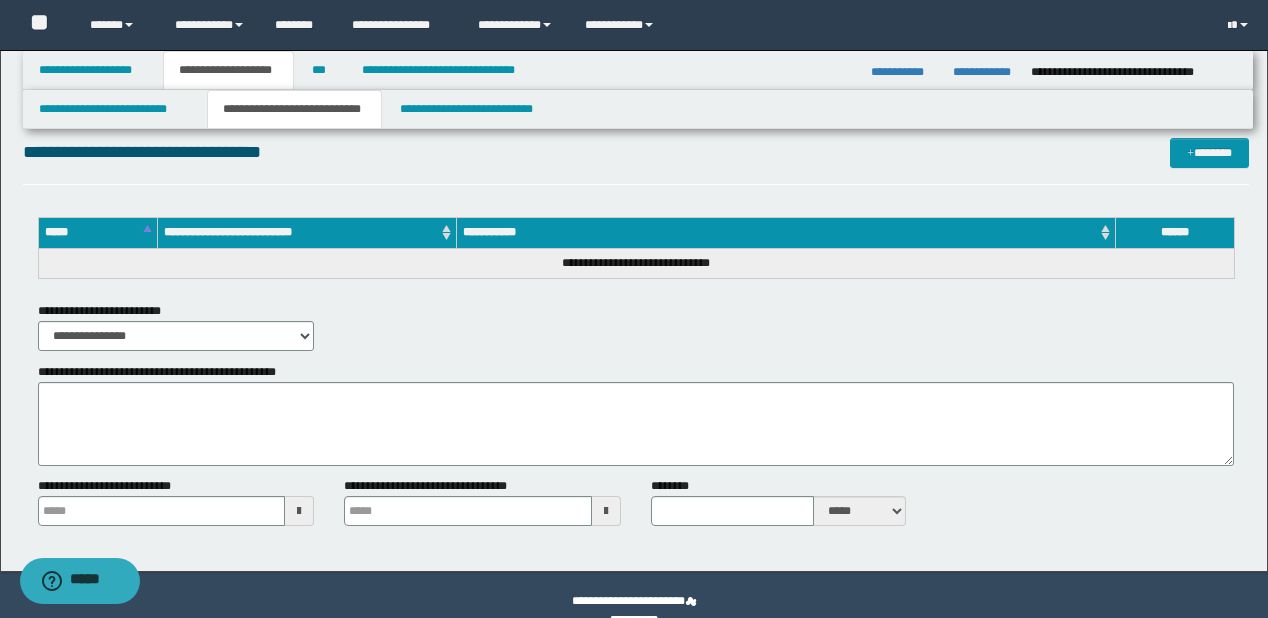 scroll, scrollTop: 1871, scrollLeft: 0, axis: vertical 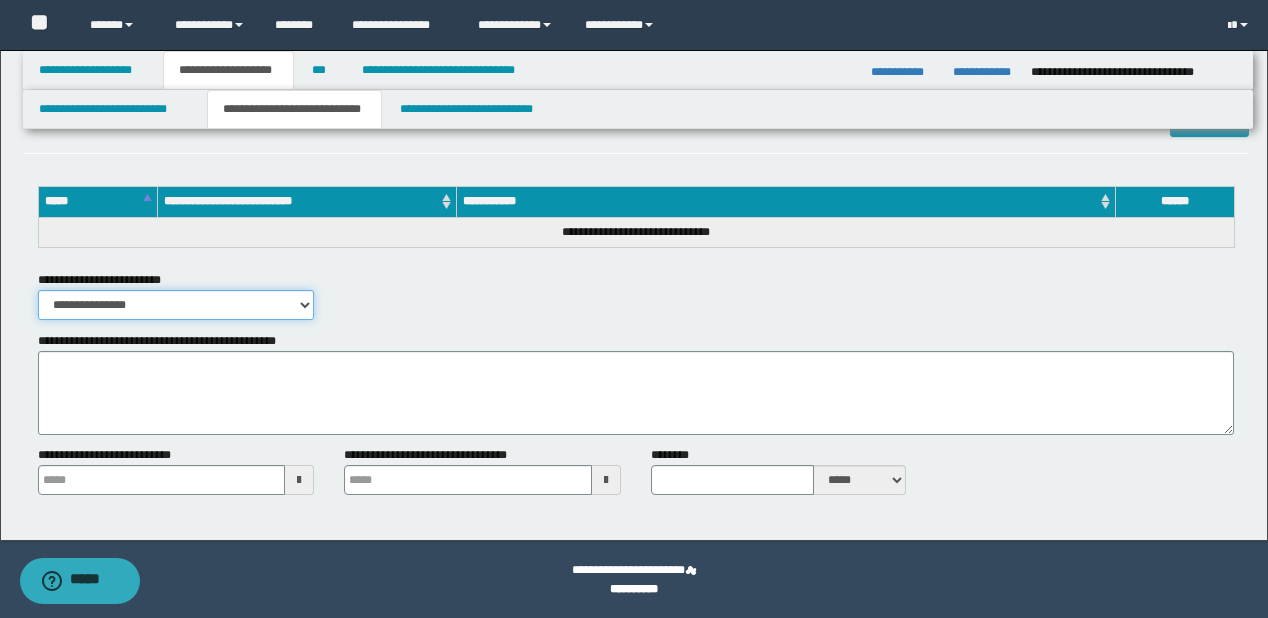 click on "**********" at bounding box center [176, 305] 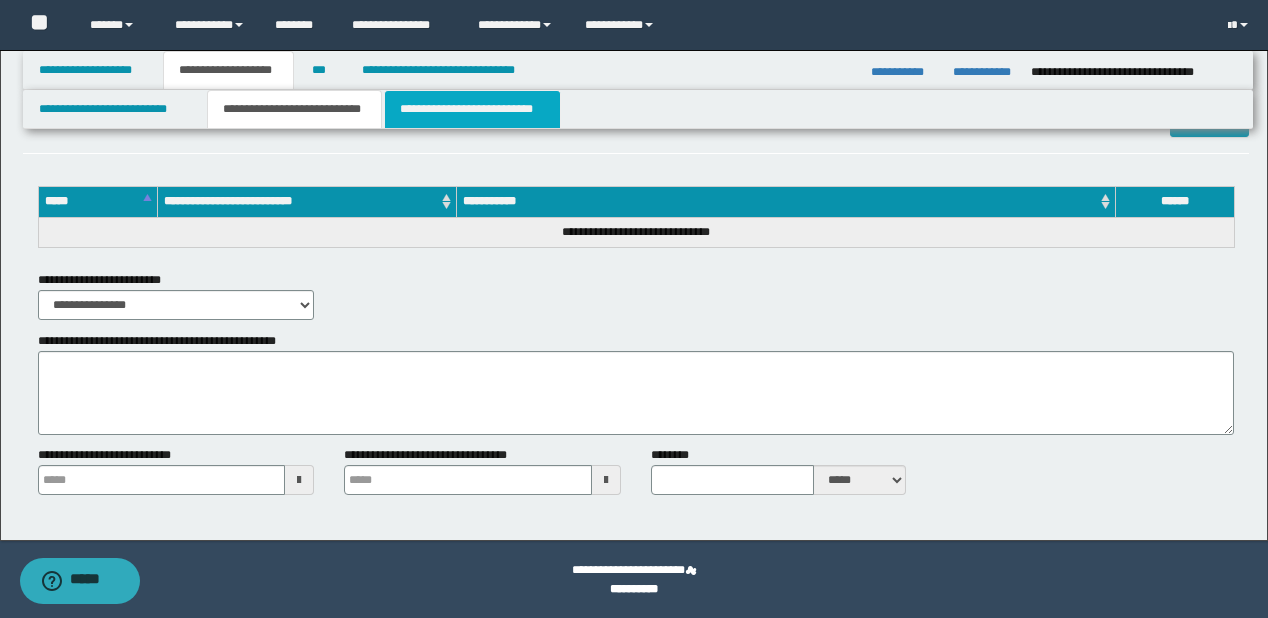 click on "**********" at bounding box center (472, 109) 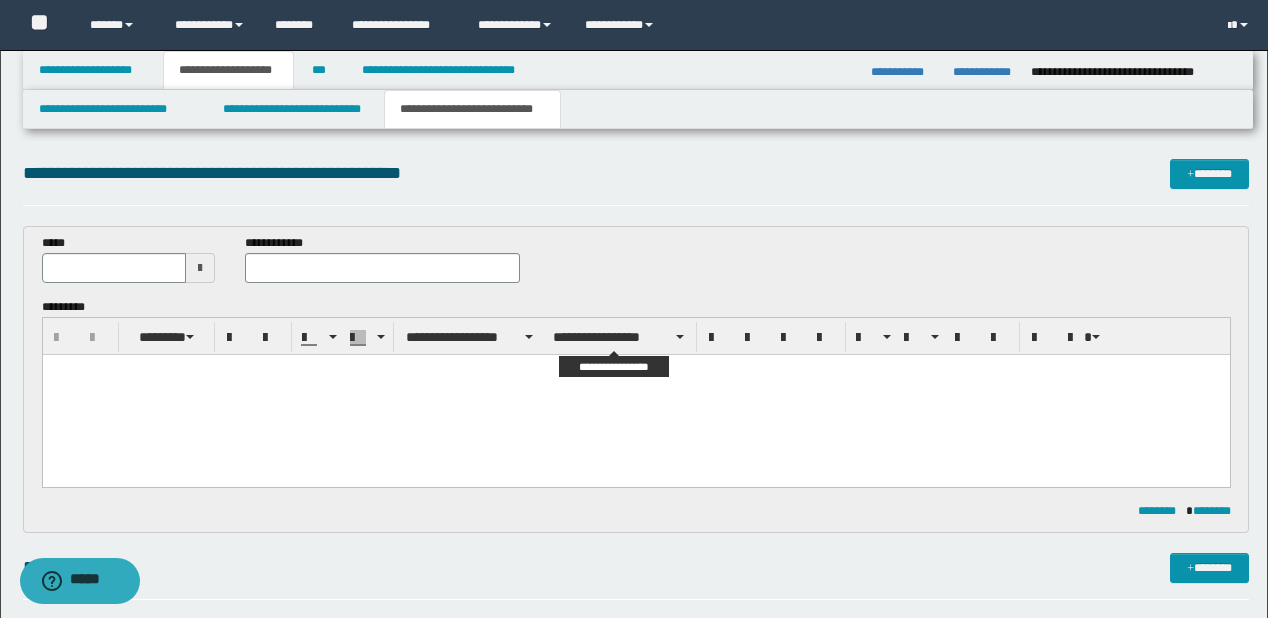 scroll, scrollTop: 0, scrollLeft: 0, axis: both 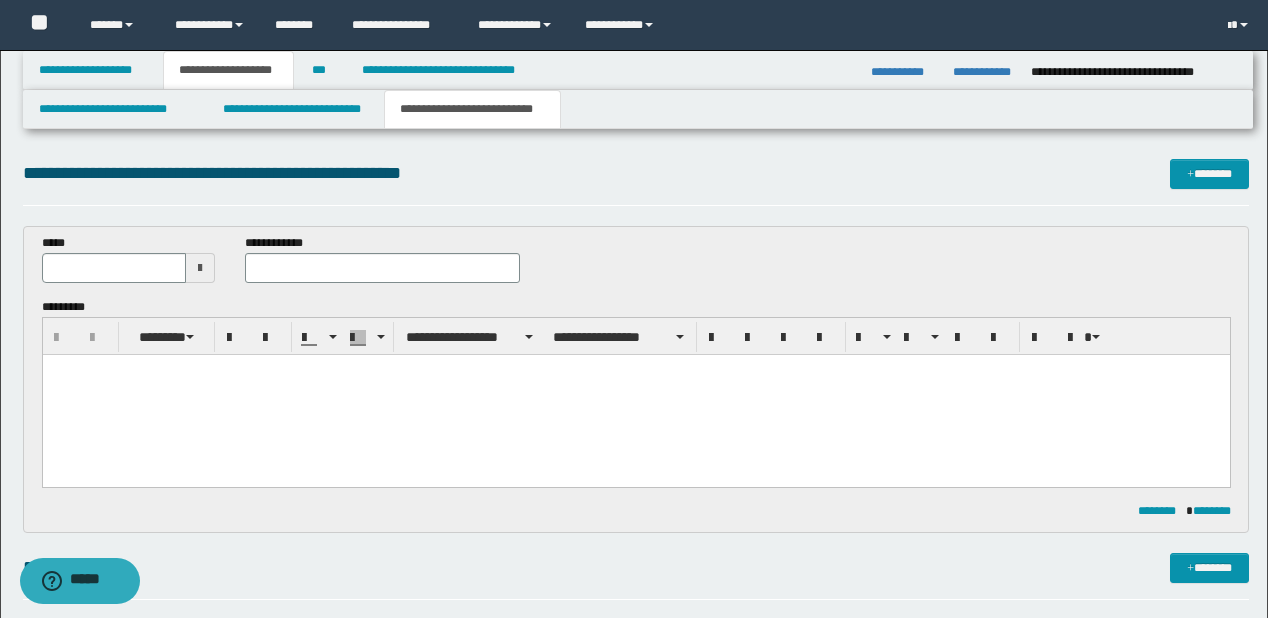 click at bounding box center [635, 394] 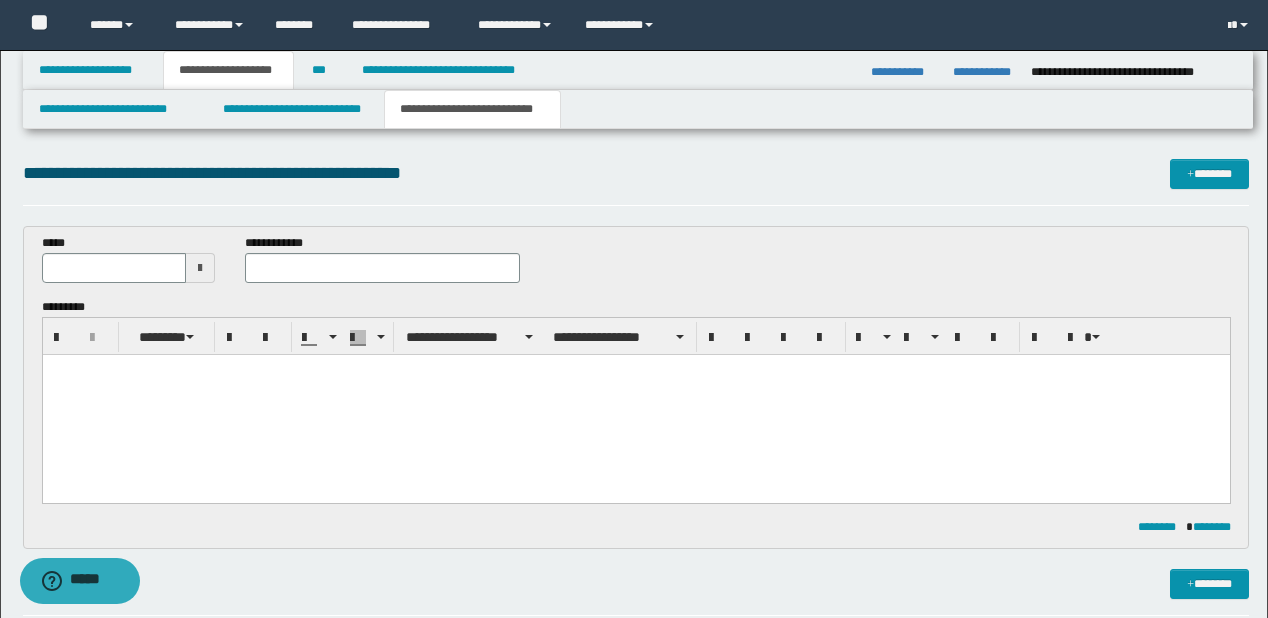 paste 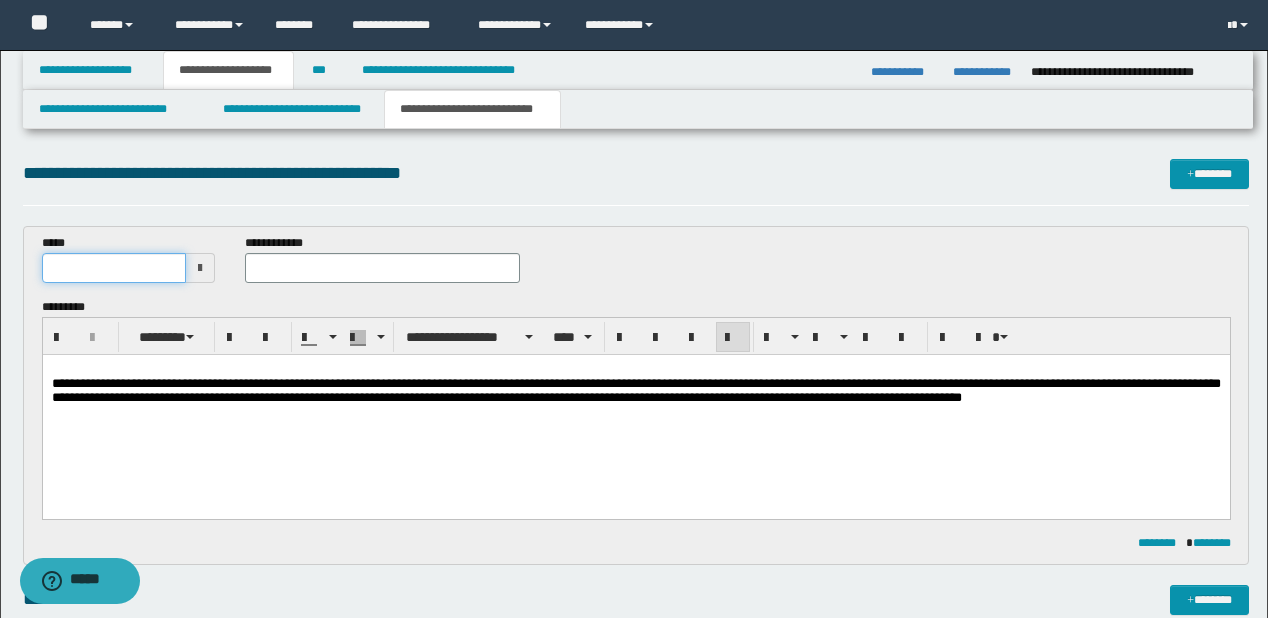 click at bounding box center [114, 268] 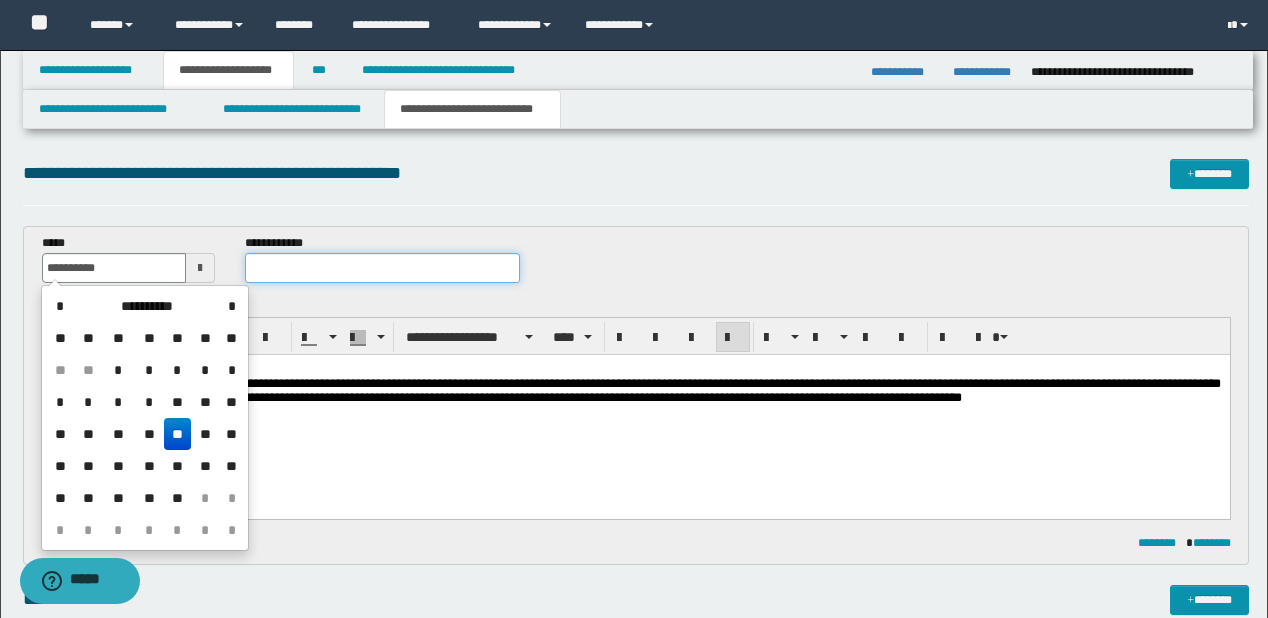 type on "**********" 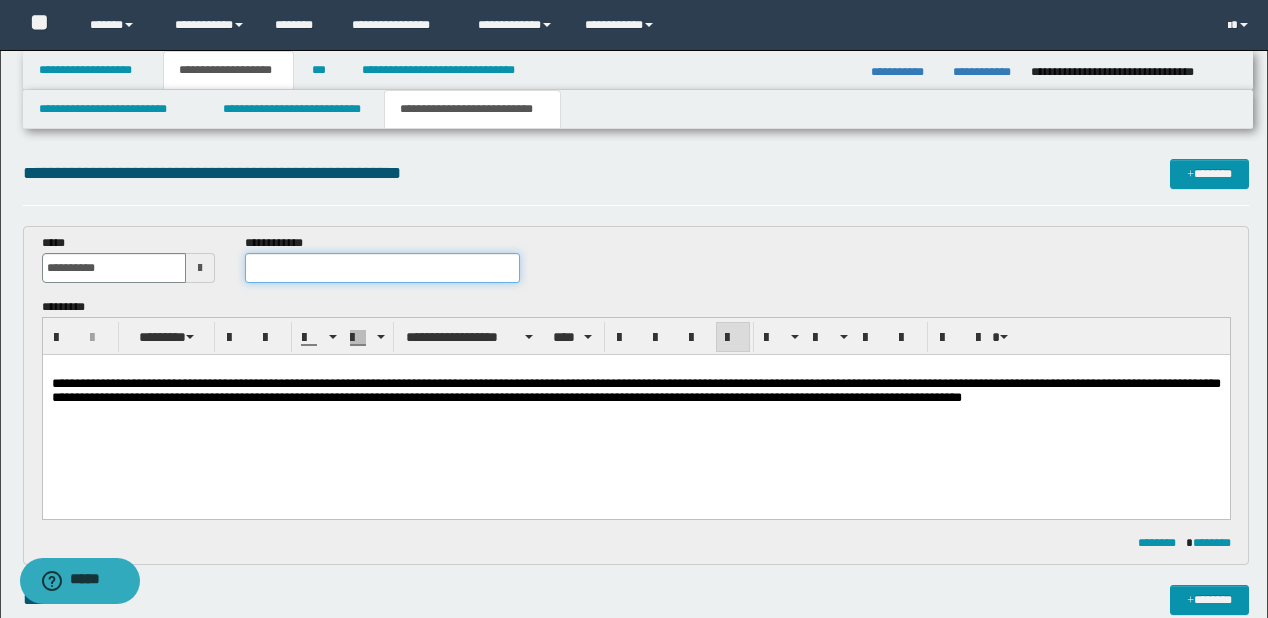 click at bounding box center (382, 268) 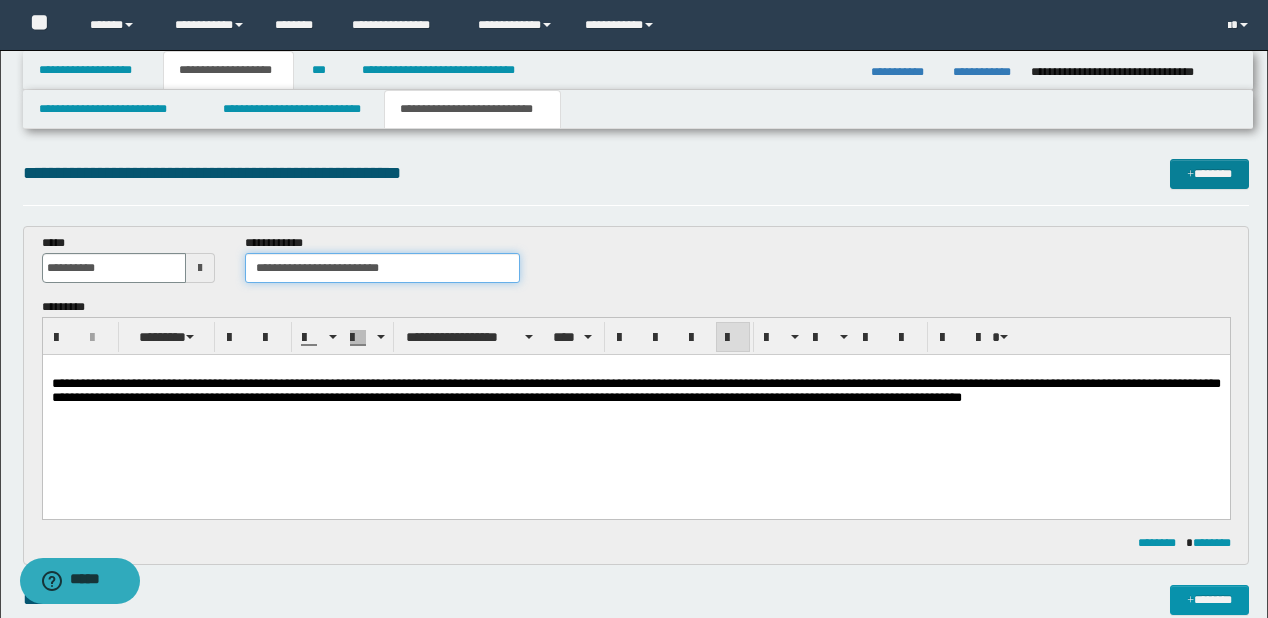 type on "**********" 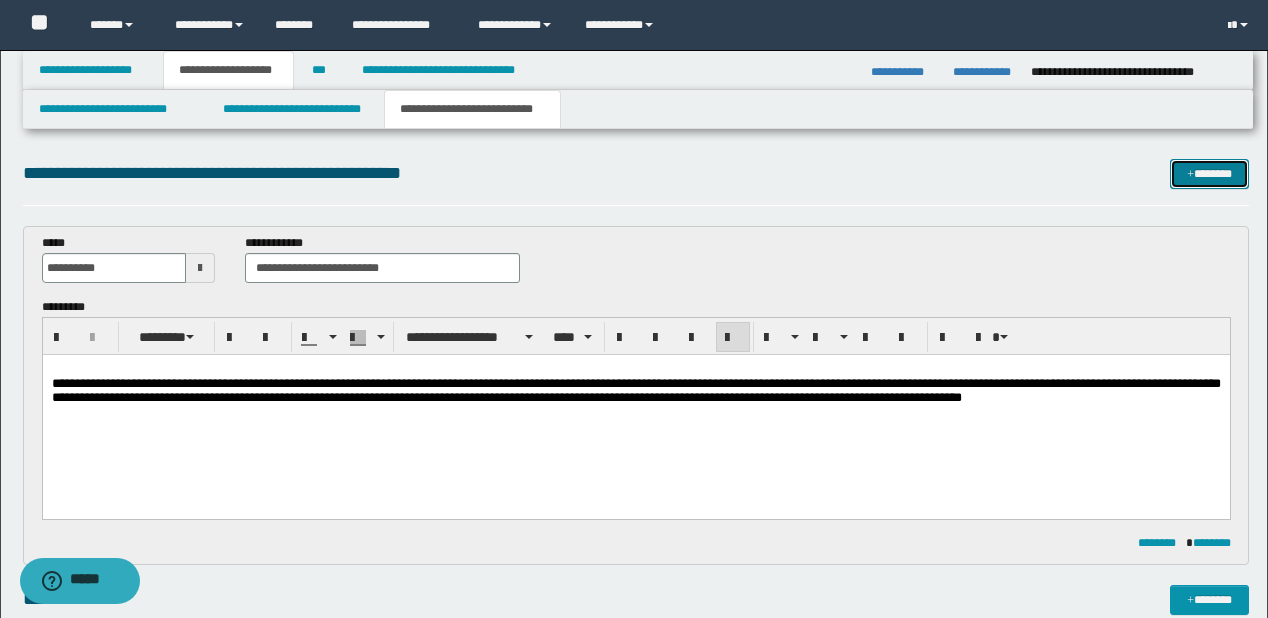 click on "*******" at bounding box center [1209, 174] 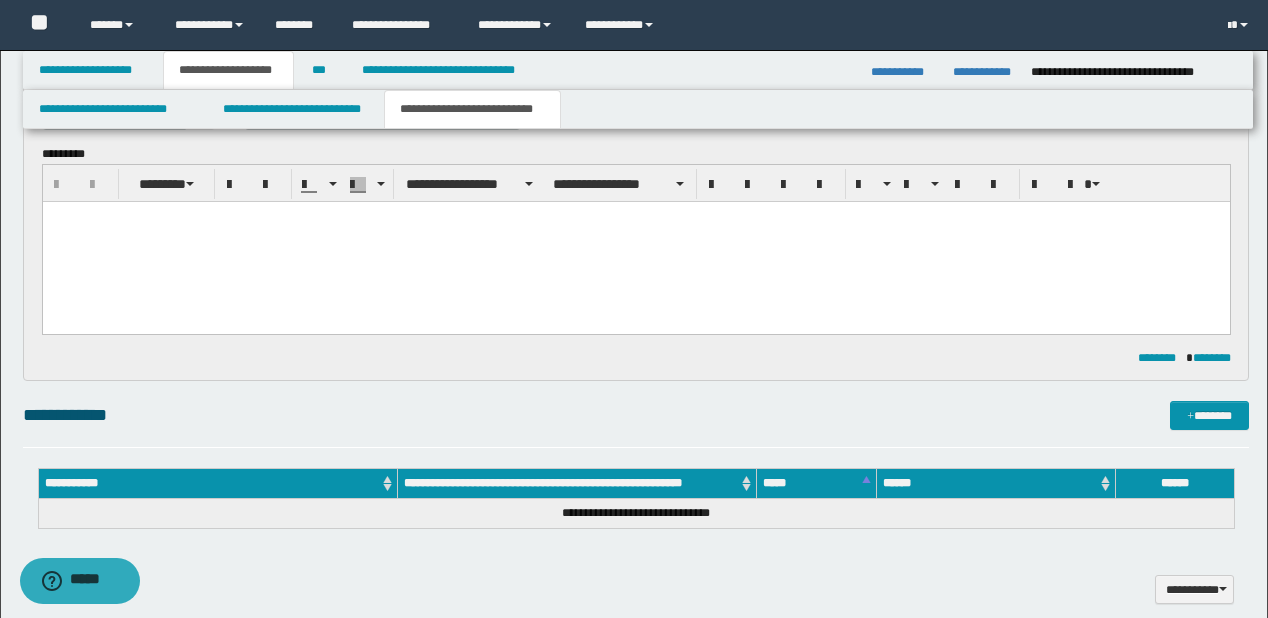 scroll, scrollTop: 352, scrollLeft: 0, axis: vertical 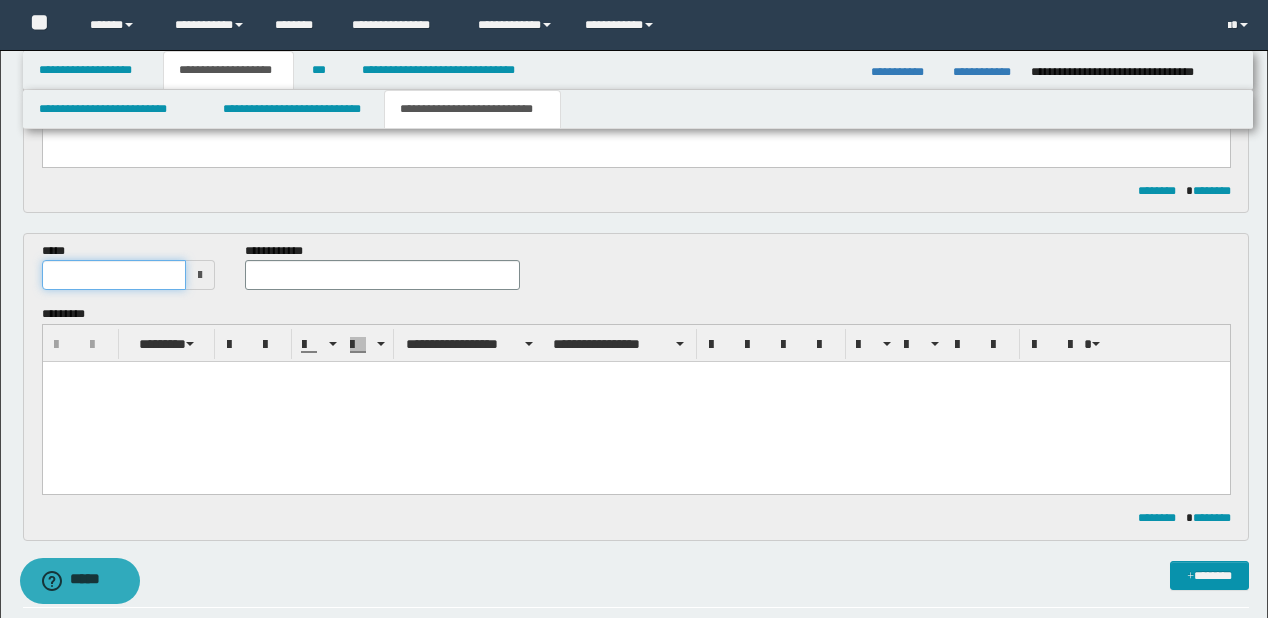 click at bounding box center (114, 275) 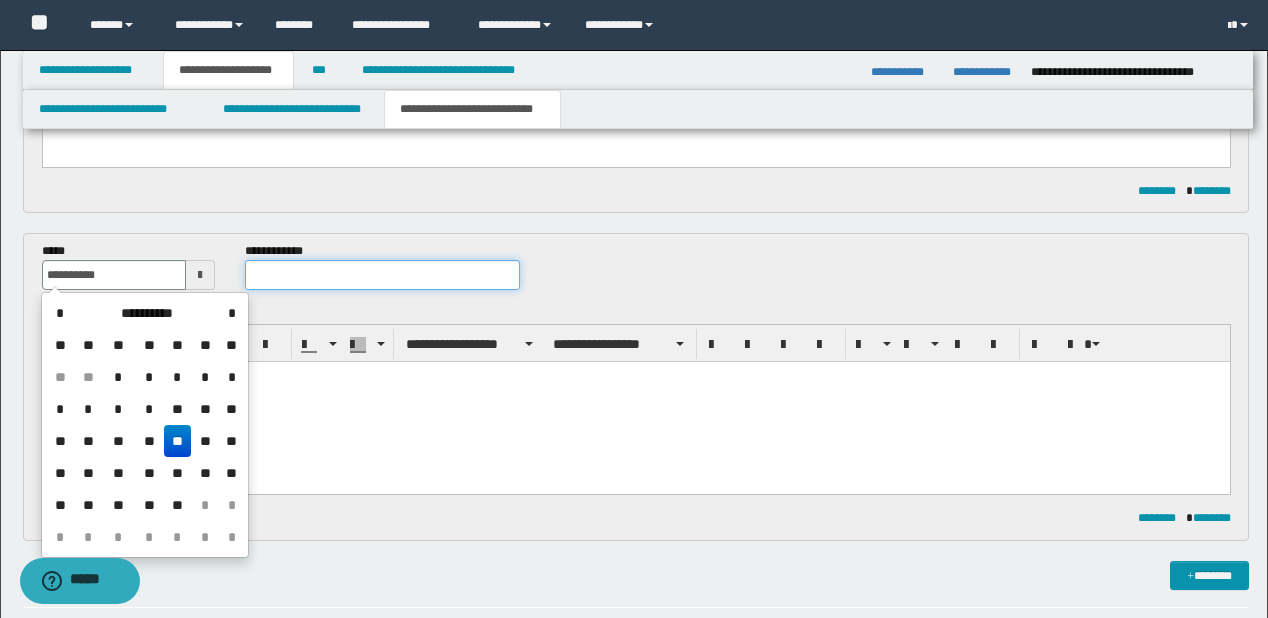 type on "**********" 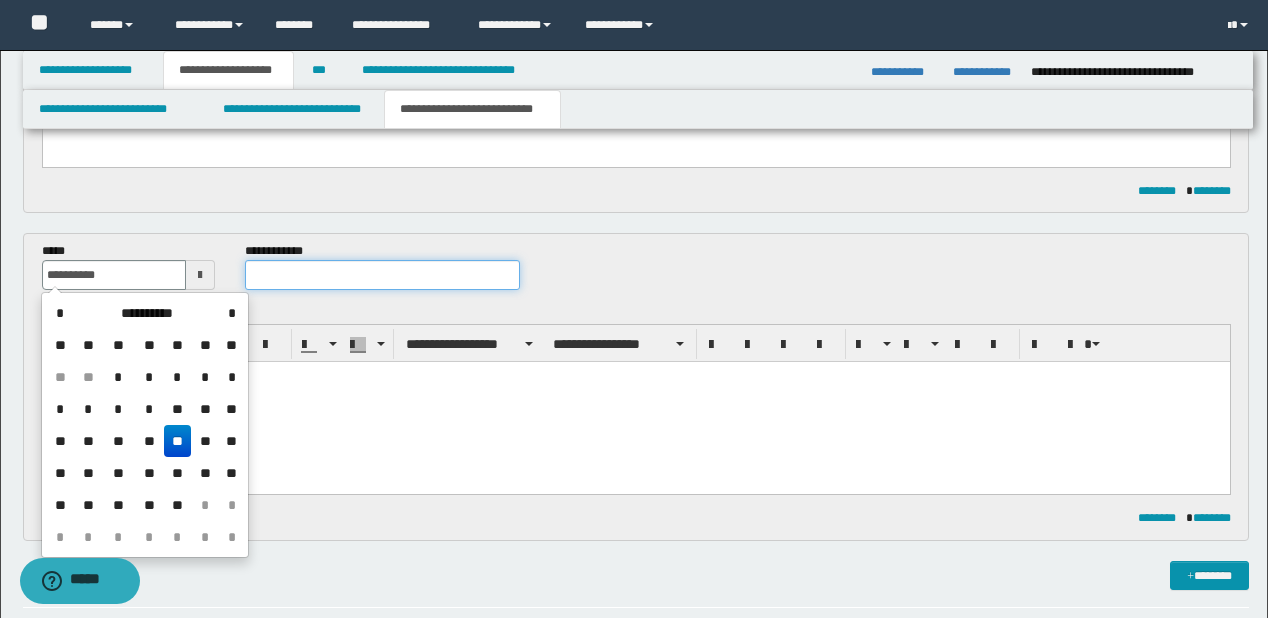 click at bounding box center [382, 275] 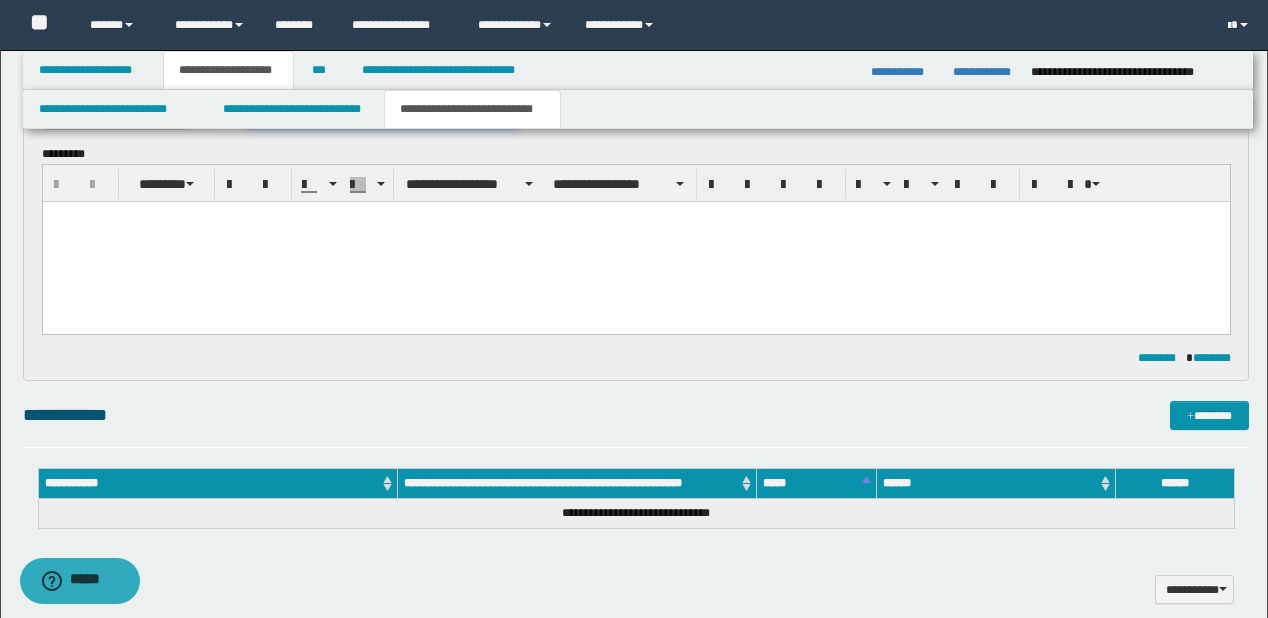 scroll, scrollTop: 672, scrollLeft: 0, axis: vertical 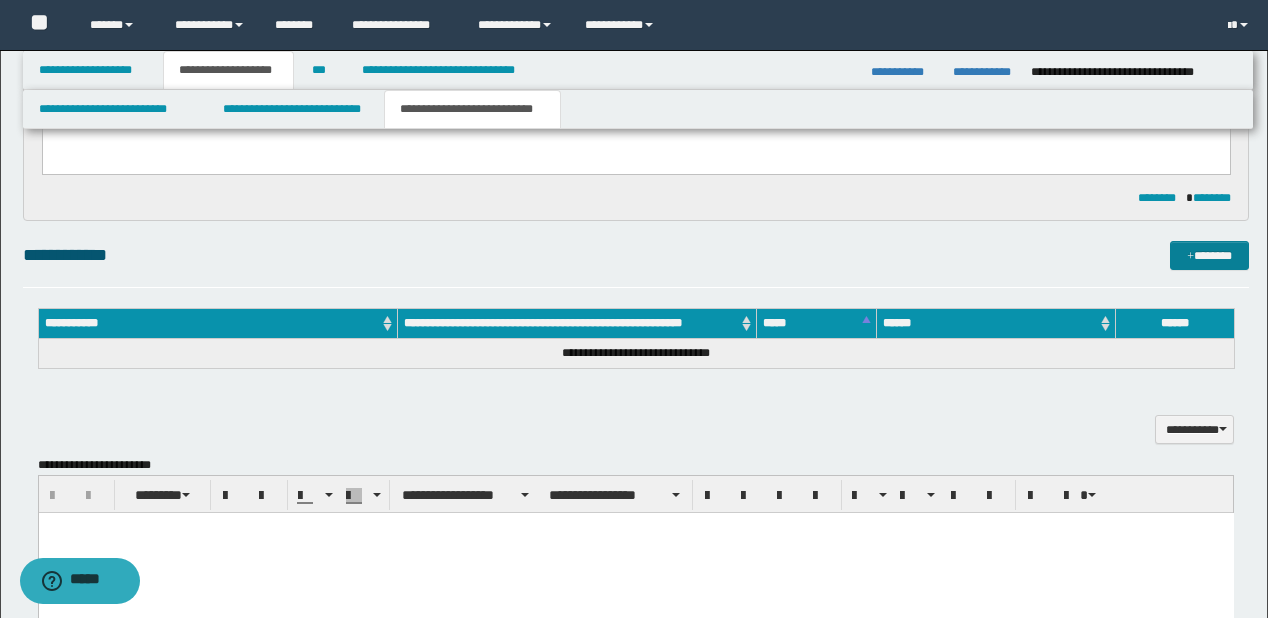 type on "**********" 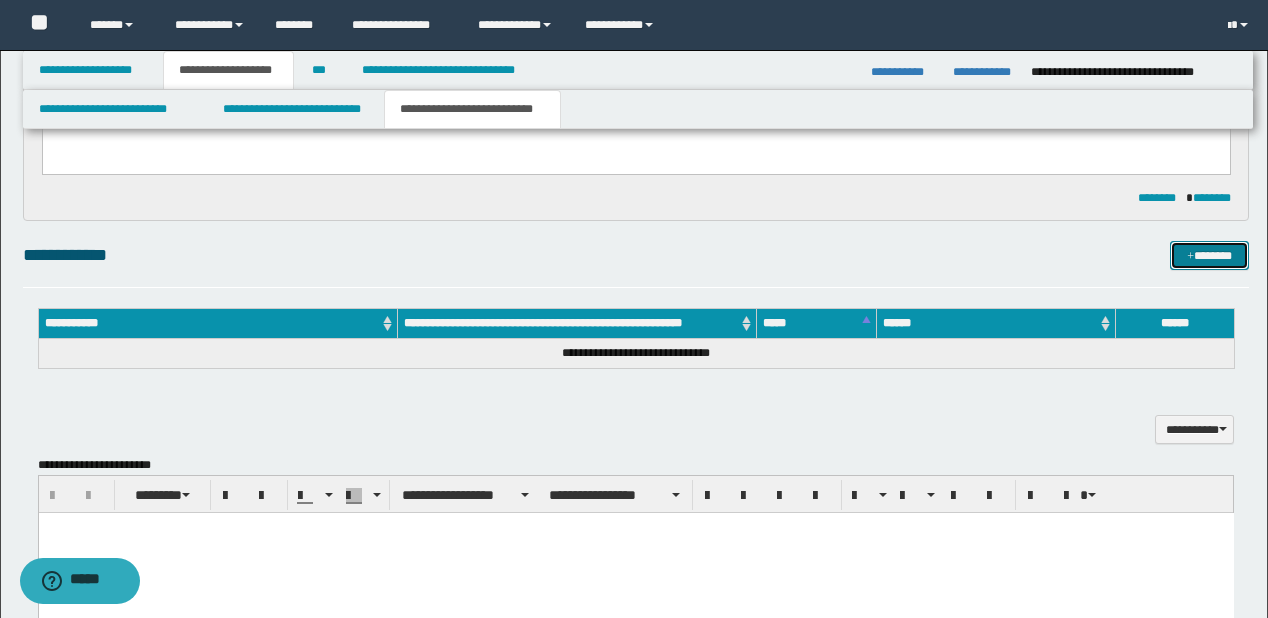click on "*******" at bounding box center [1209, 256] 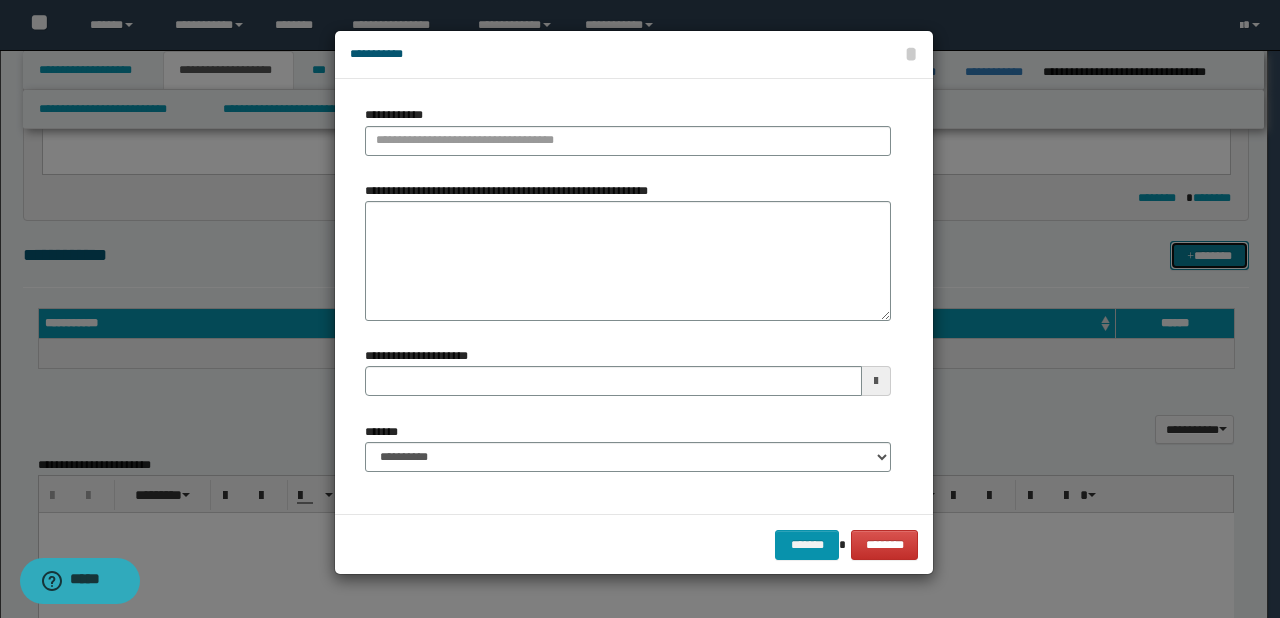 type 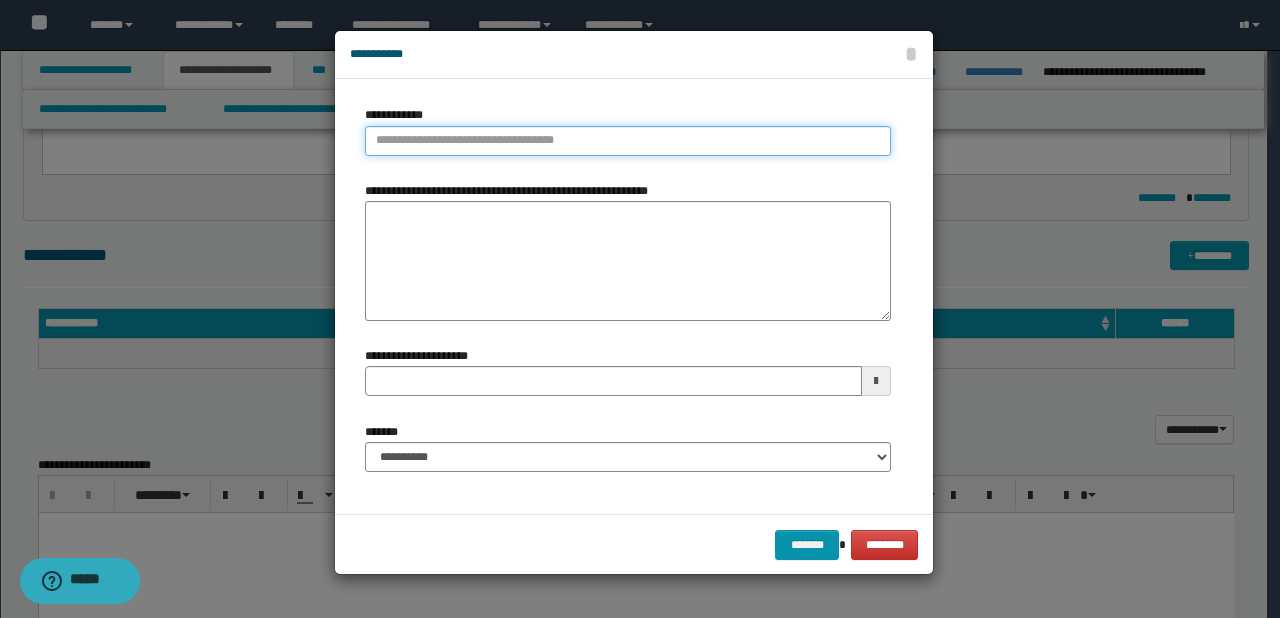 click on "**********" at bounding box center (628, 141) 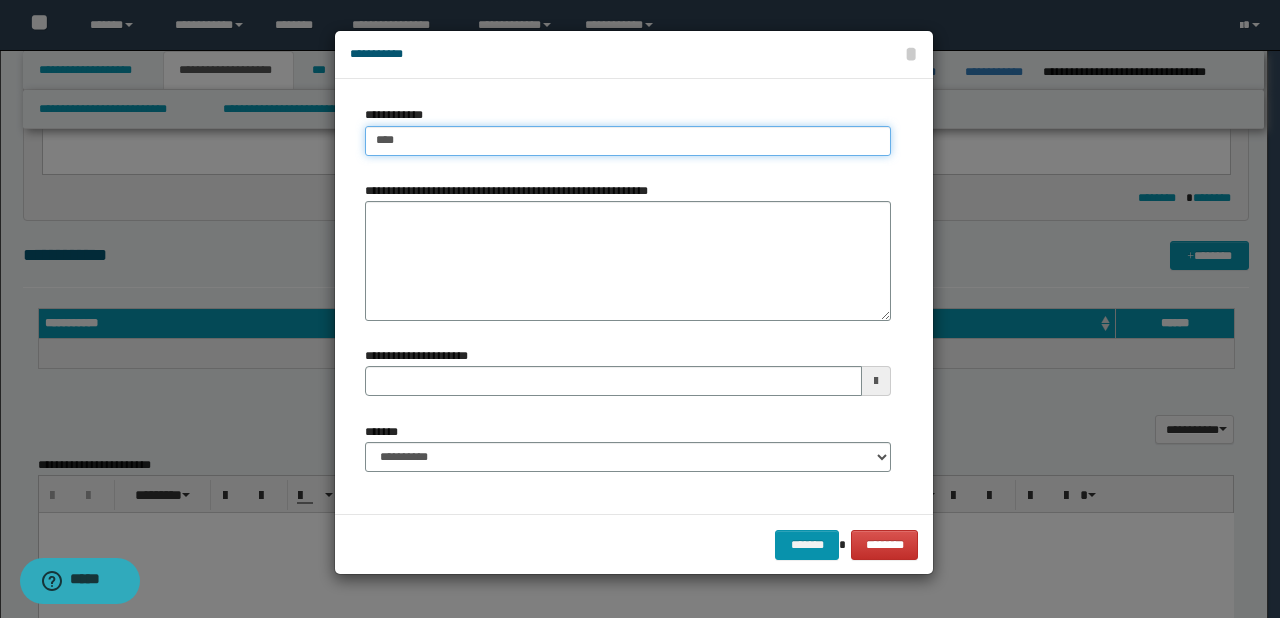 type on "****" 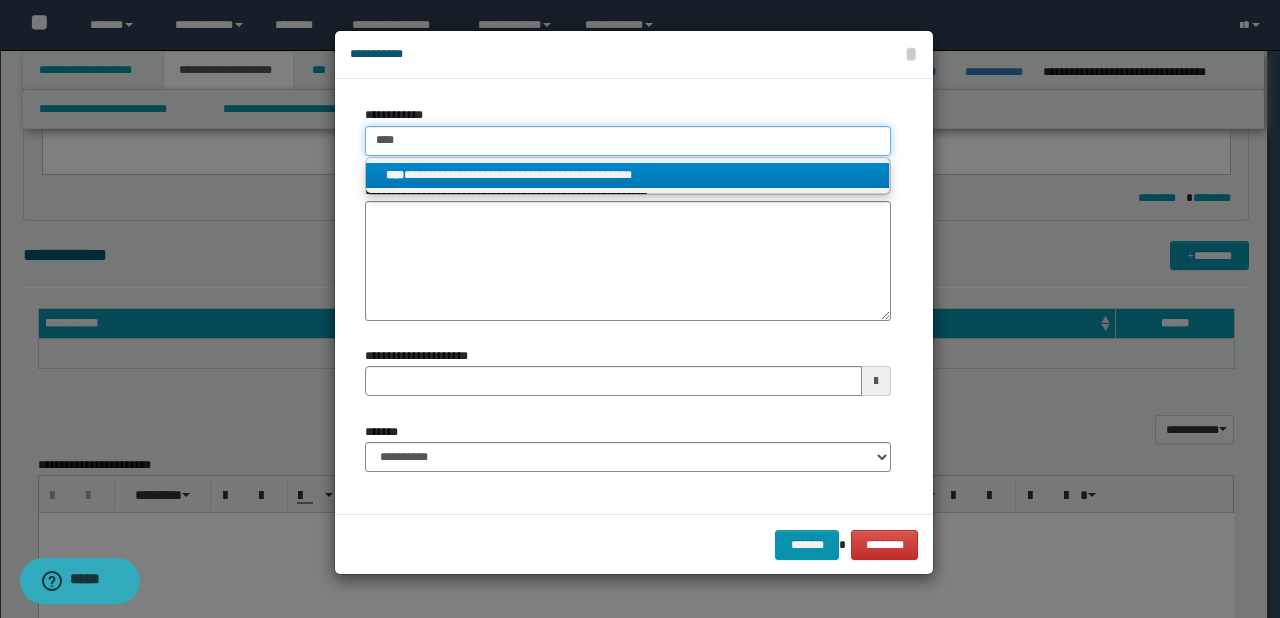 type on "****" 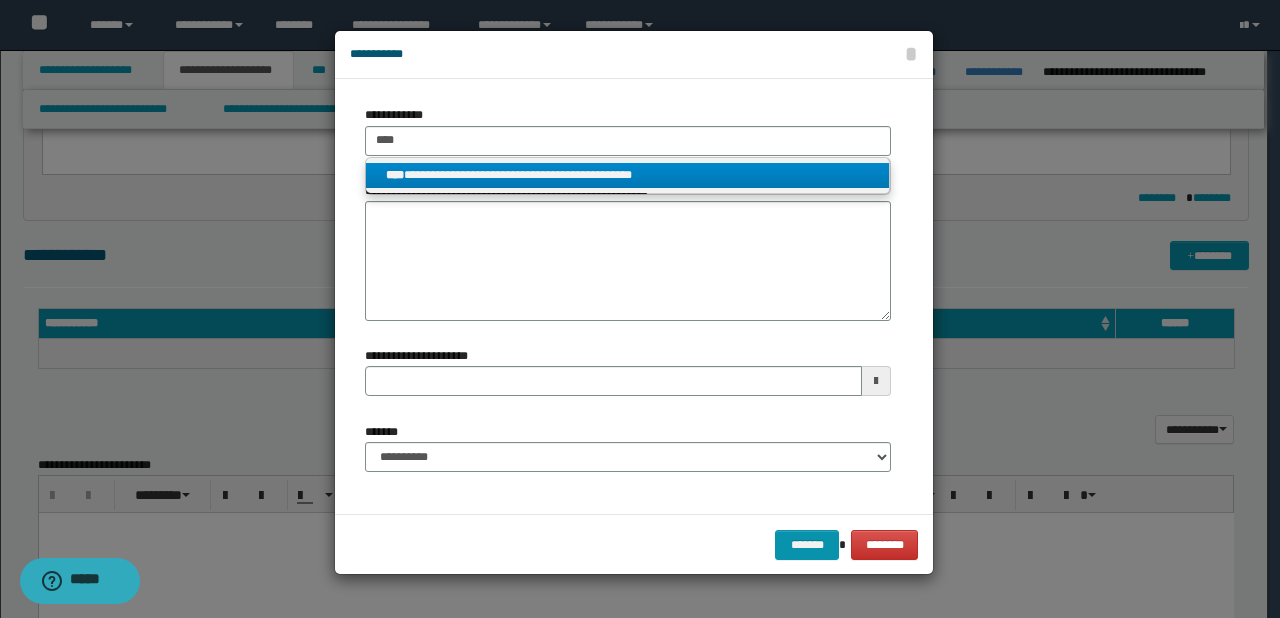 click on "**********" at bounding box center (628, 175) 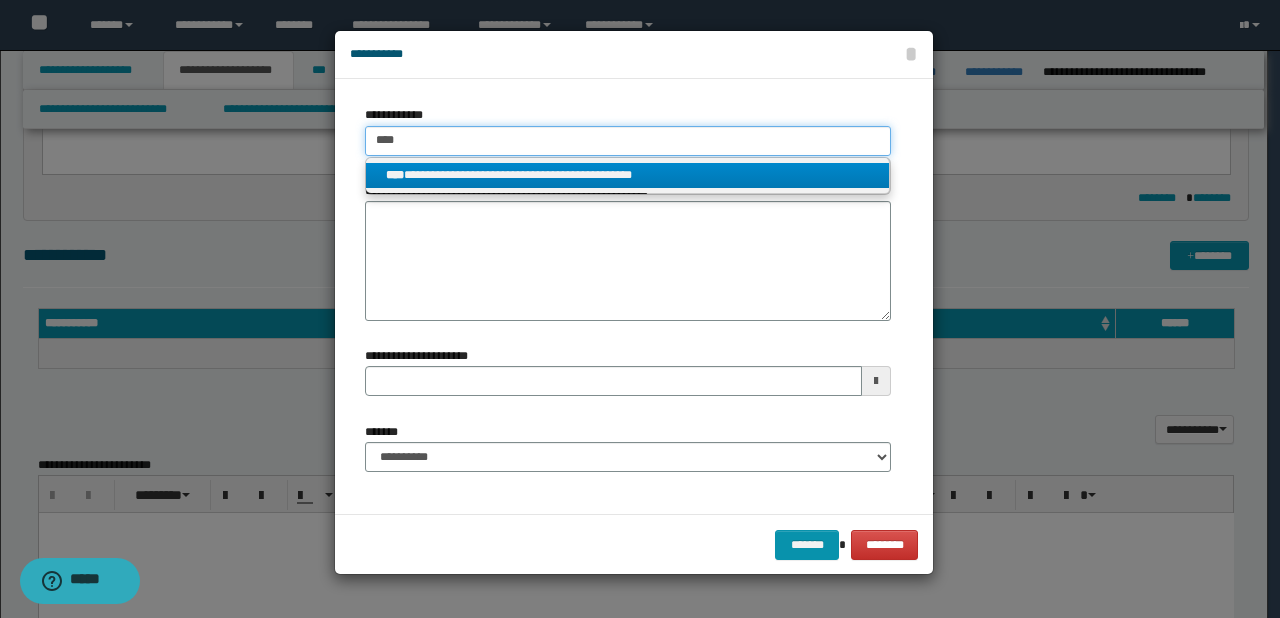 type 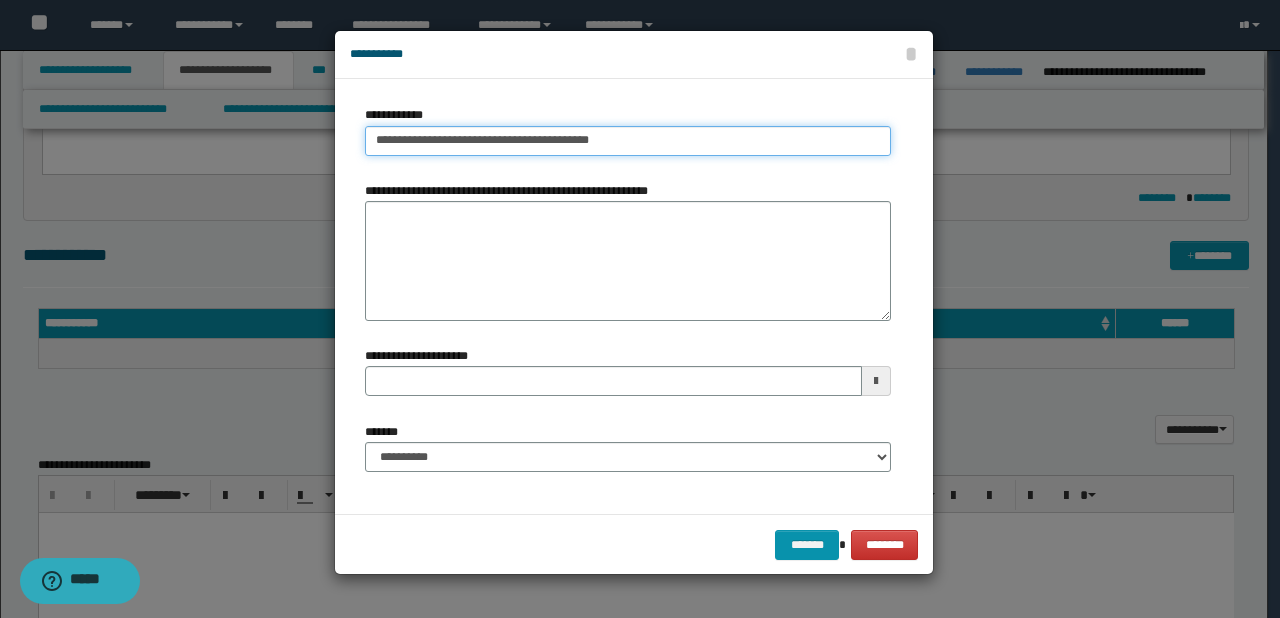 type on "**********" 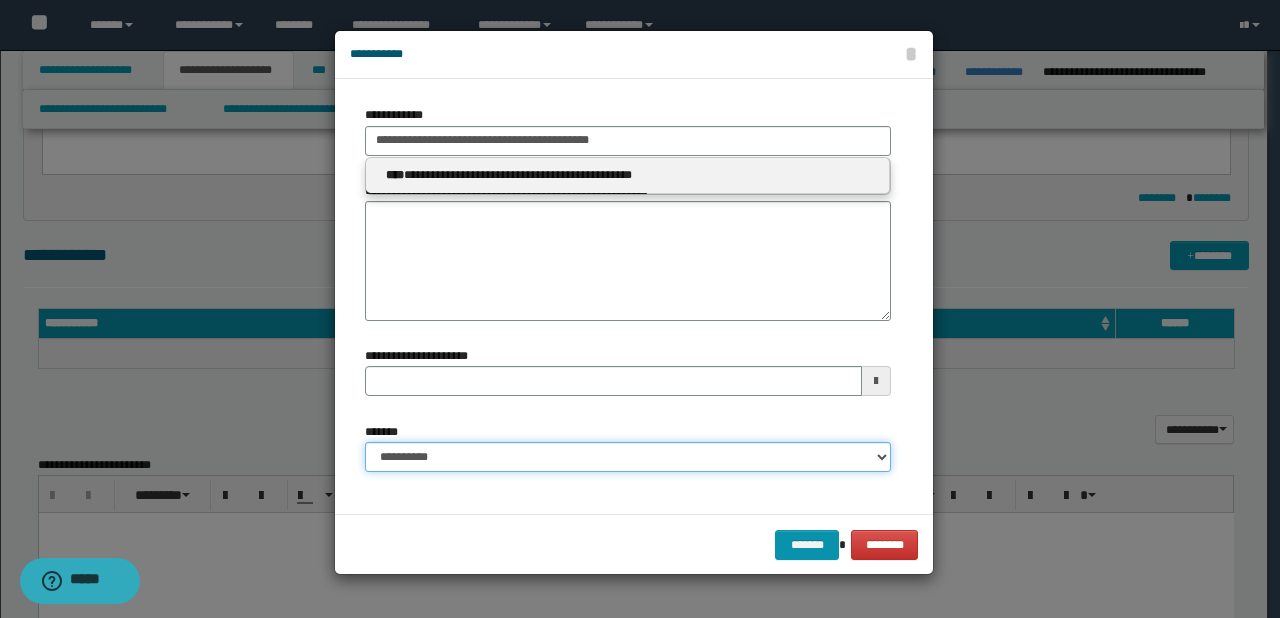 type 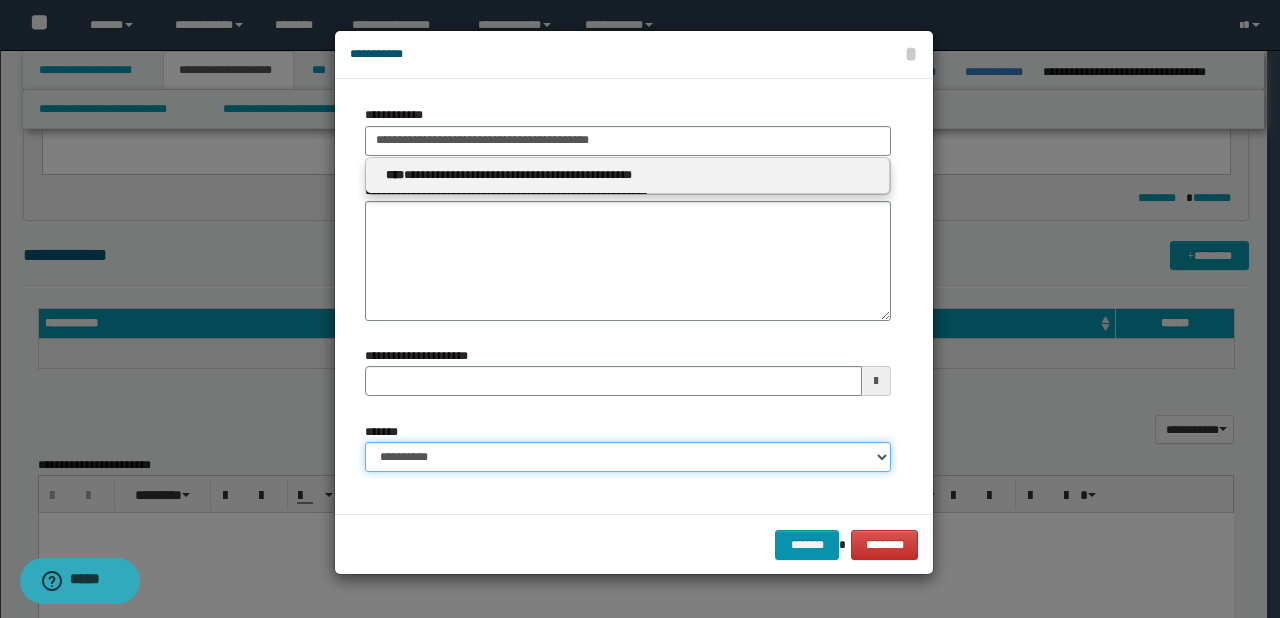 click on "**********" at bounding box center (628, 457) 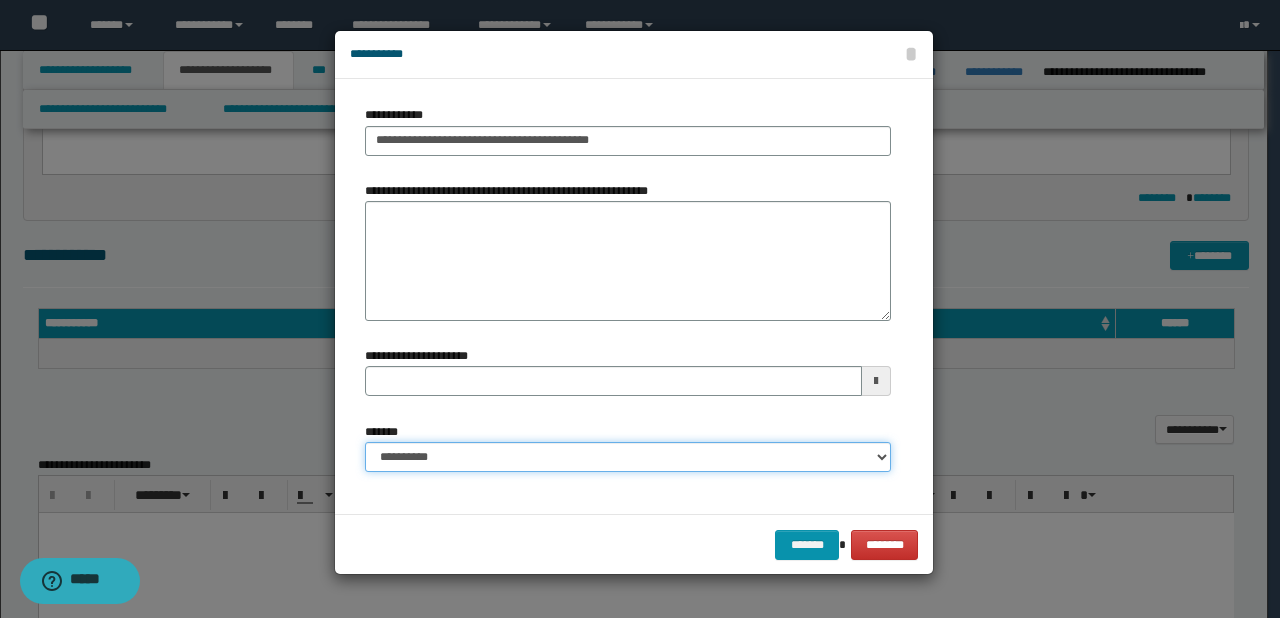 select on "*" 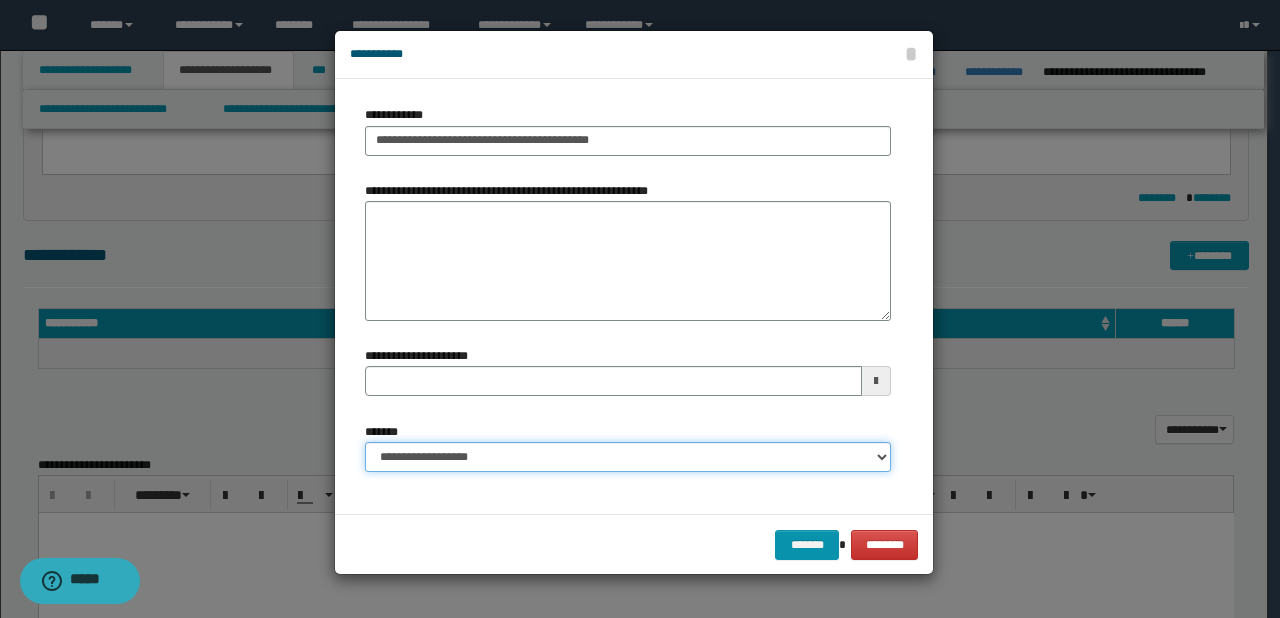 type 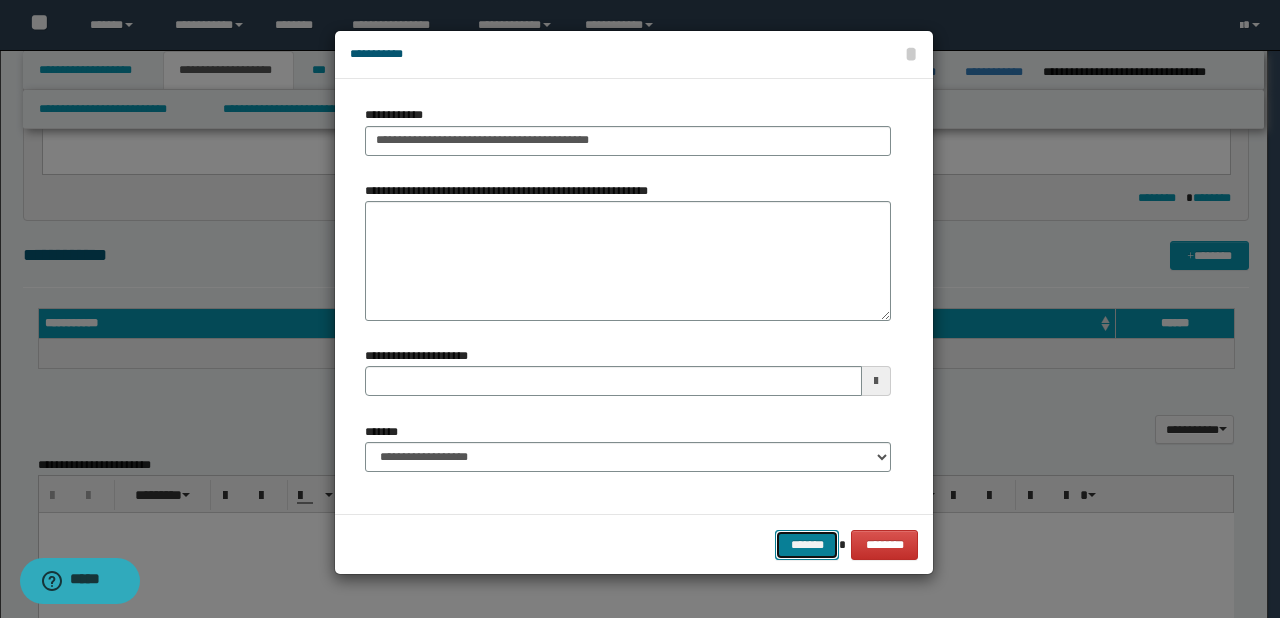 click on "*******" at bounding box center (807, 545) 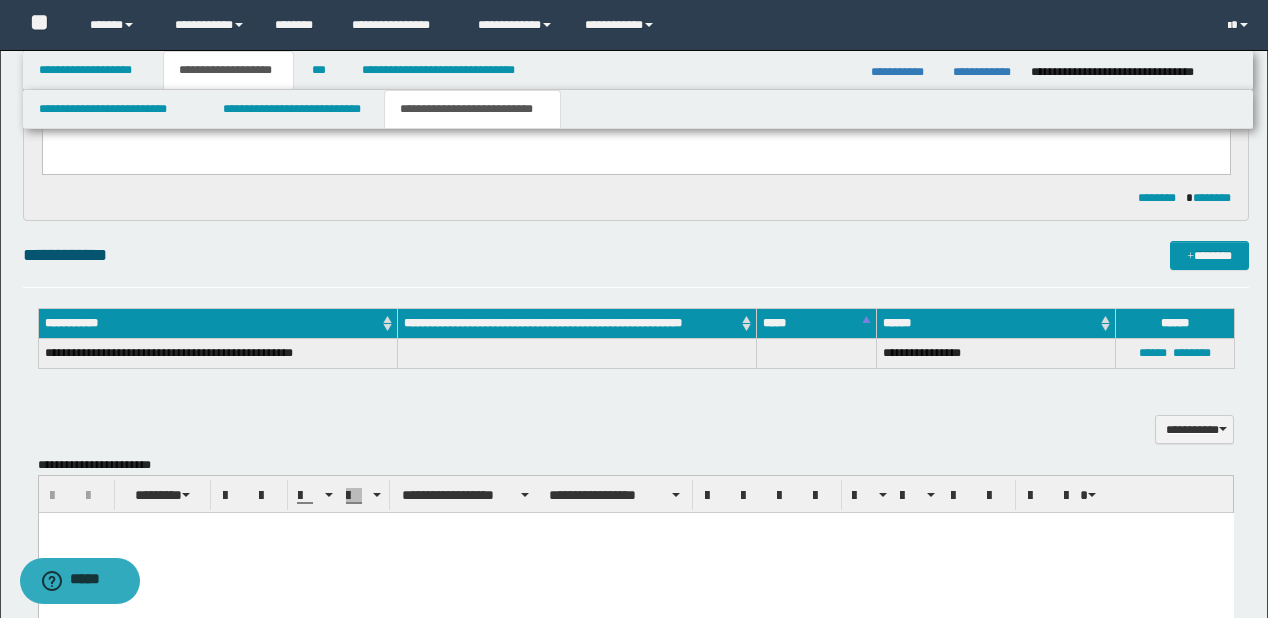 click at bounding box center [635, 528] 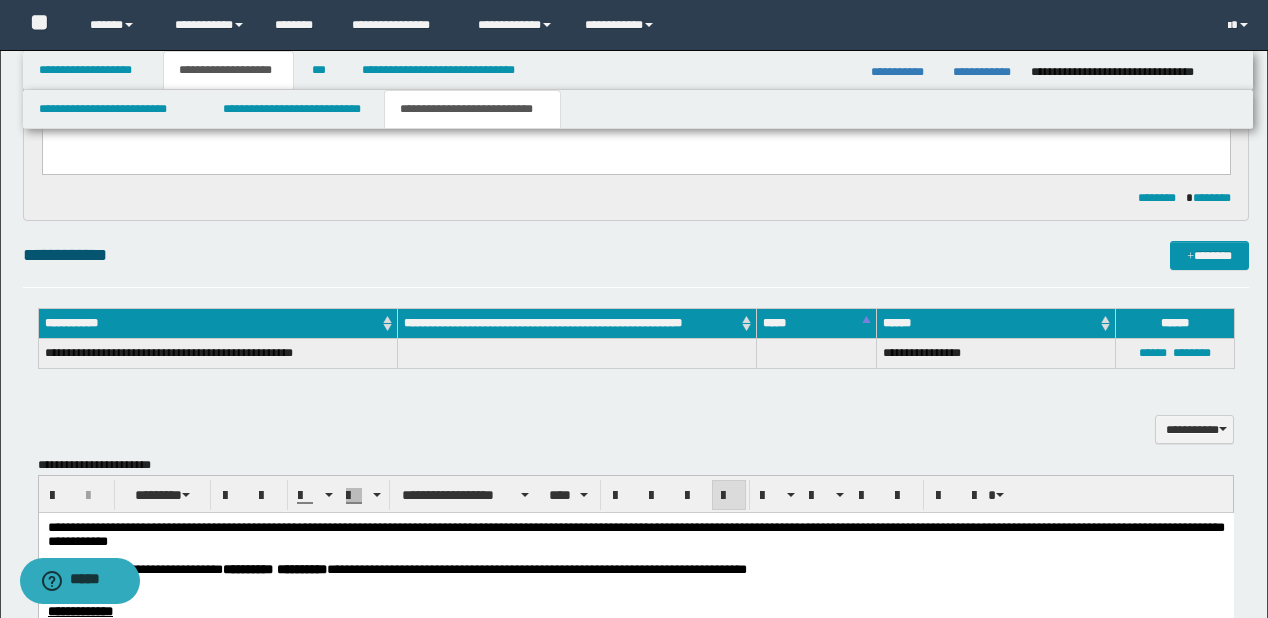 scroll, scrollTop: 912, scrollLeft: 0, axis: vertical 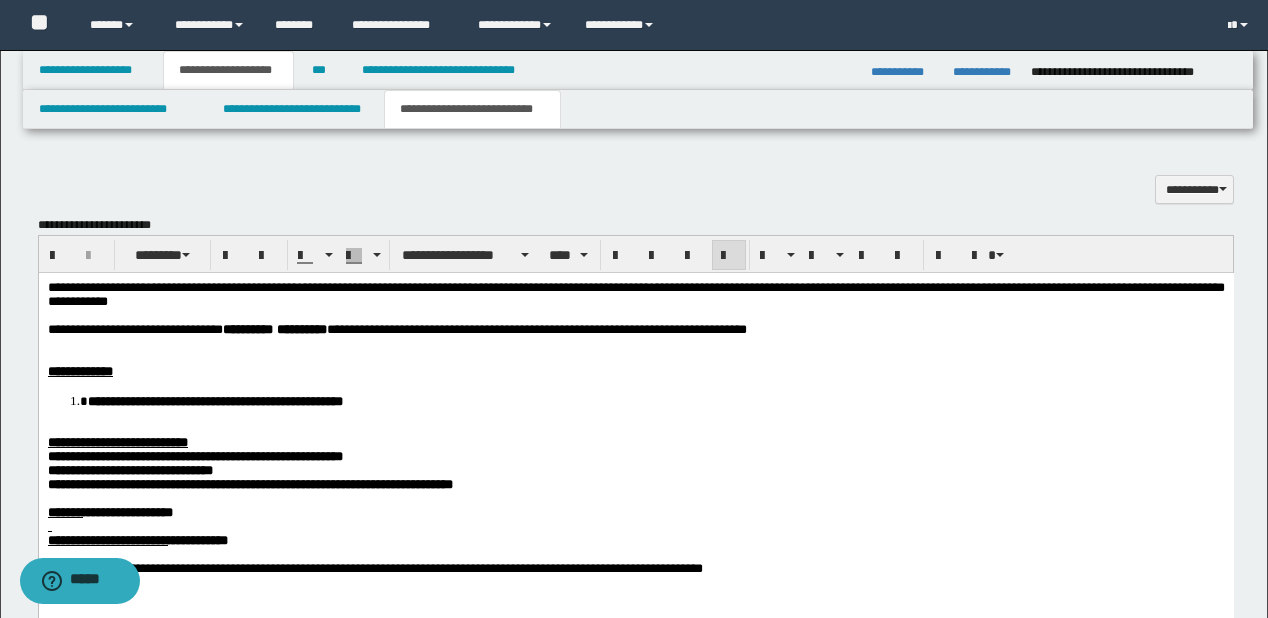 click on "**********" at bounding box center (635, 467) 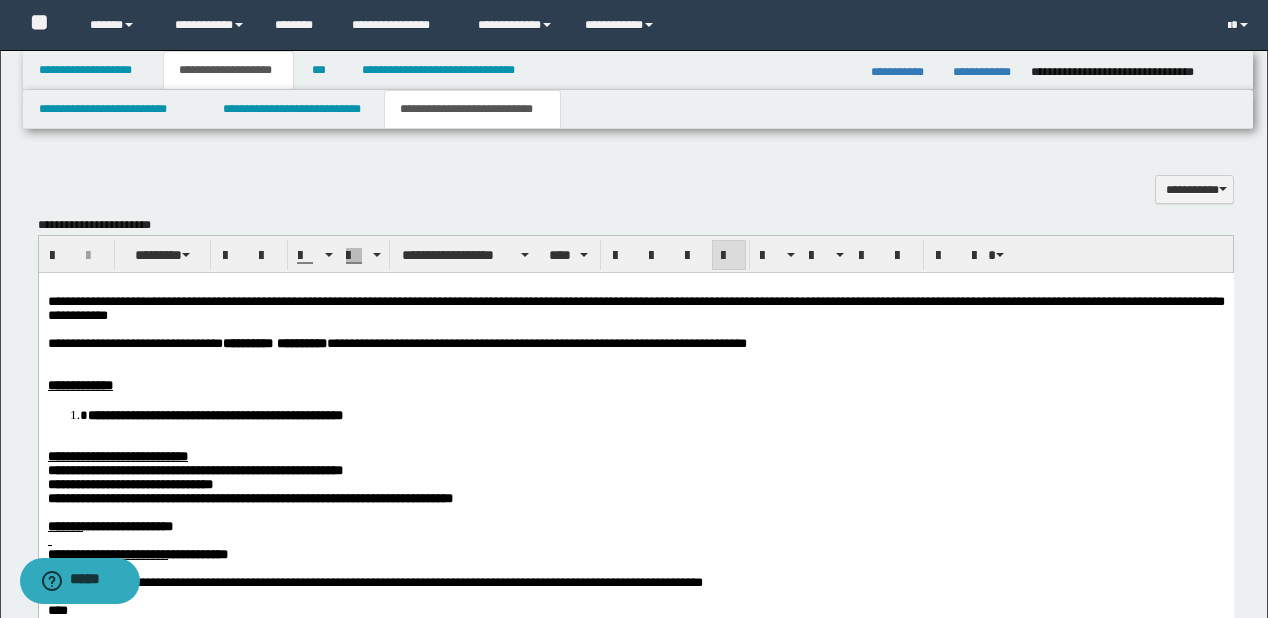 click at bounding box center [635, 358] 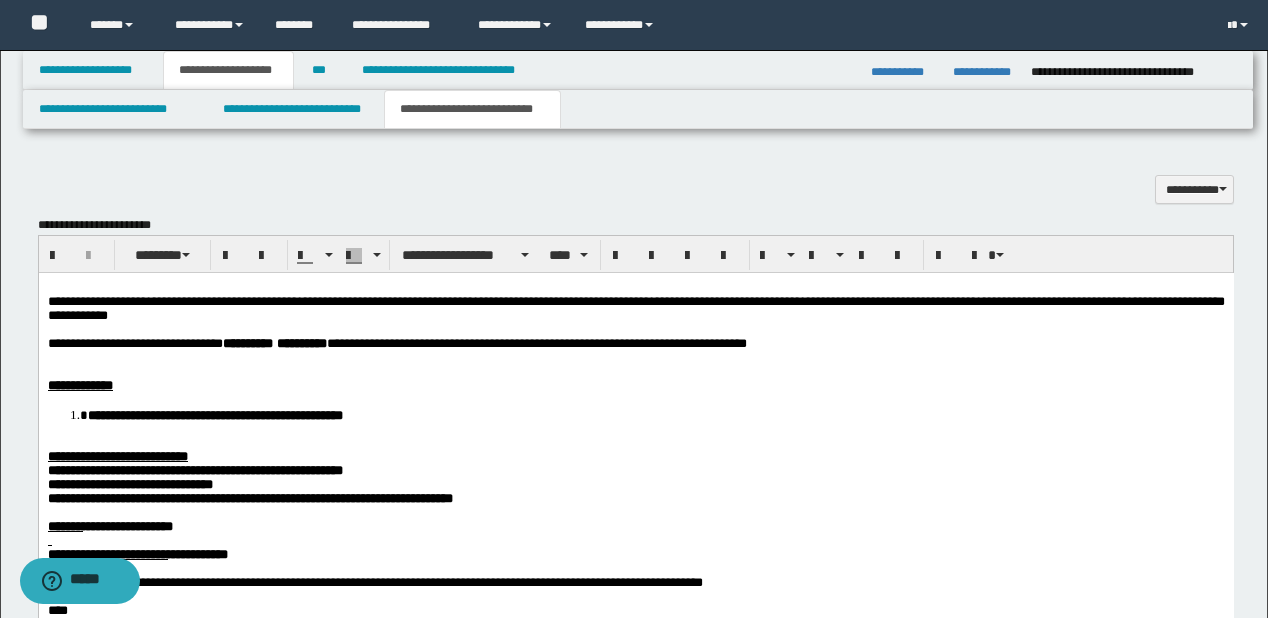 click on "some text" at bounding box center (635, 344) 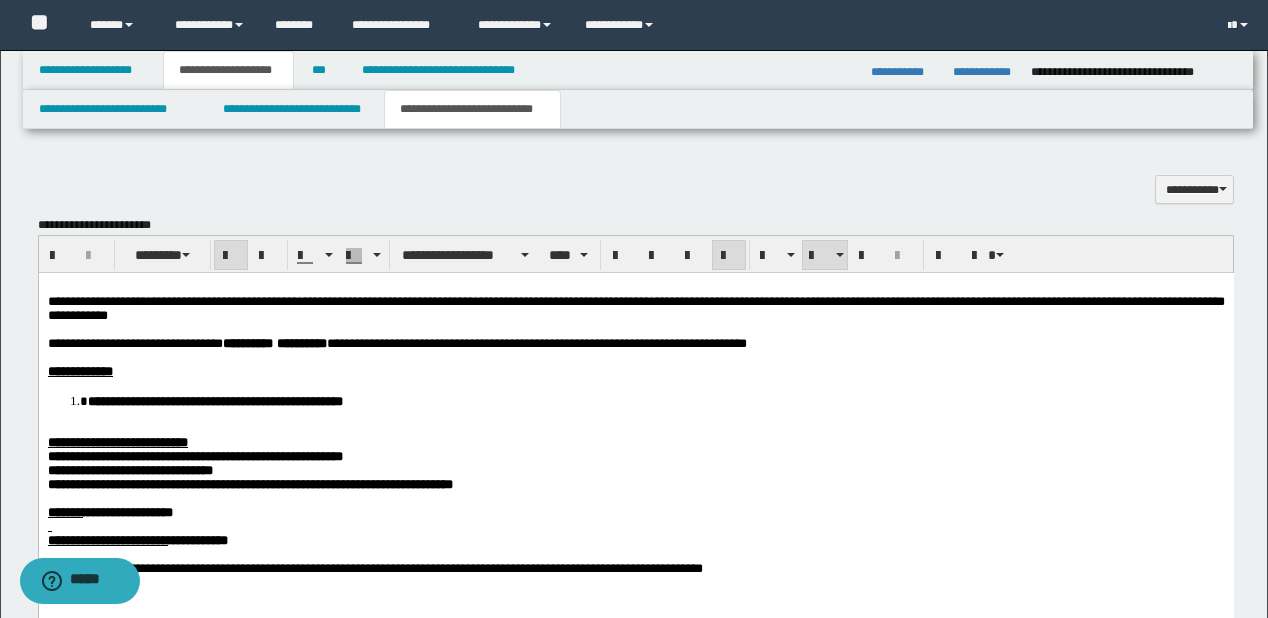 click on "**********" at bounding box center [655, 401] 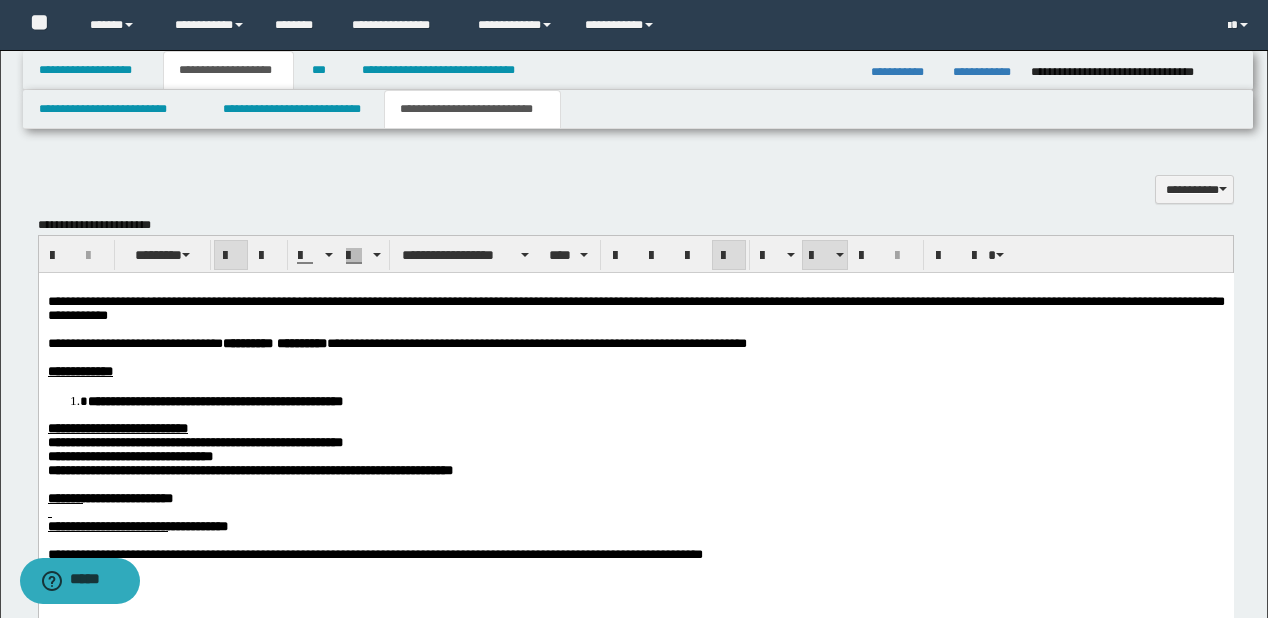 click on "**********" at bounding box center [194, 442] 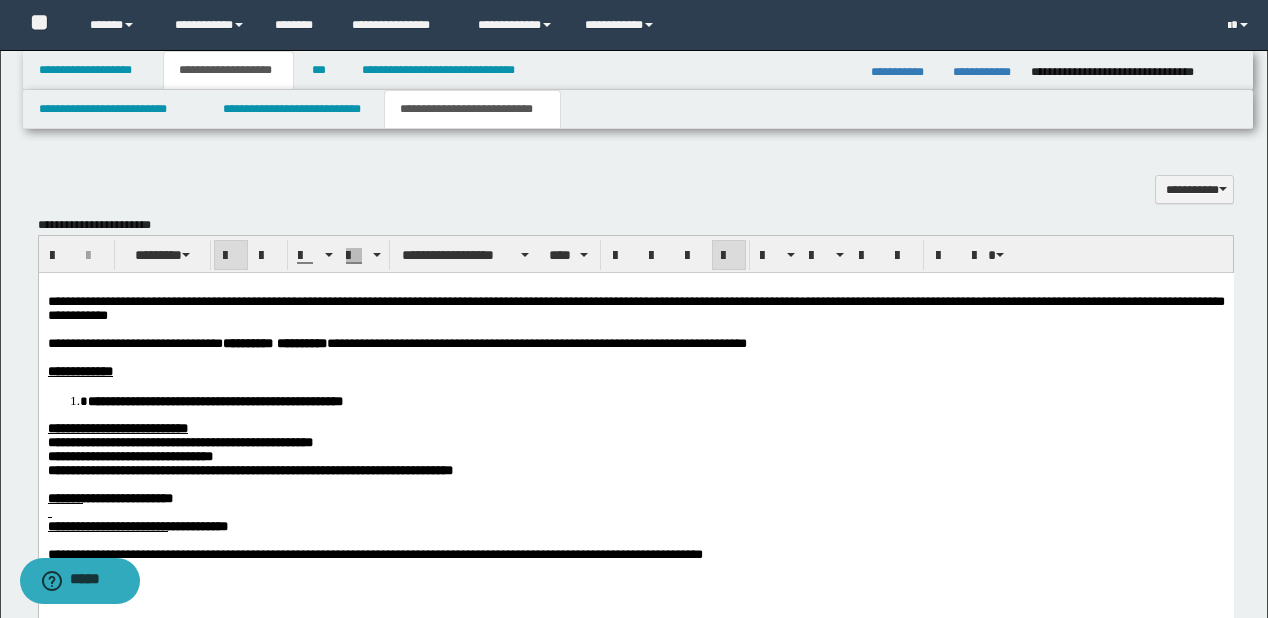 click on "**********" at bounding box center (249, 470) 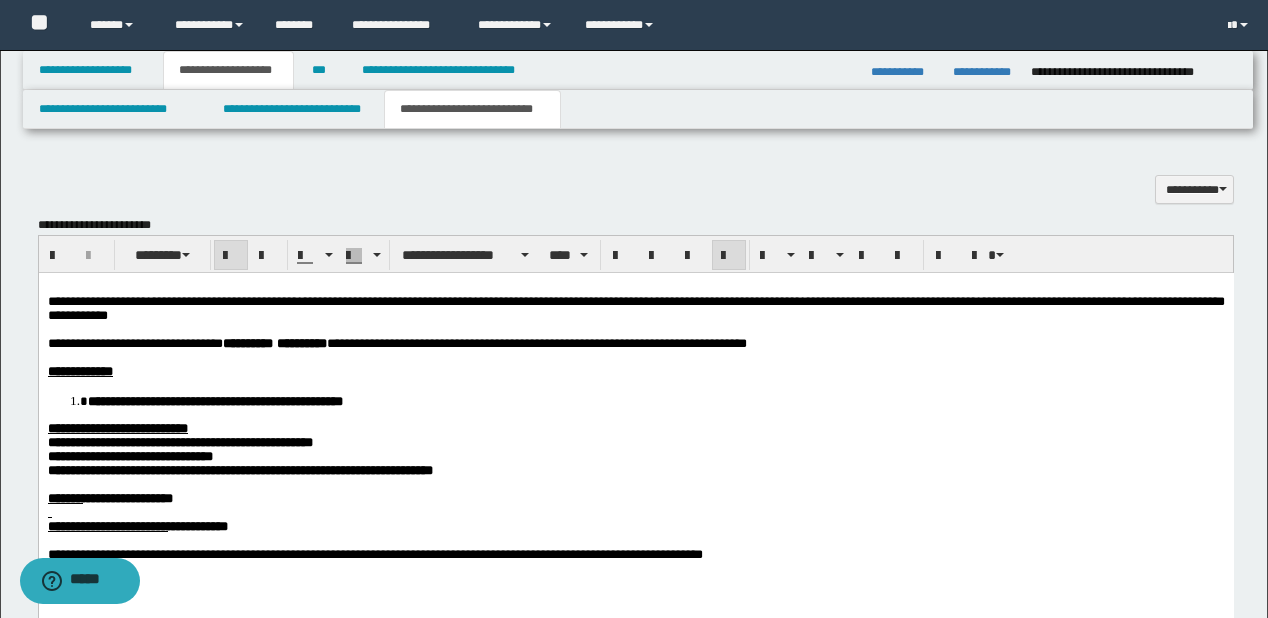 scroll, scrollTop: 1072, scrollLeft: 0, axis: vertical 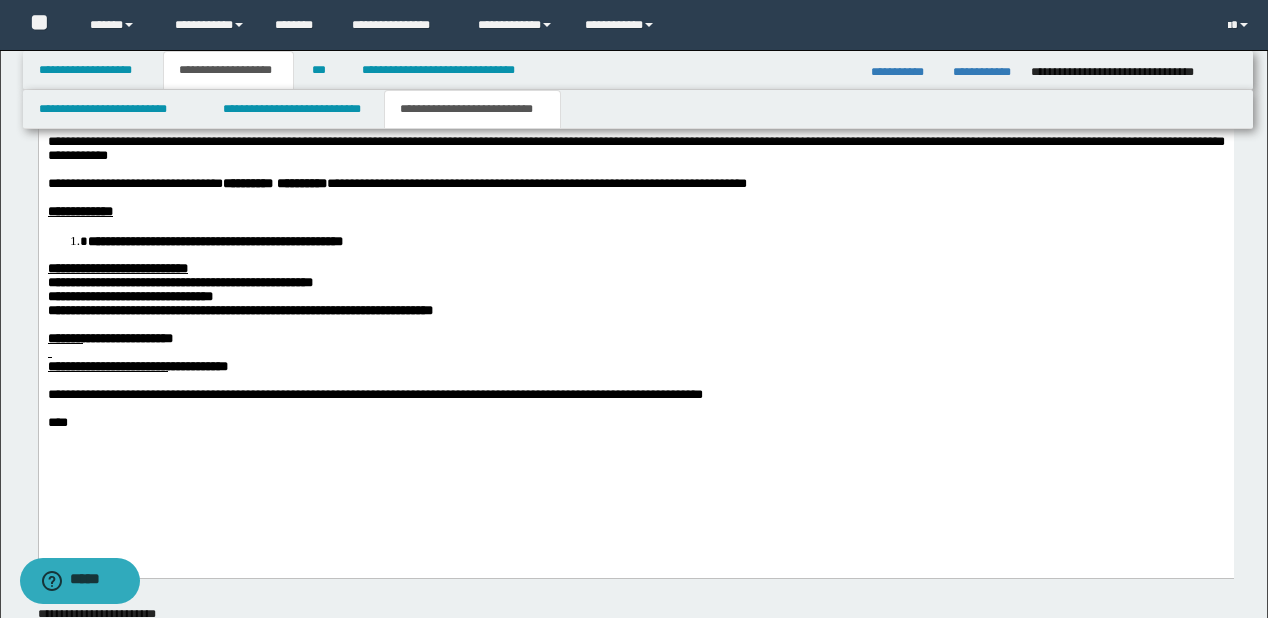 click at bounding box center [635, 353] 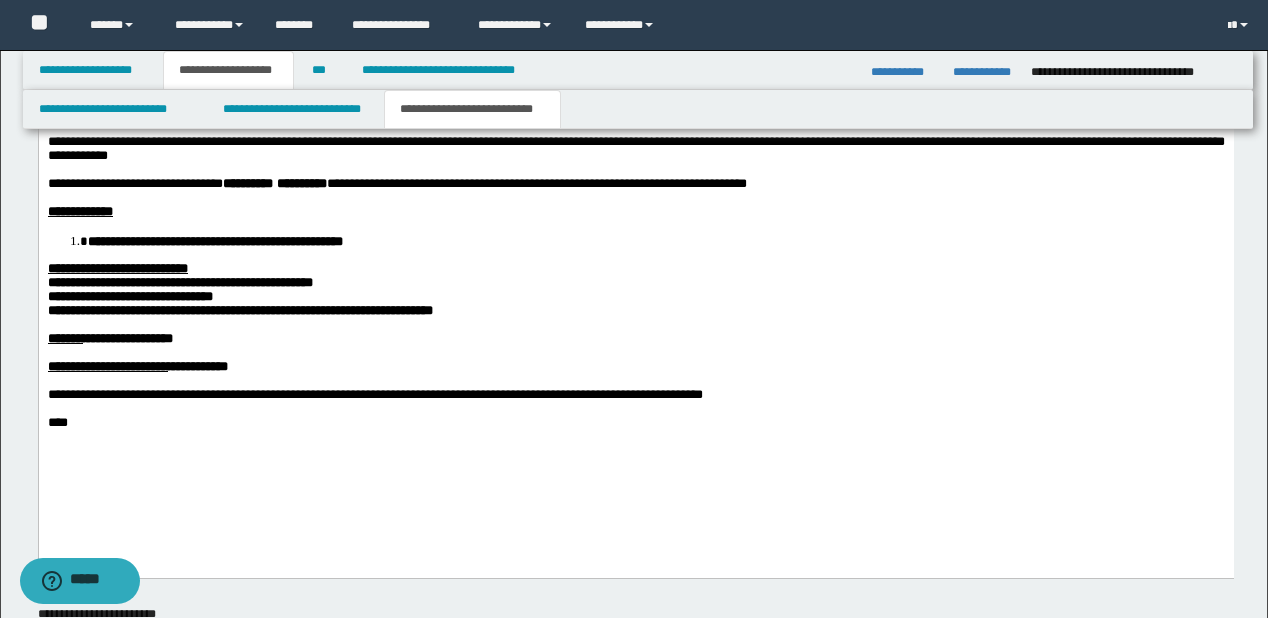 scroll, scrollTop: 1232, scrollLeft: 0, axis: vertical 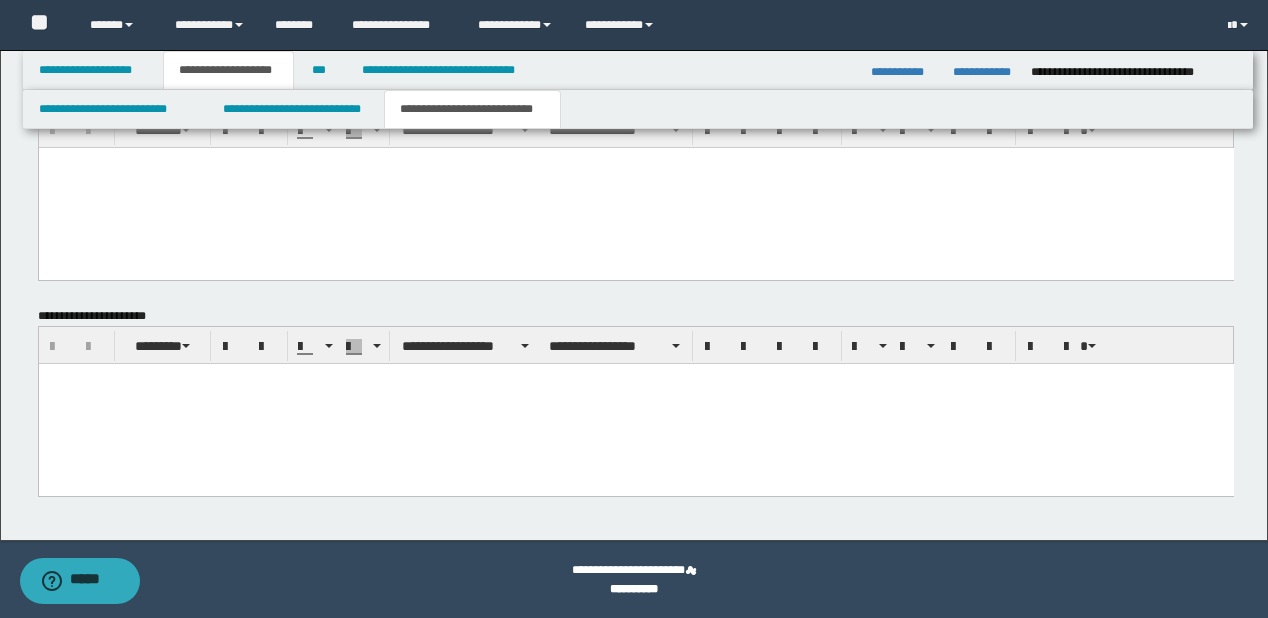 click at bounding box center (635, 403) 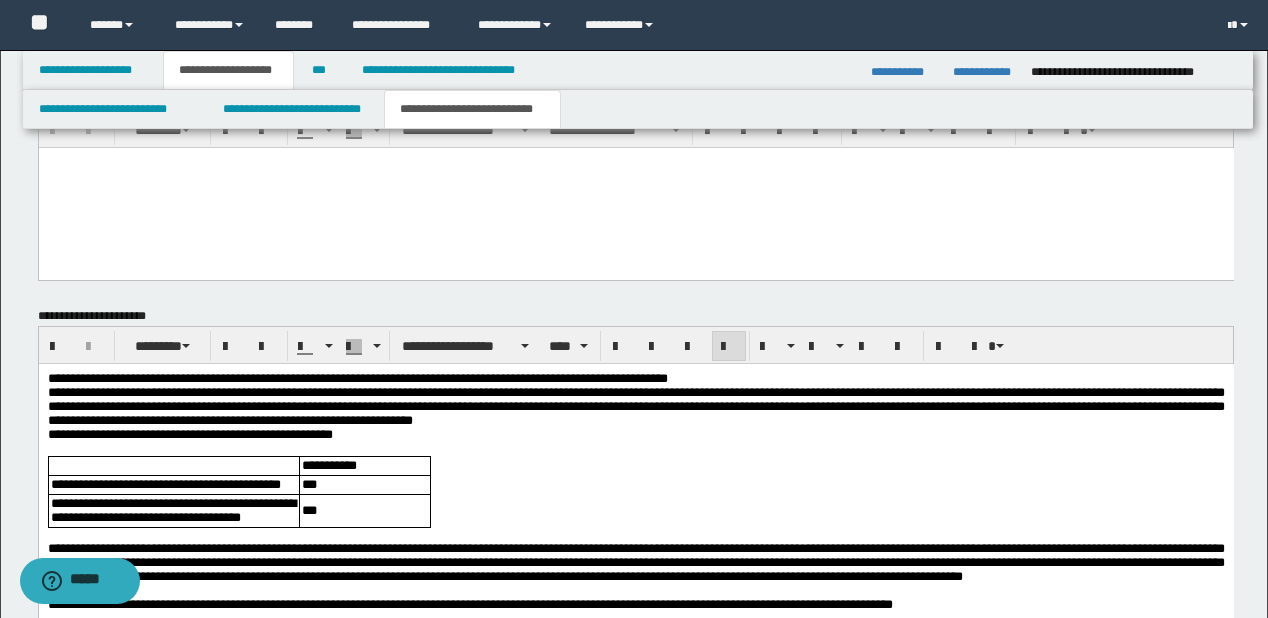 click on "**********" at bounding box center [635, 378] 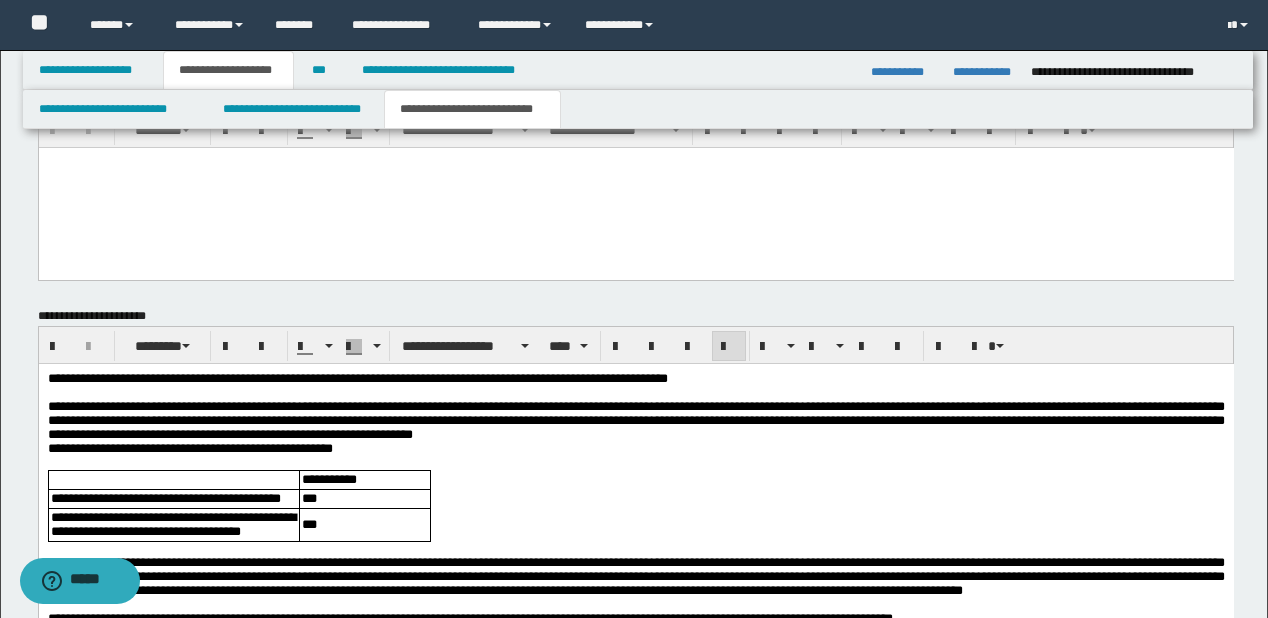 click on "**********" at bounding box center (357, 377) 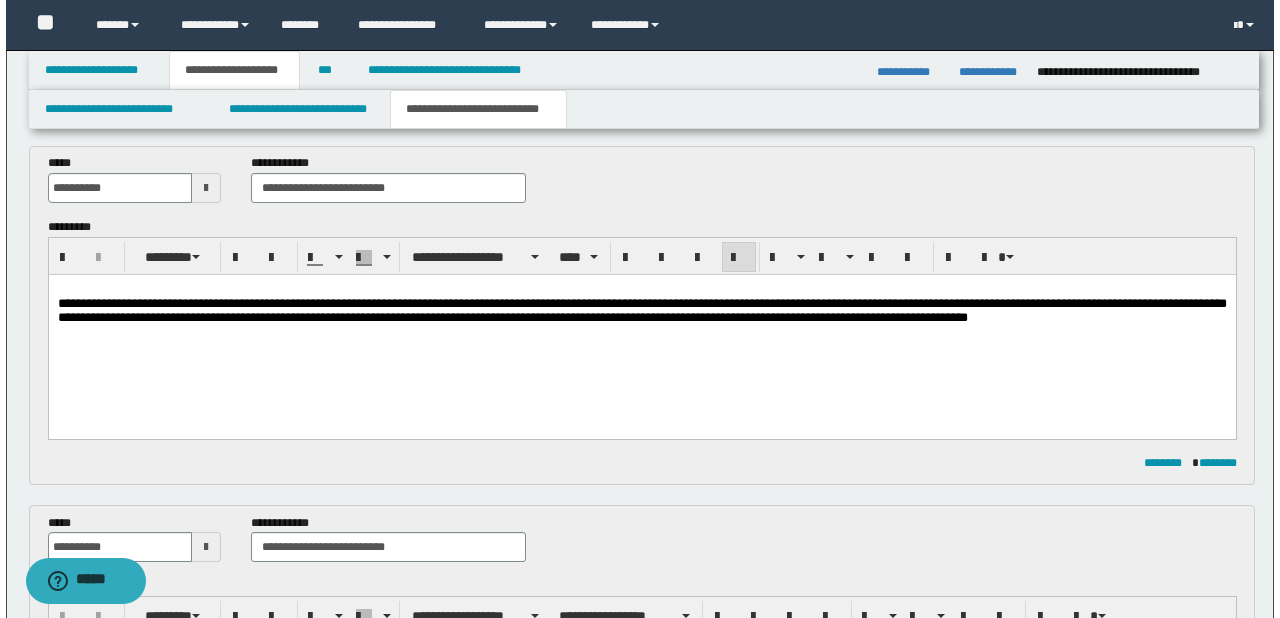 scroll, scrollTop: 0, scrollLeft: 0, axis: both 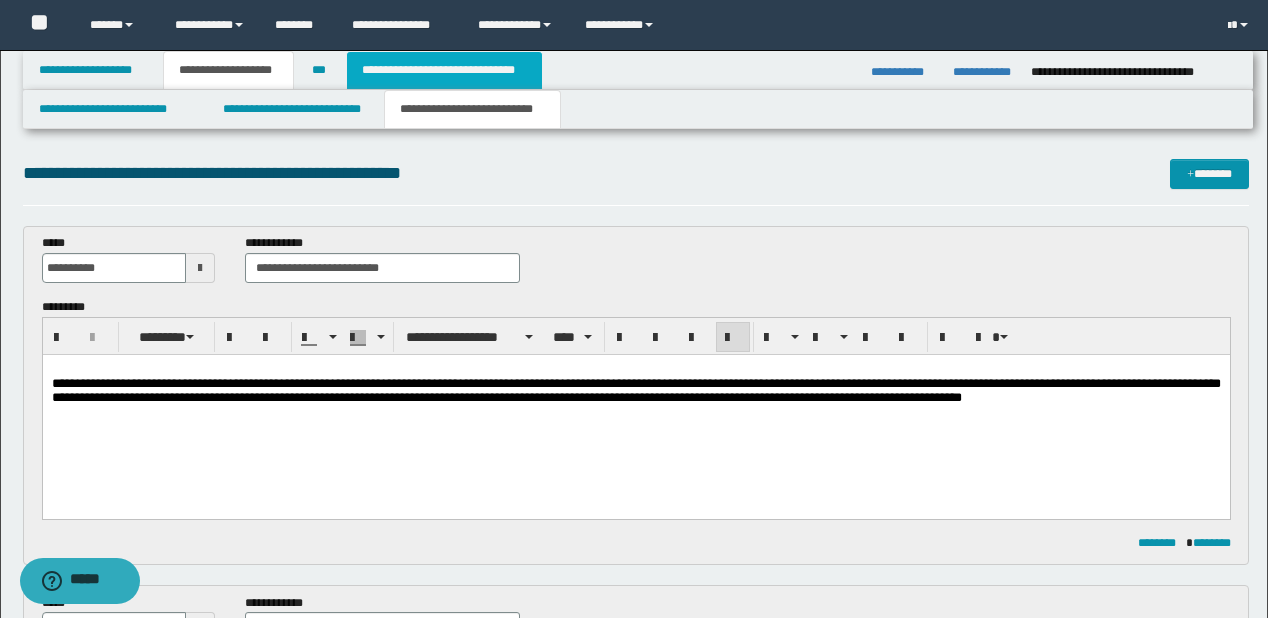 click on "**********" at bounding box center [444, 70] 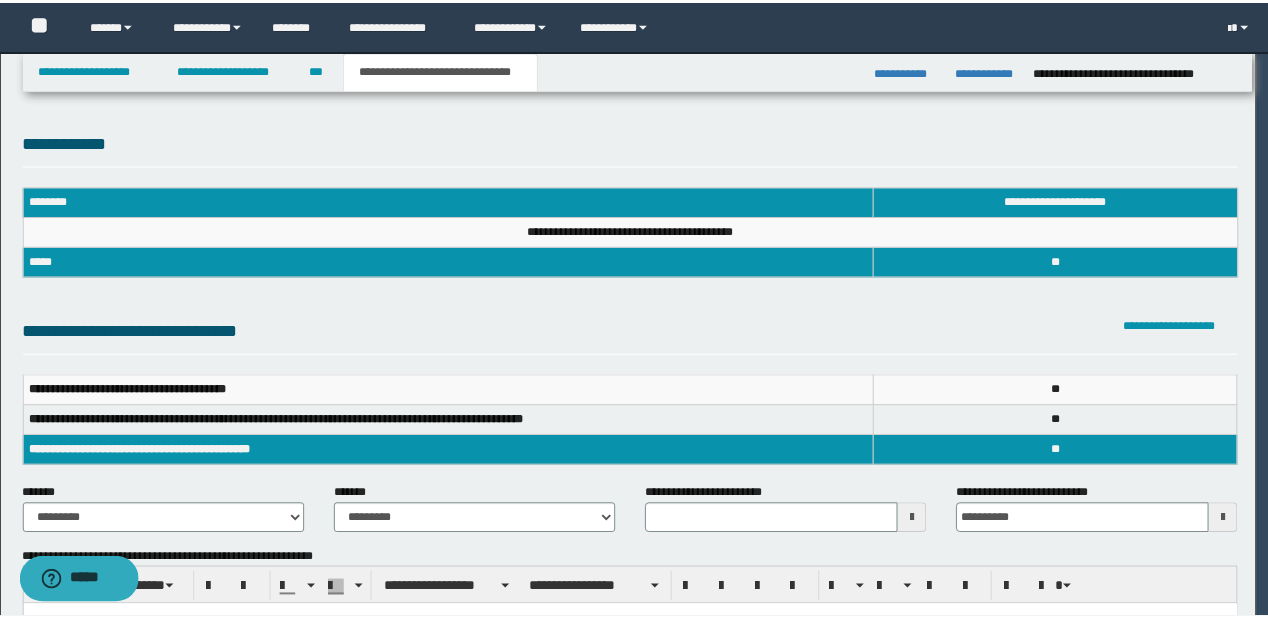 scroll, scrollTop: 0, scrollLeft: 0, axis: both 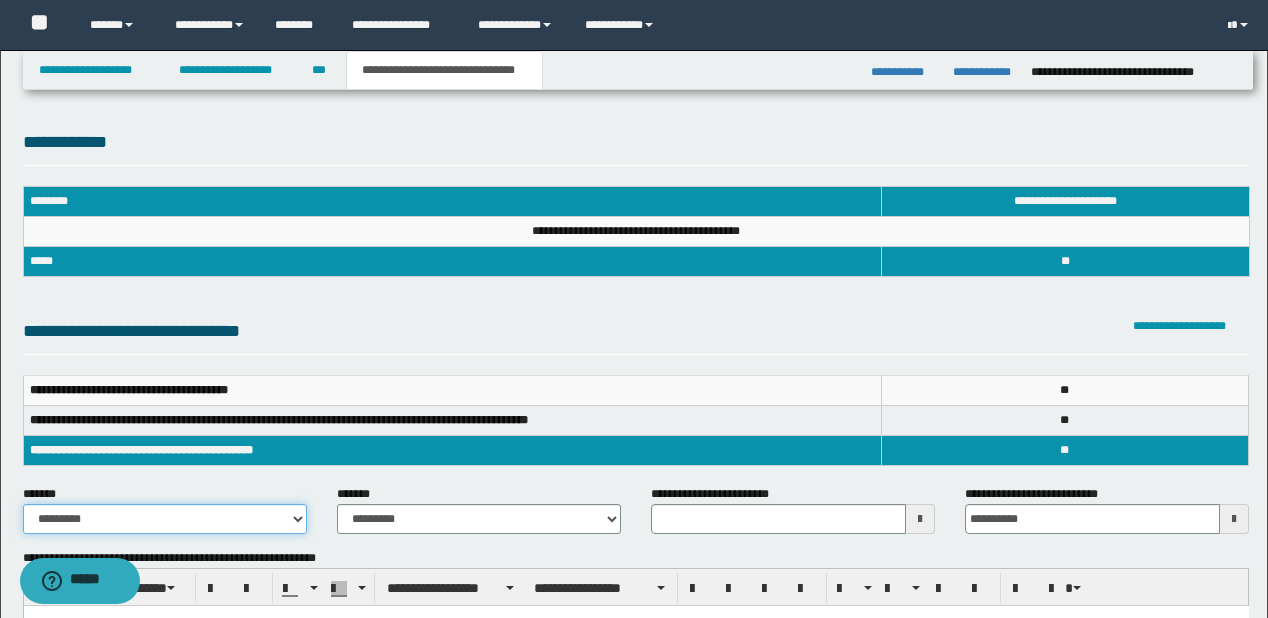 click on "**********" at bounding box center [165, 519] 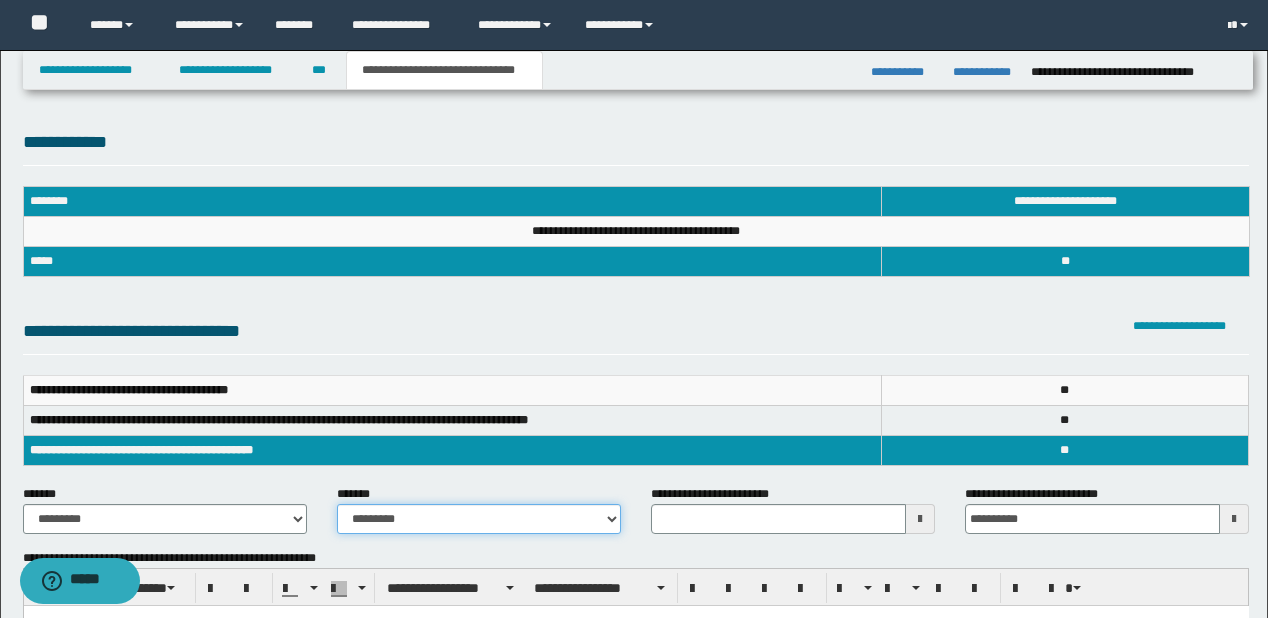 click on "**********" at bounding box center [479, 519] 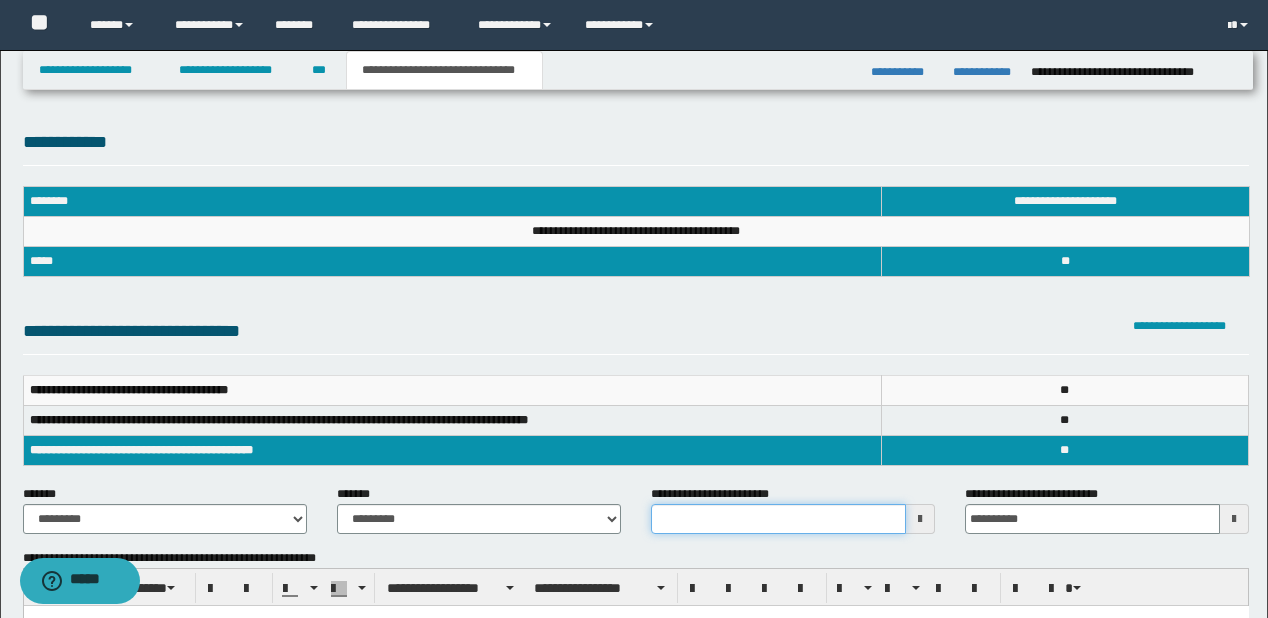 click on "**********" at bounding box center [778, 519] 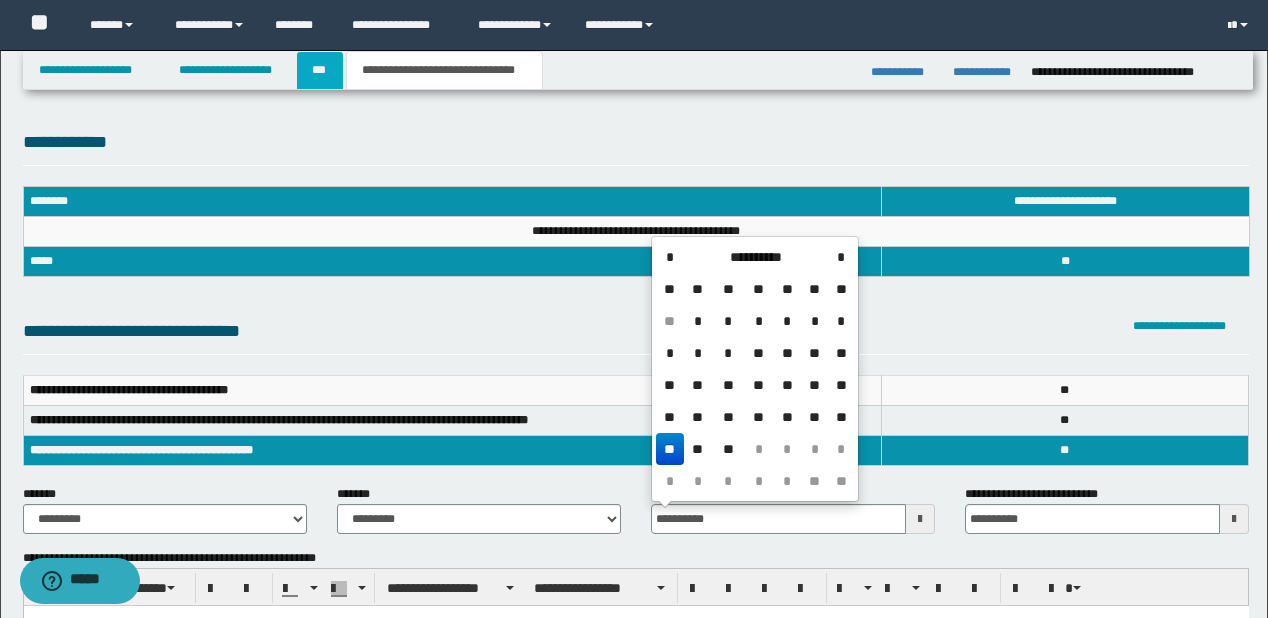 type on "**********" 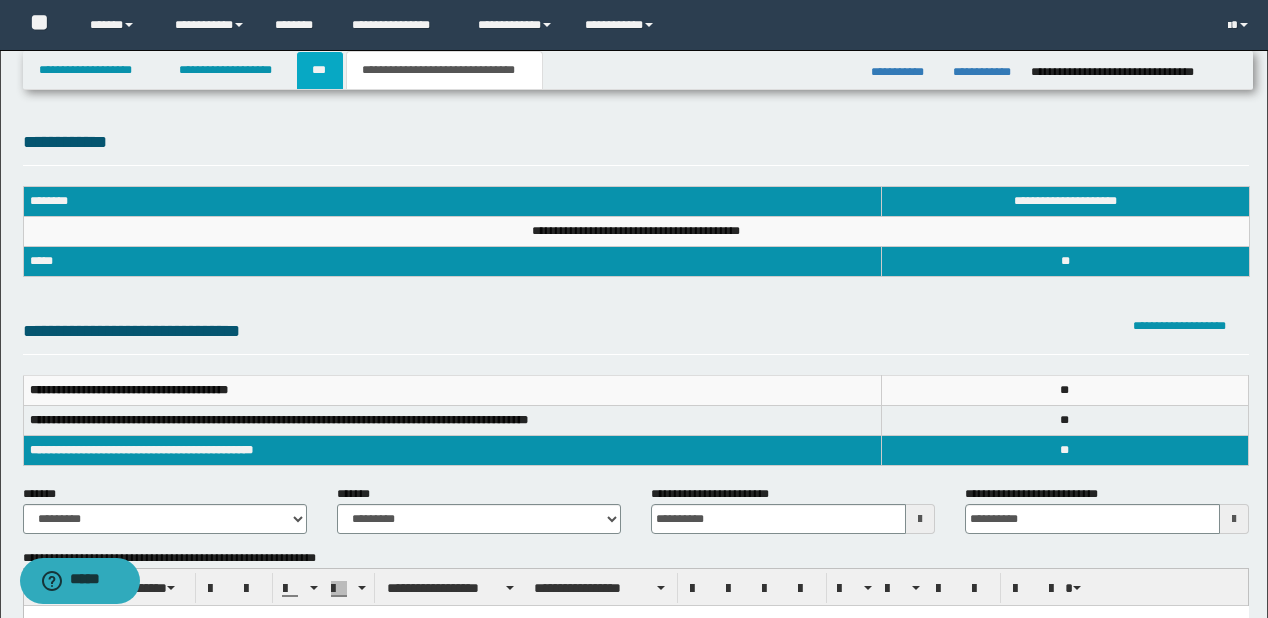 click on "***" at bounding box center [320, 70] 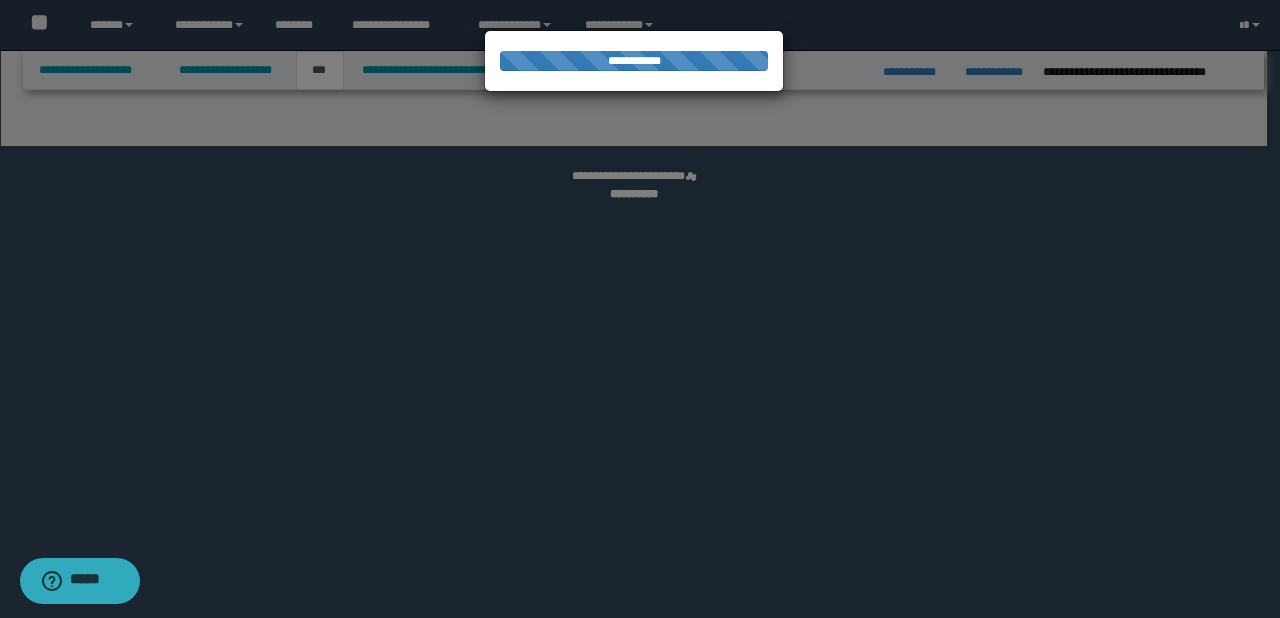 select on "***" 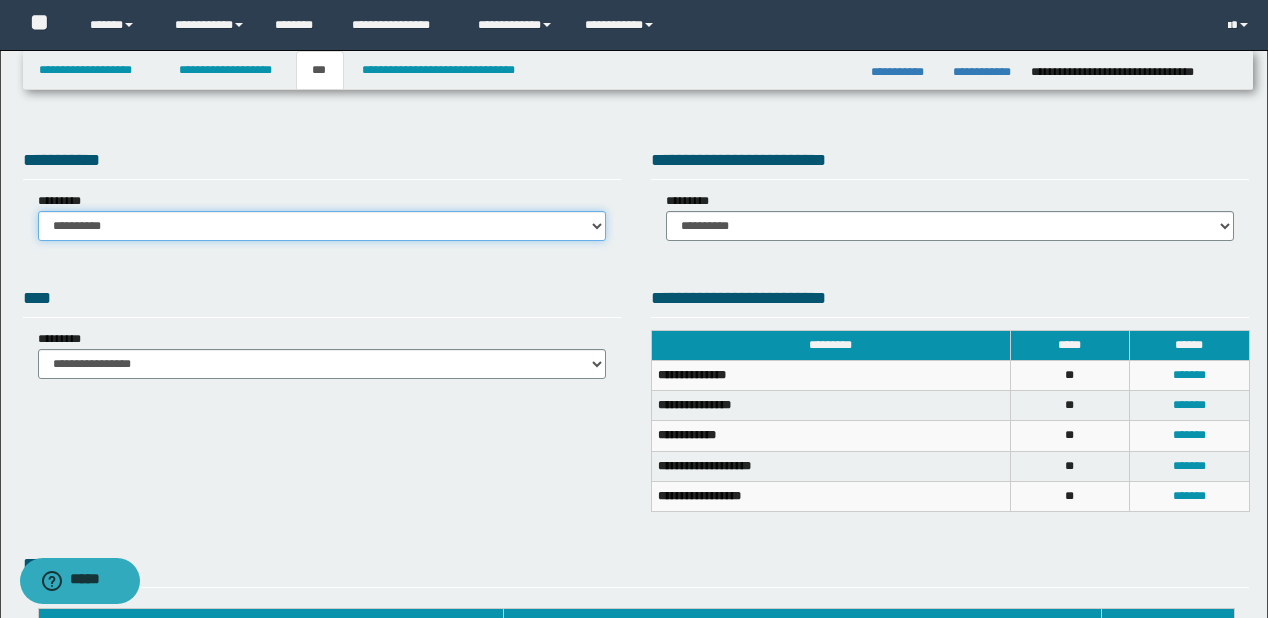 click on "**********" at bounding box center (322, 226) 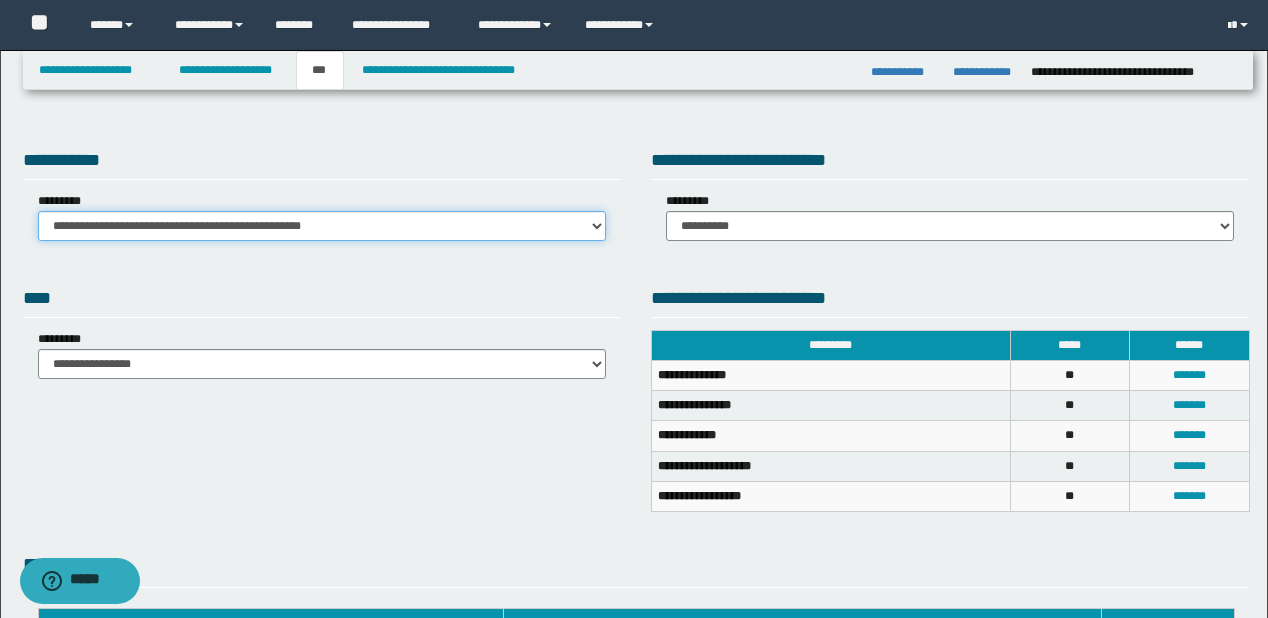 click on "**********" at bounding box center (322, 226) 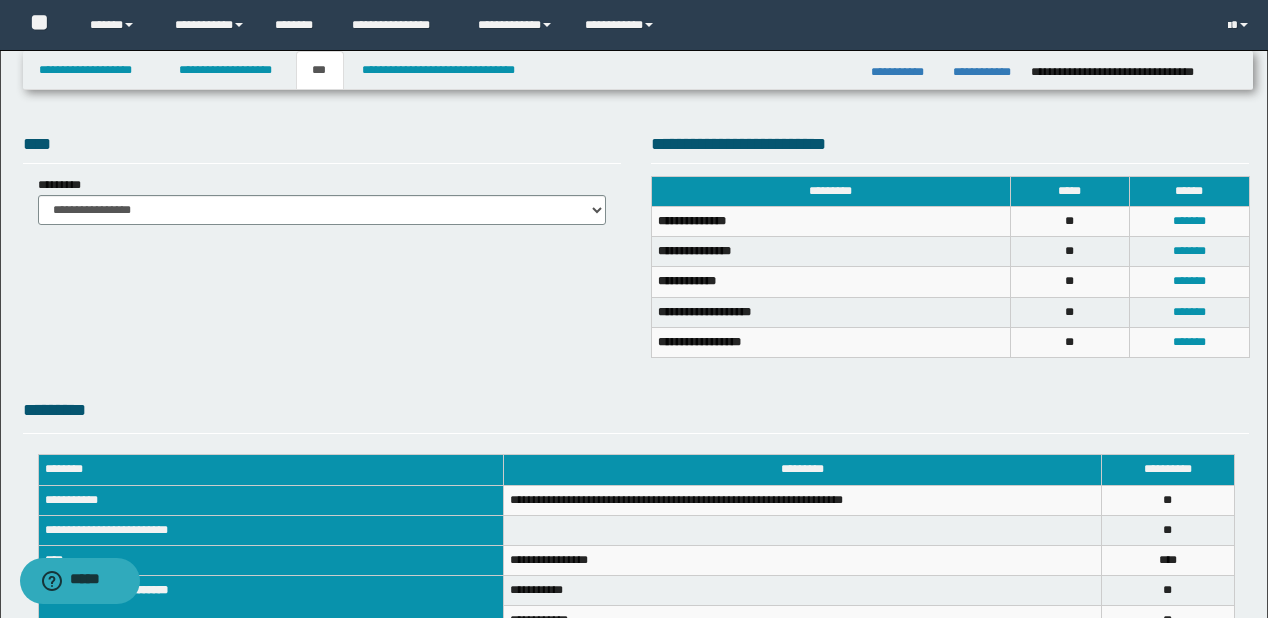 scroll, scrollTop: 0, scrollLeft: 0, axis: both 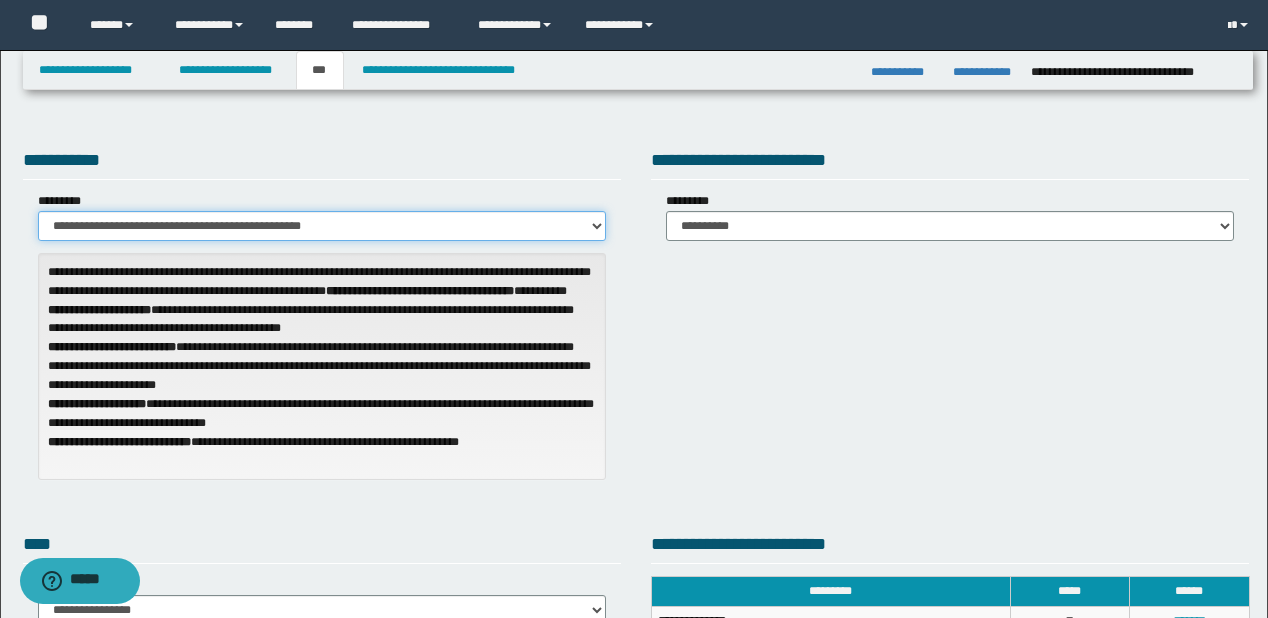 click on "**********" at bounding box center [322, 226] 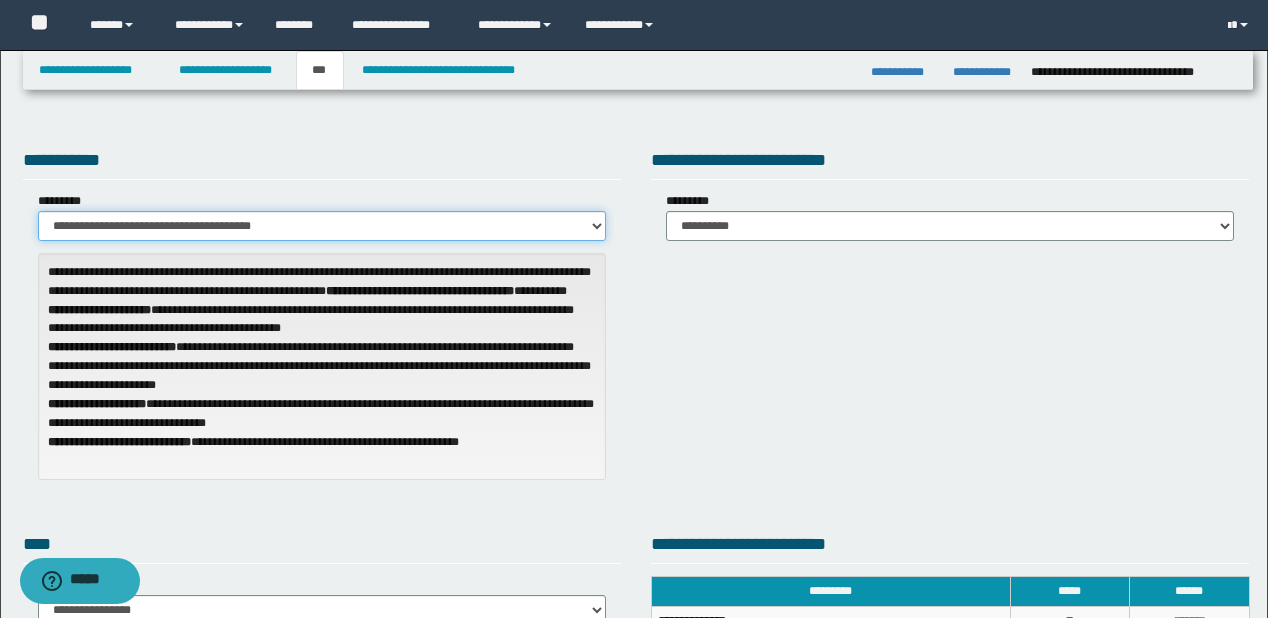 click on "**********" at bounding box center [322, 226] 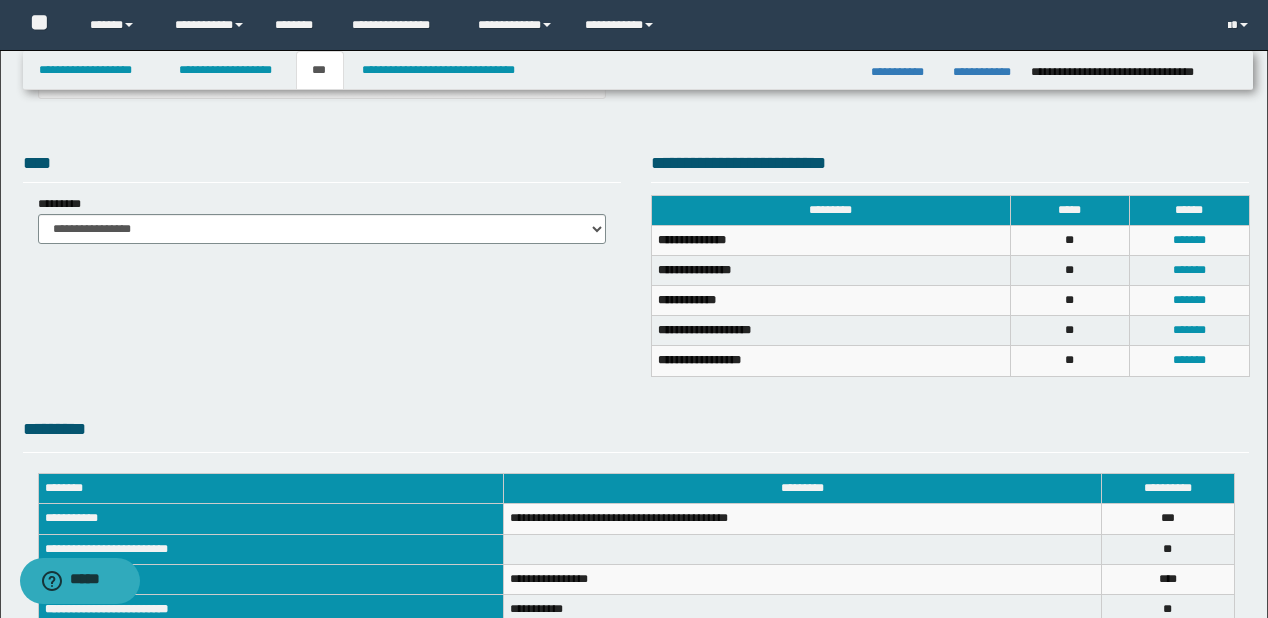 scroll, scrollTop: 480, scrollLeft: 0, axis: vertical 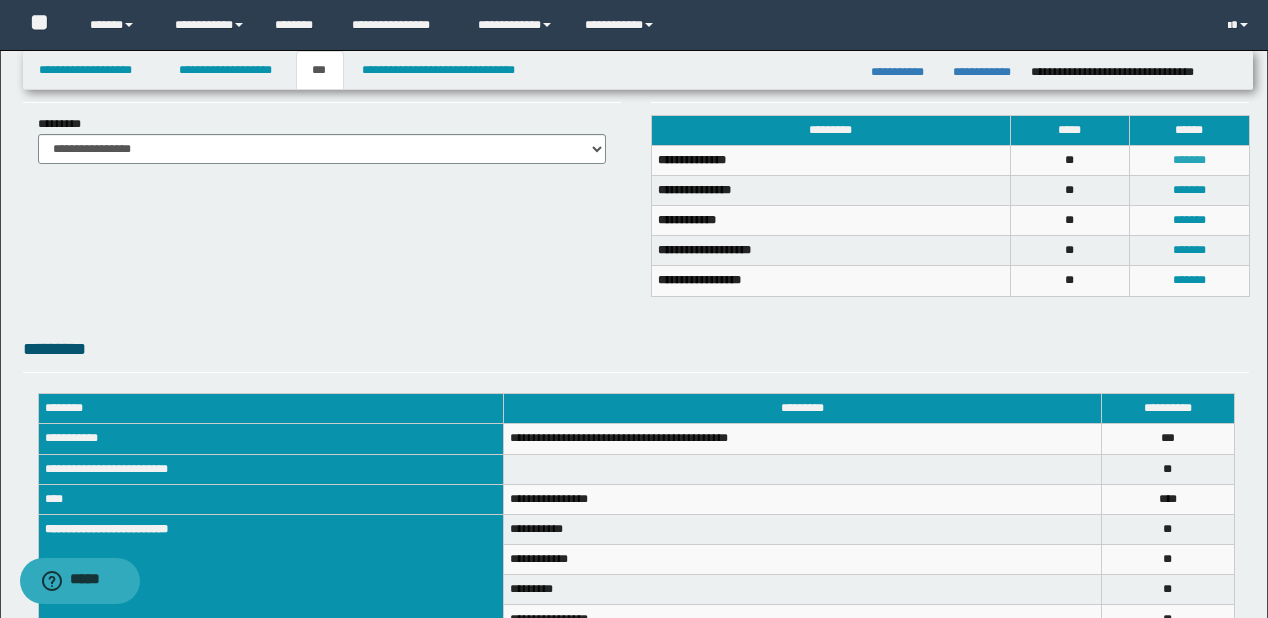click on "*******" at bounding box center (1189, 160) 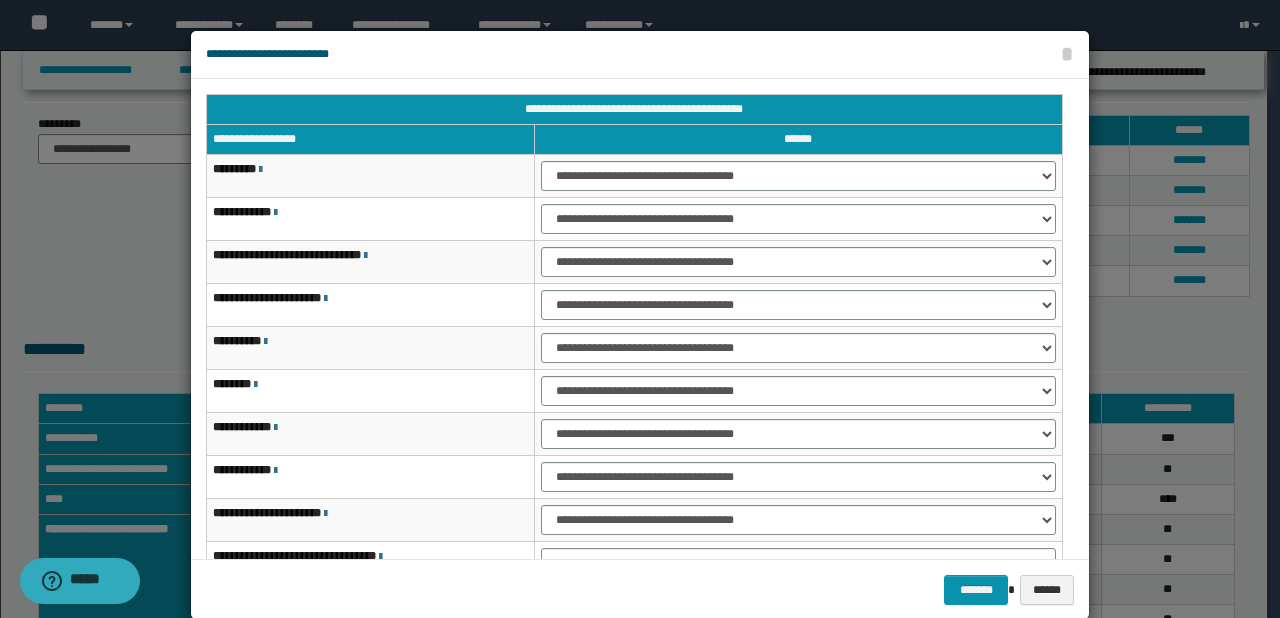 scroll, scrollTop: 118, scrollLeft: 0, axis: vertical 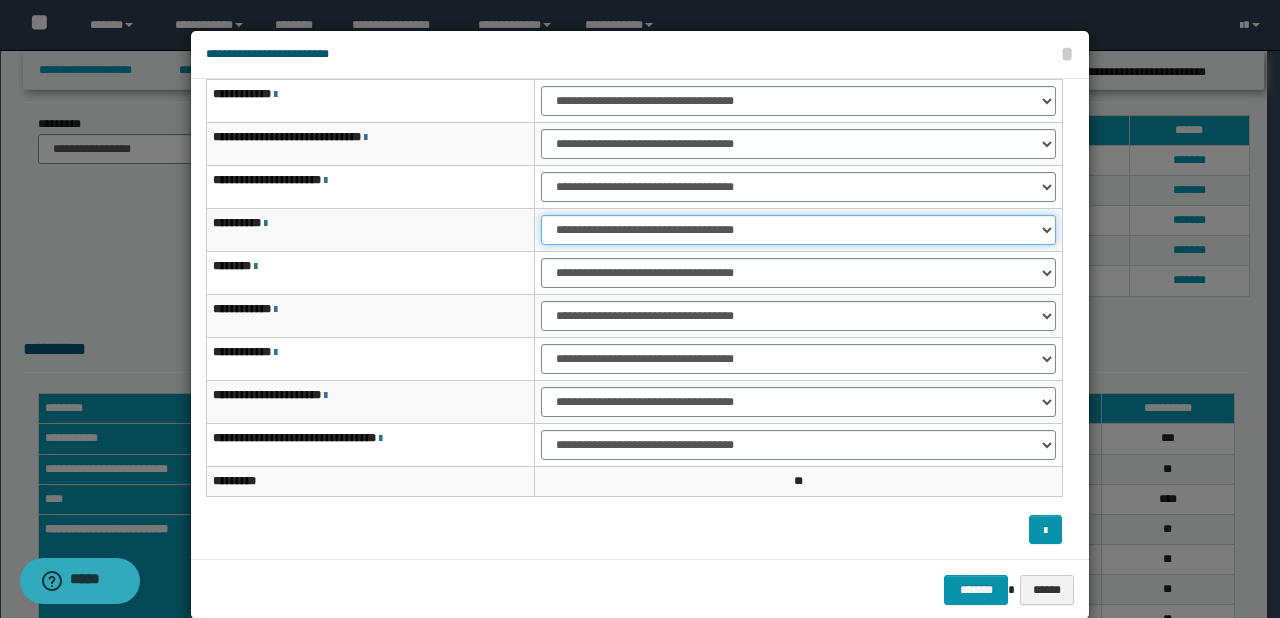 click on "**********" at bounding box center [798, 230] 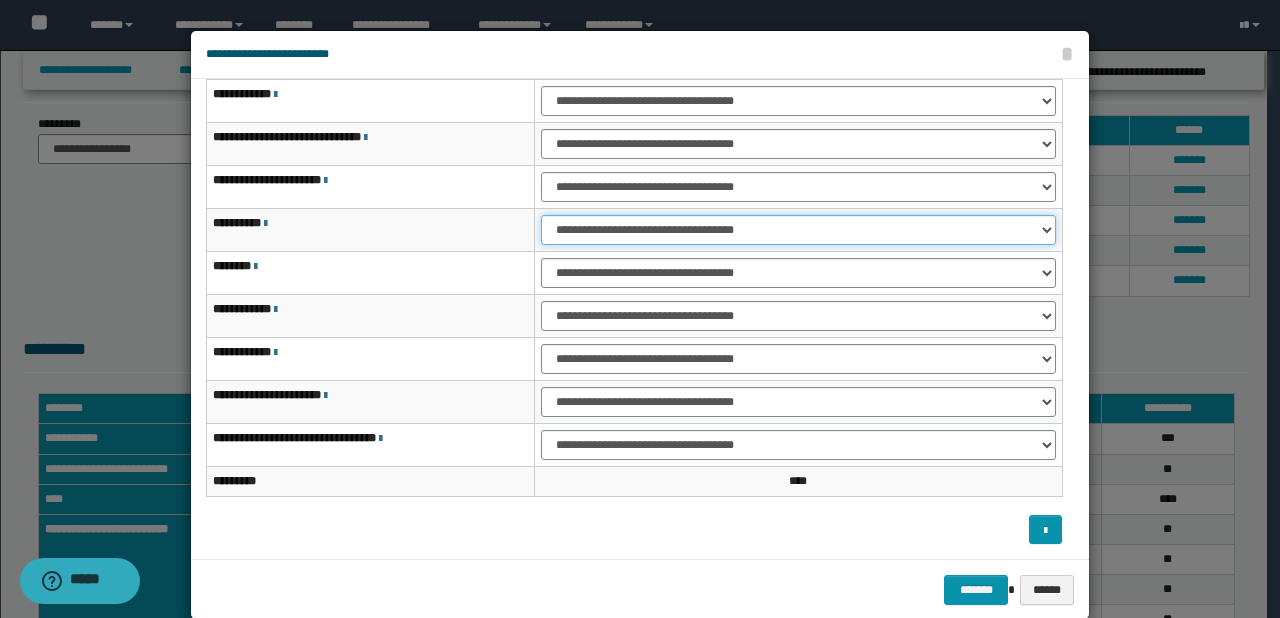 scroll, scrollTop: 32, scrollLeft: 0, axis: vertical 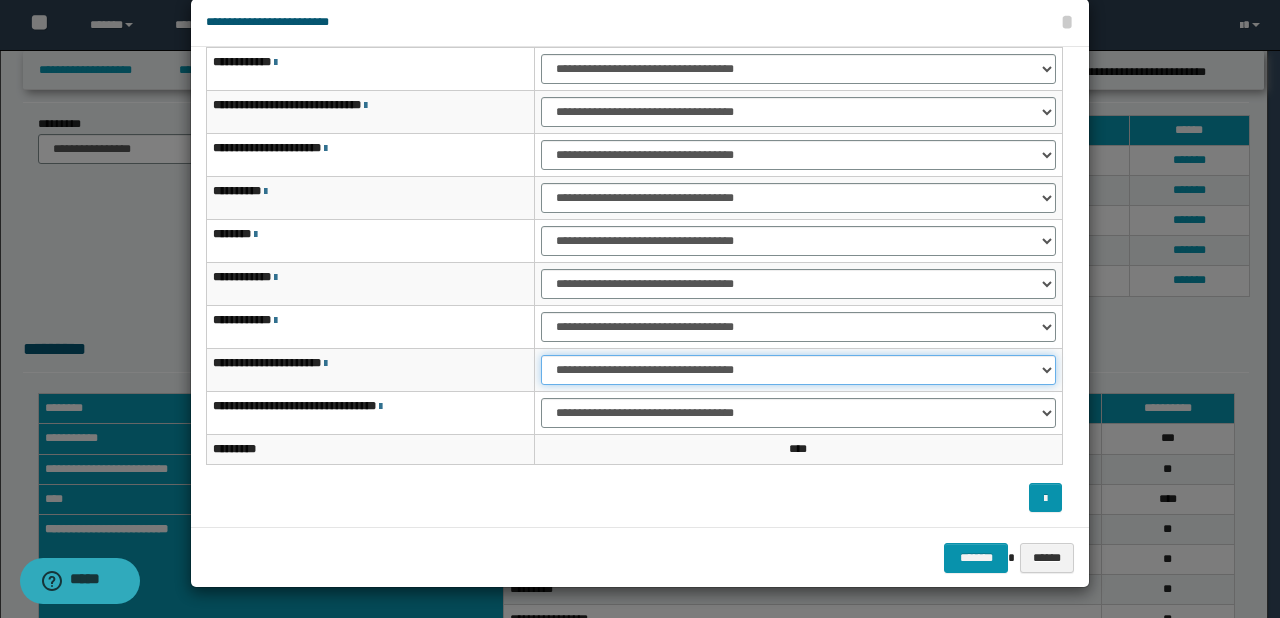 click on "**********" at bounding box center [798, 370] 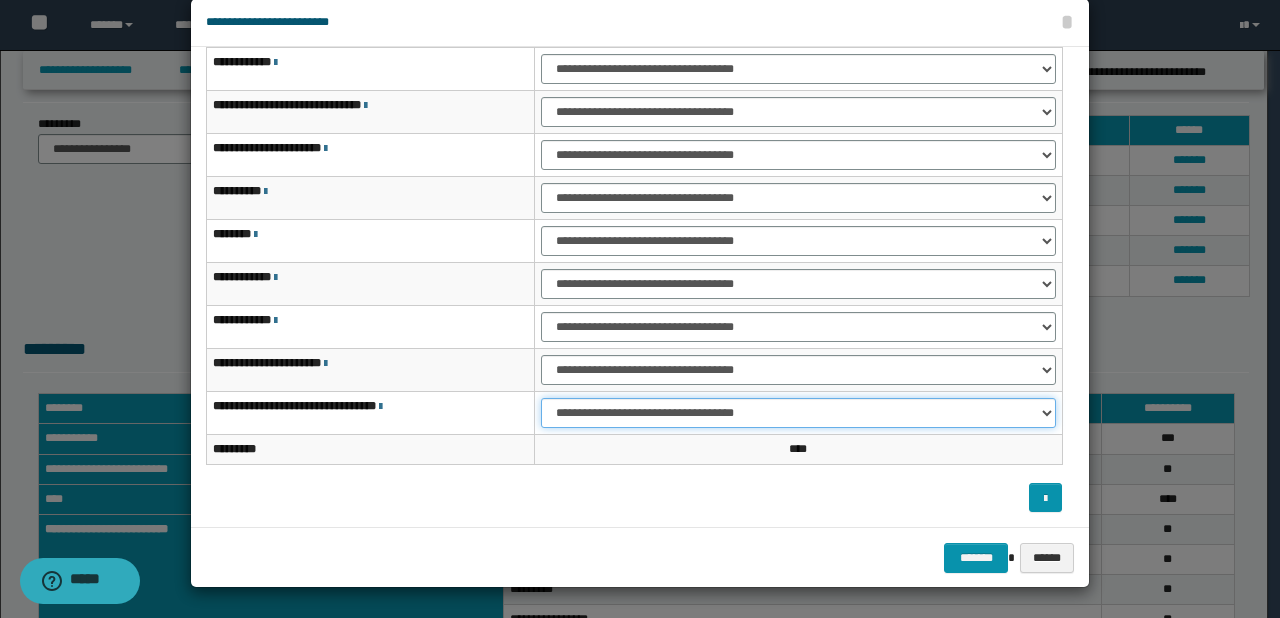 click on "**********" at bounding box center [798, 413] 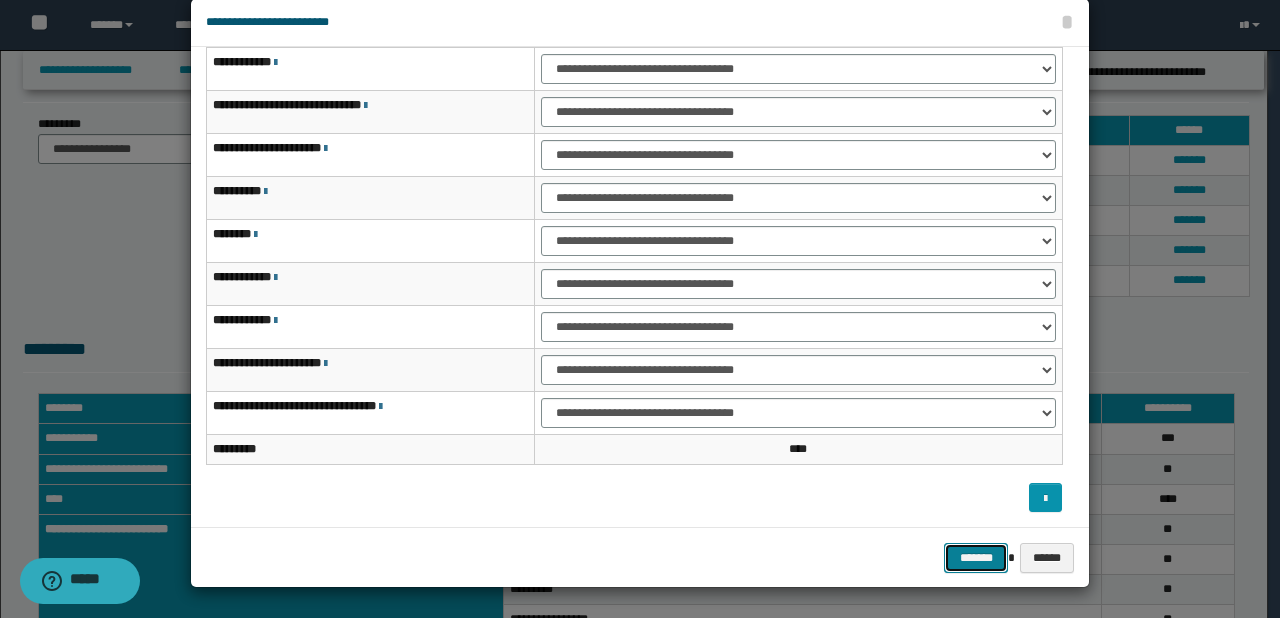 click on "*******" at bounding box center [976, 558] 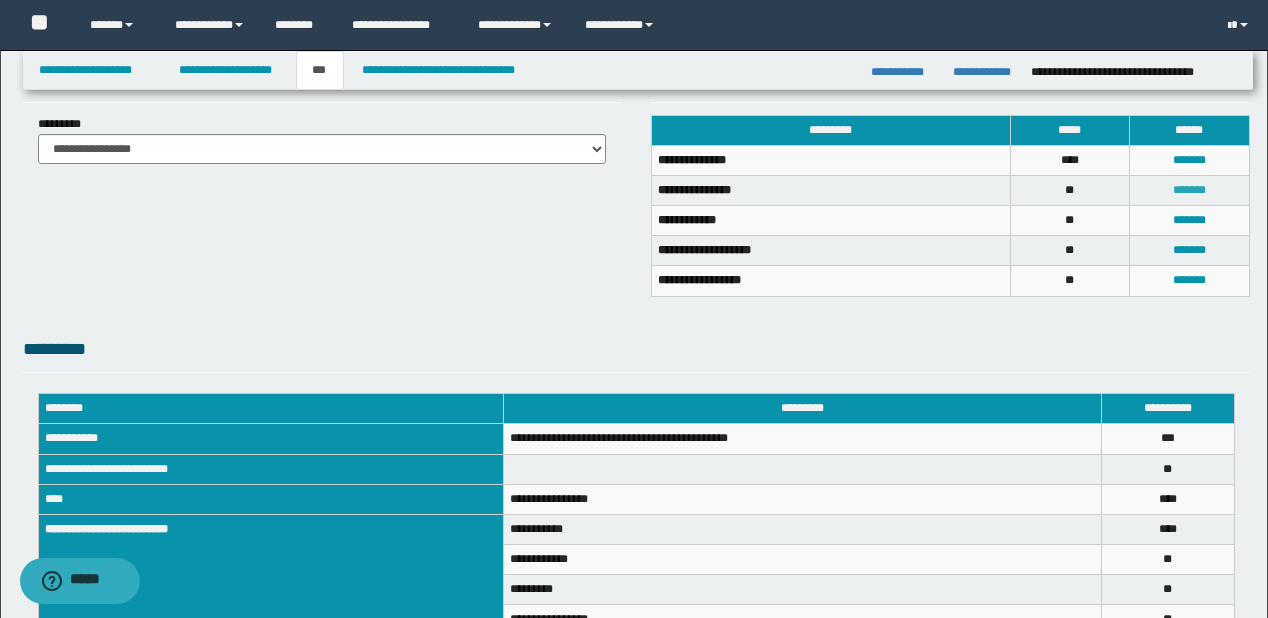 click on "*******" at bounding box center [1189, 190] 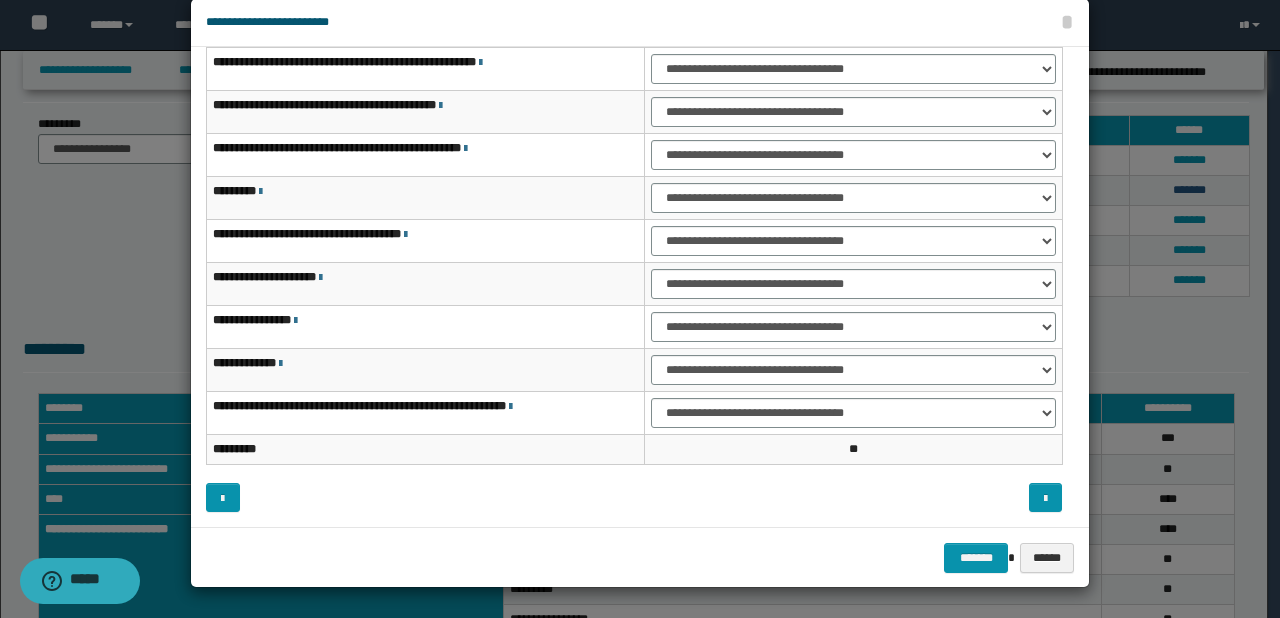 scroll, scrollTop: 0, scrollLeft: 0, axis: both 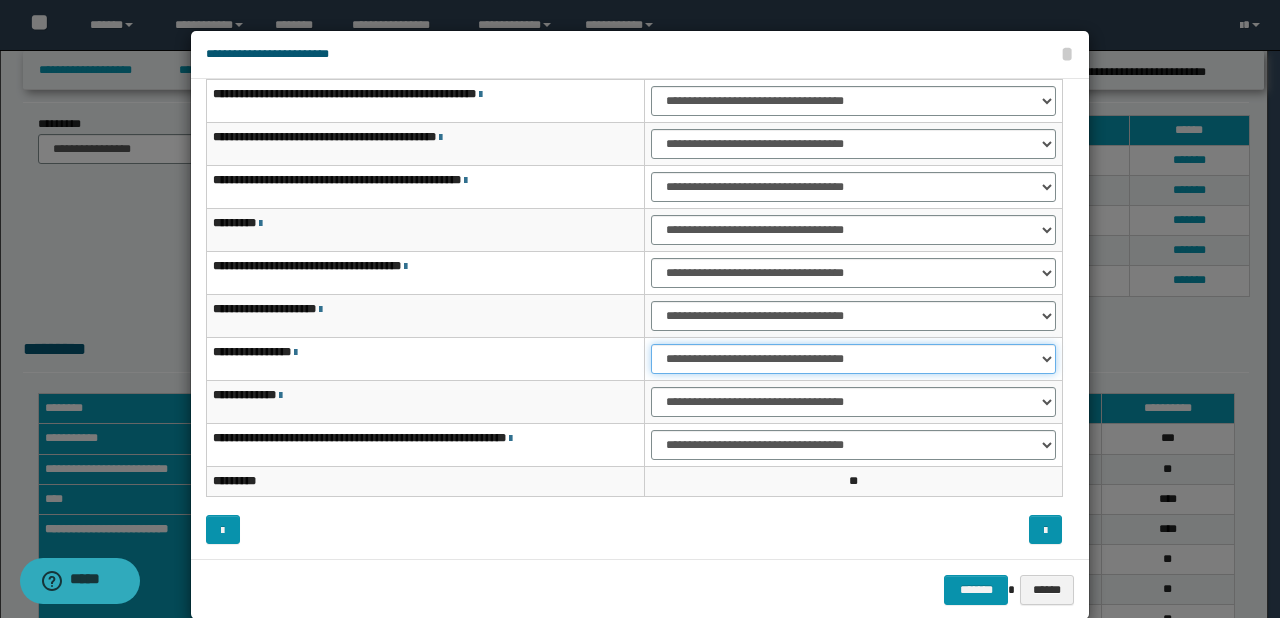 click on "**********" at bounding box center [853, 359] 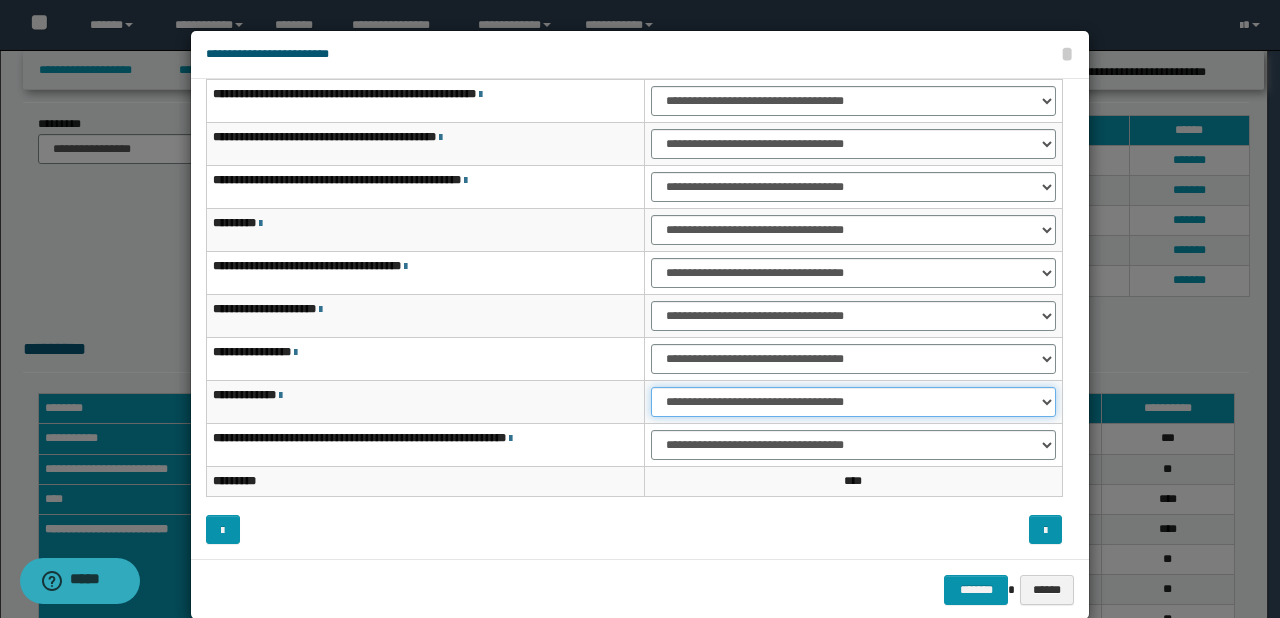 click on "**********" at bounding box center (853, 402) 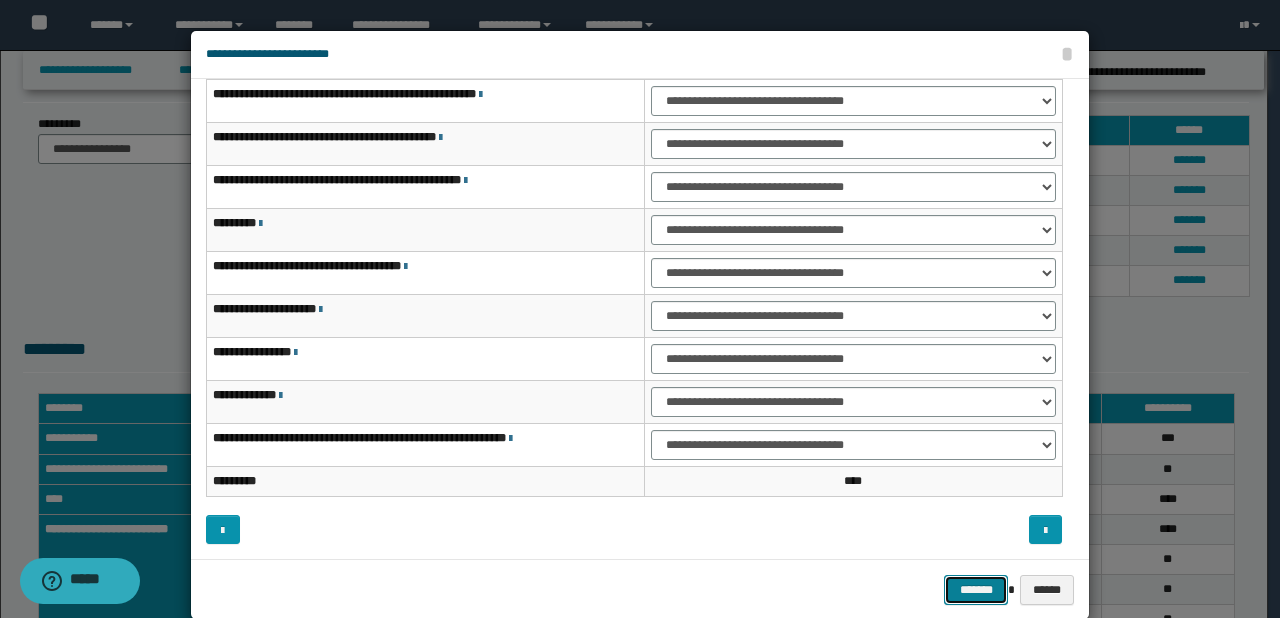 click on "*******" at bounding box center (976, 590) 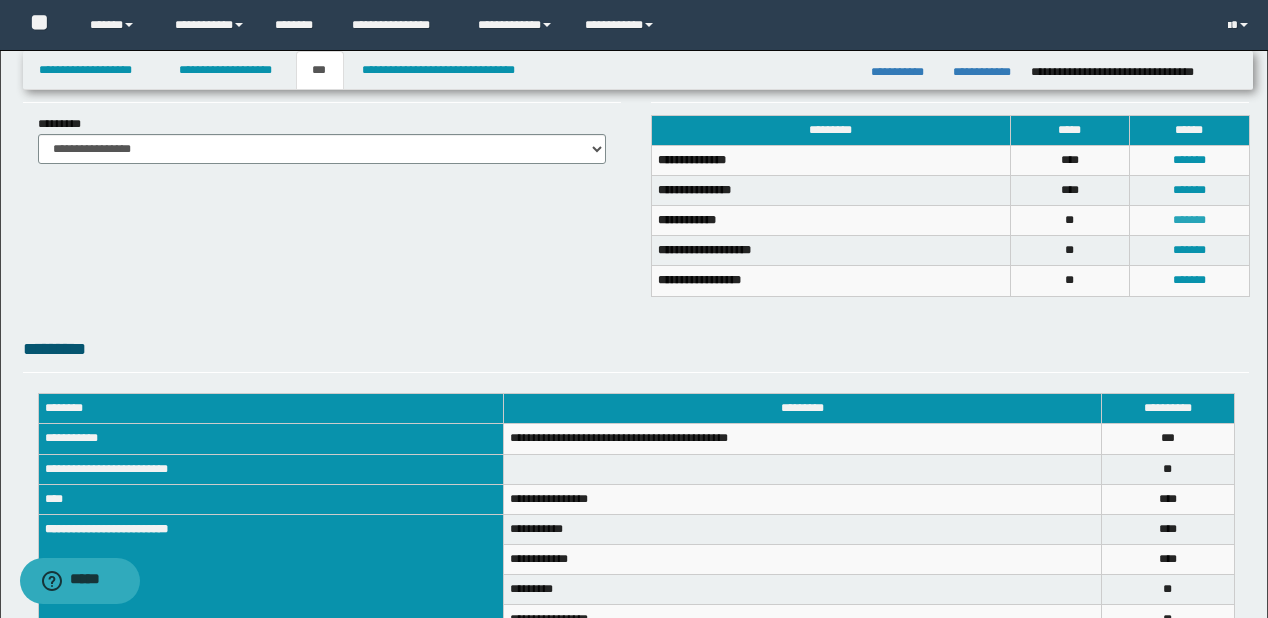 click on "*******" at bounding box center [1189, 220] 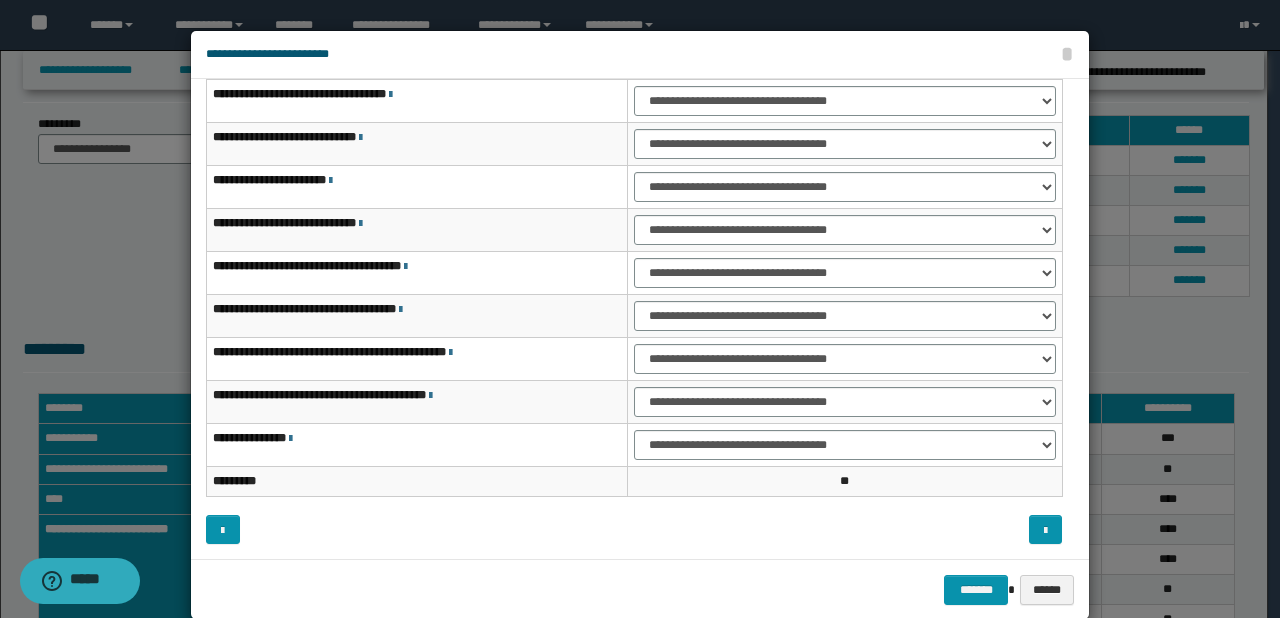scroll, scrollTop: 0, scrollLeft: 0, axis: both 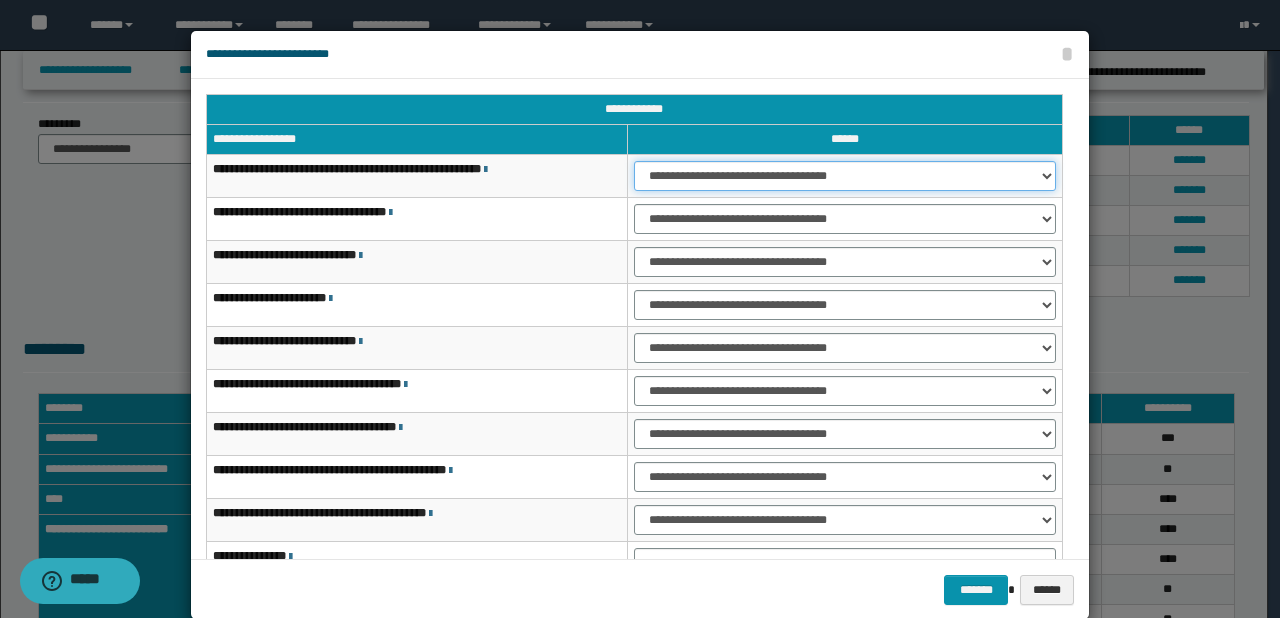 click on "**********" at bounding box center [845, 176] 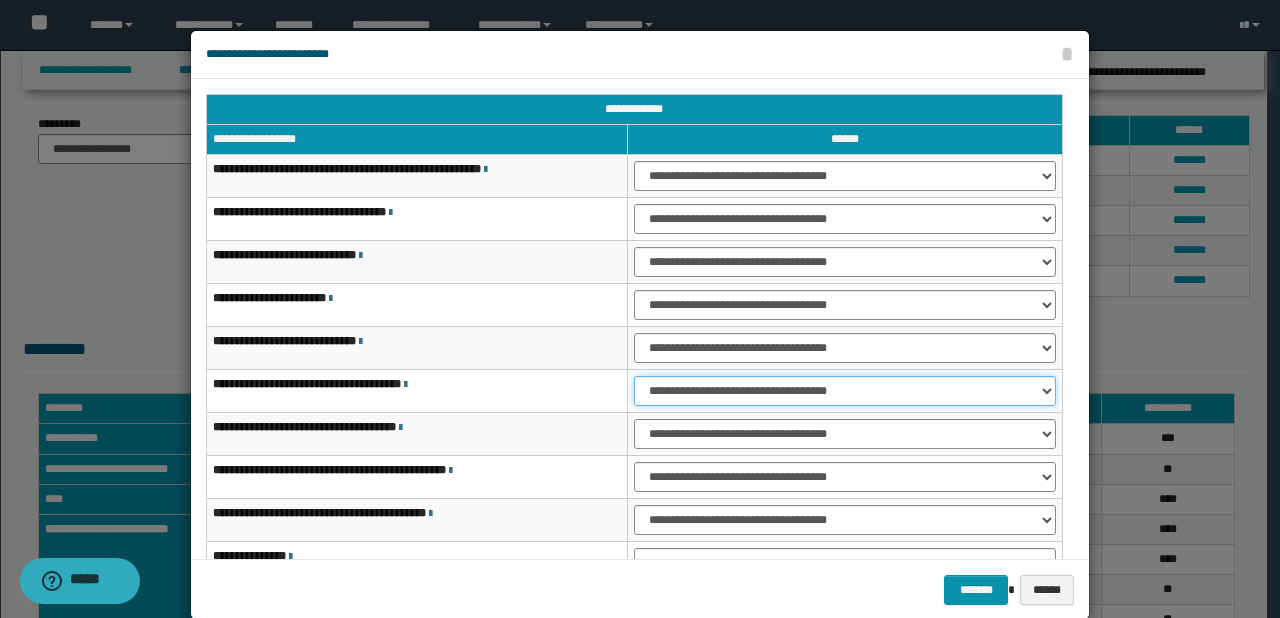 click on "**********" at bounding box center [845, 391] 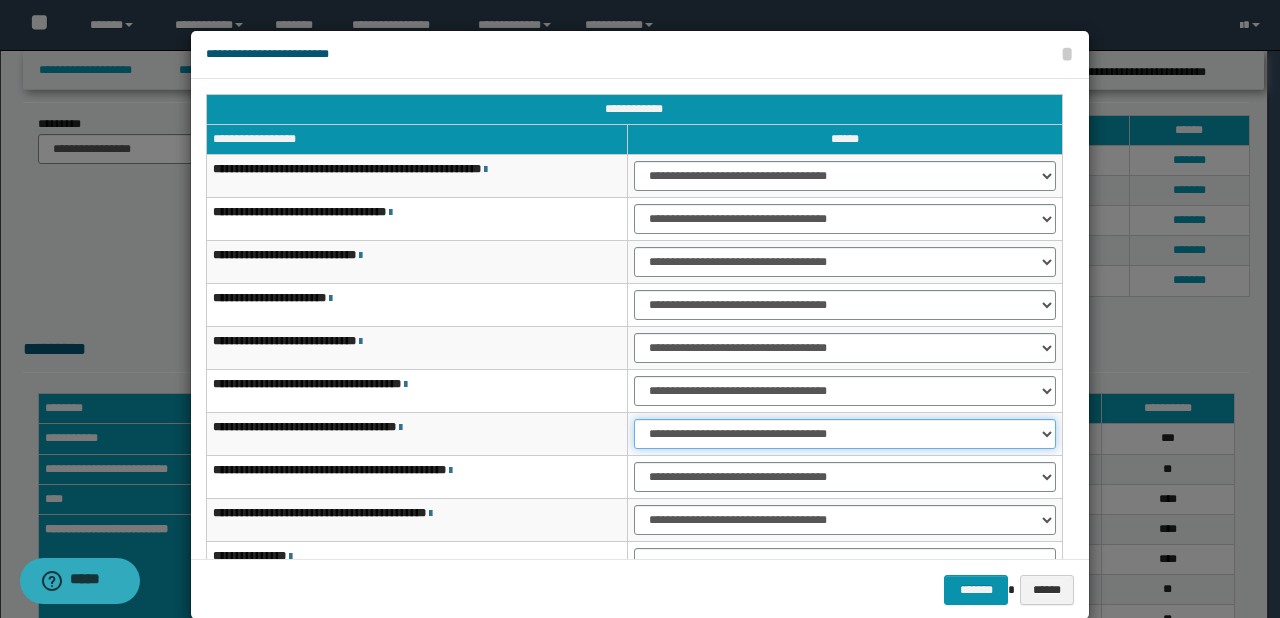 click on "**********" at bounding box center (845, 434) 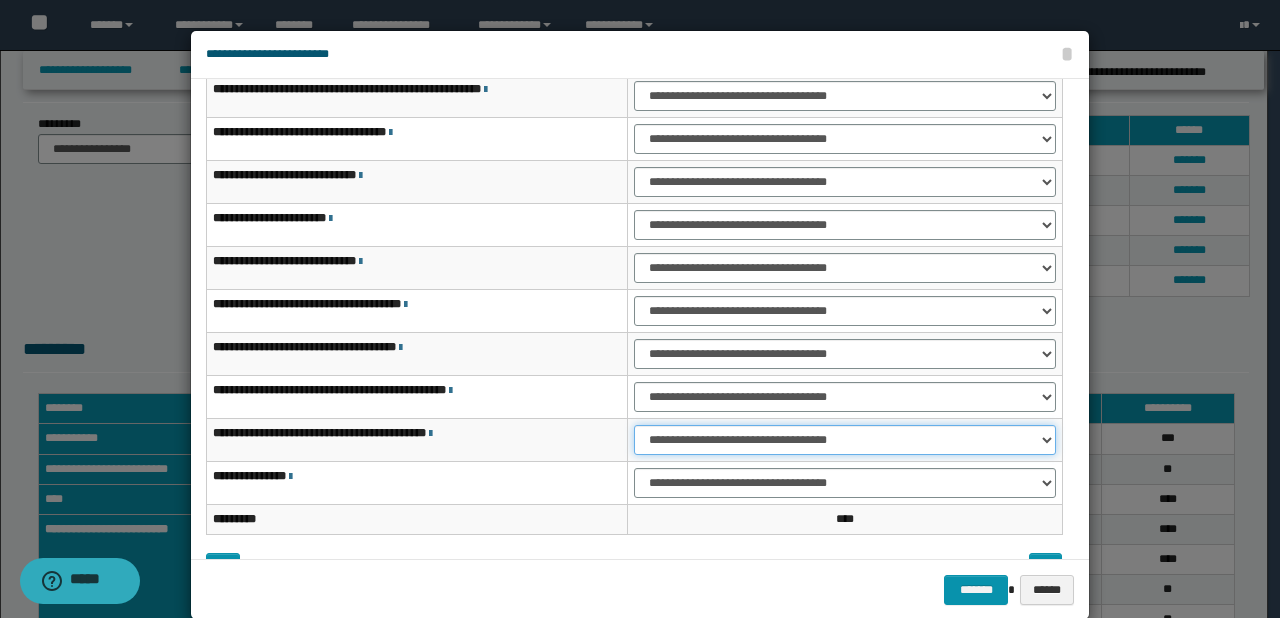 drag, startPoint x: 647, startPoint y: 435, endPoint x: 648, endPoint y: 445, distance: 10.049875 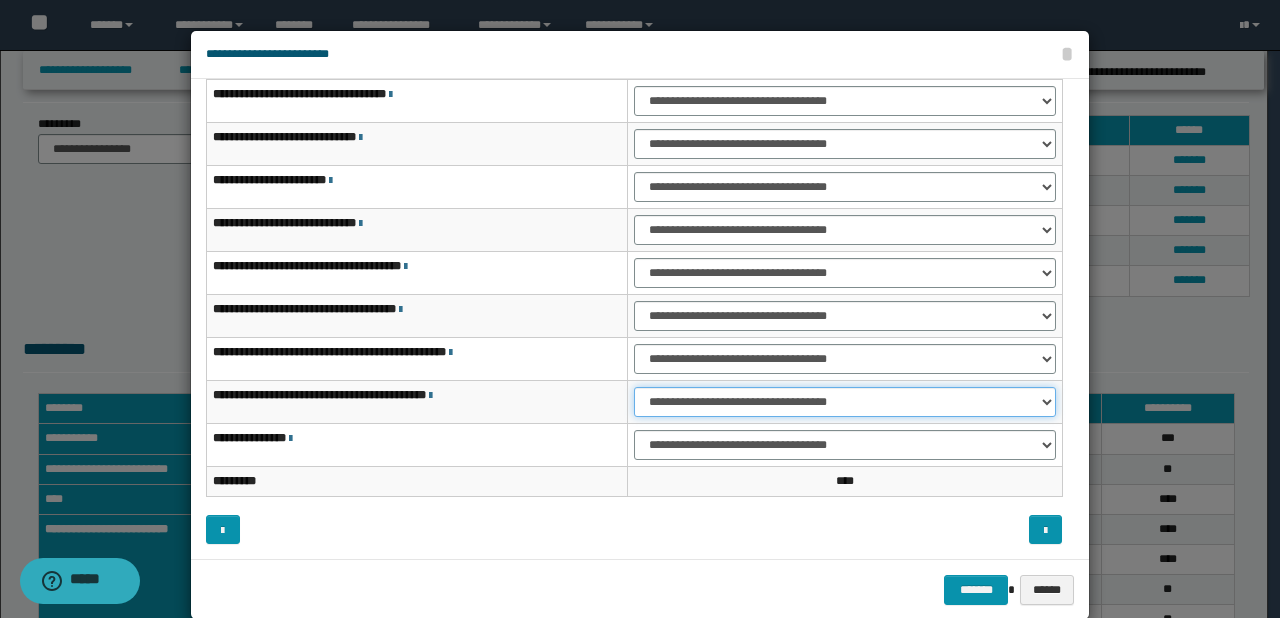 scroll, scrollTop: 32, scrollLeft: 0, axis: vertical 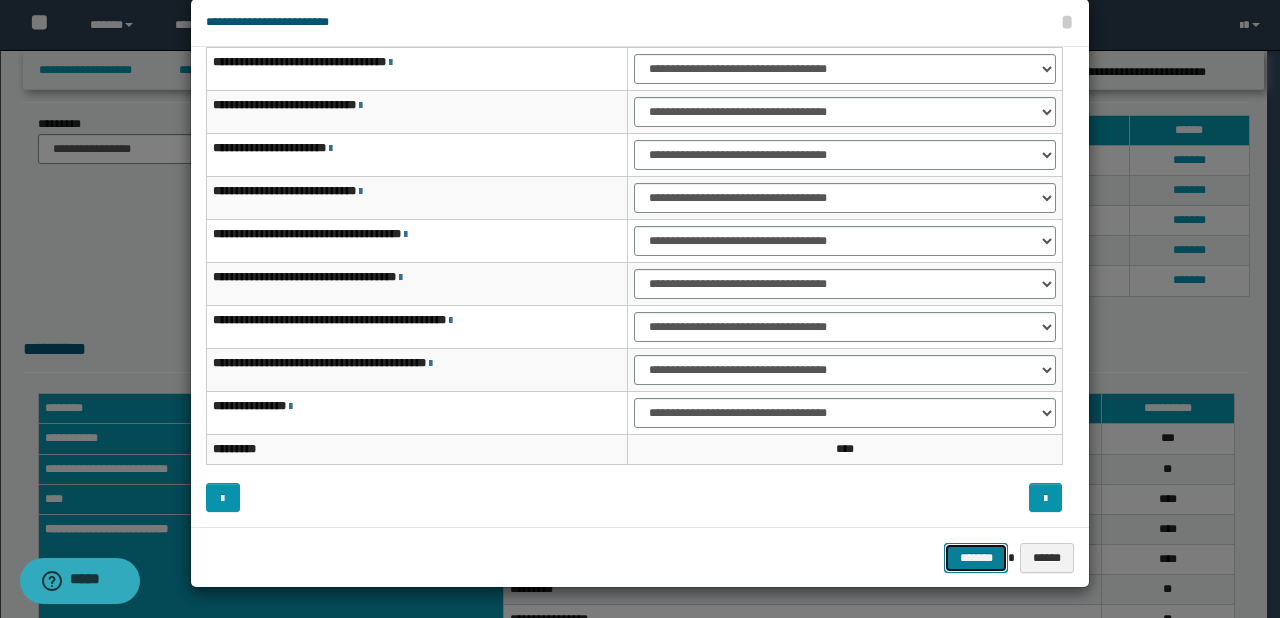 click on "*******" at bounding box center [976, 558] 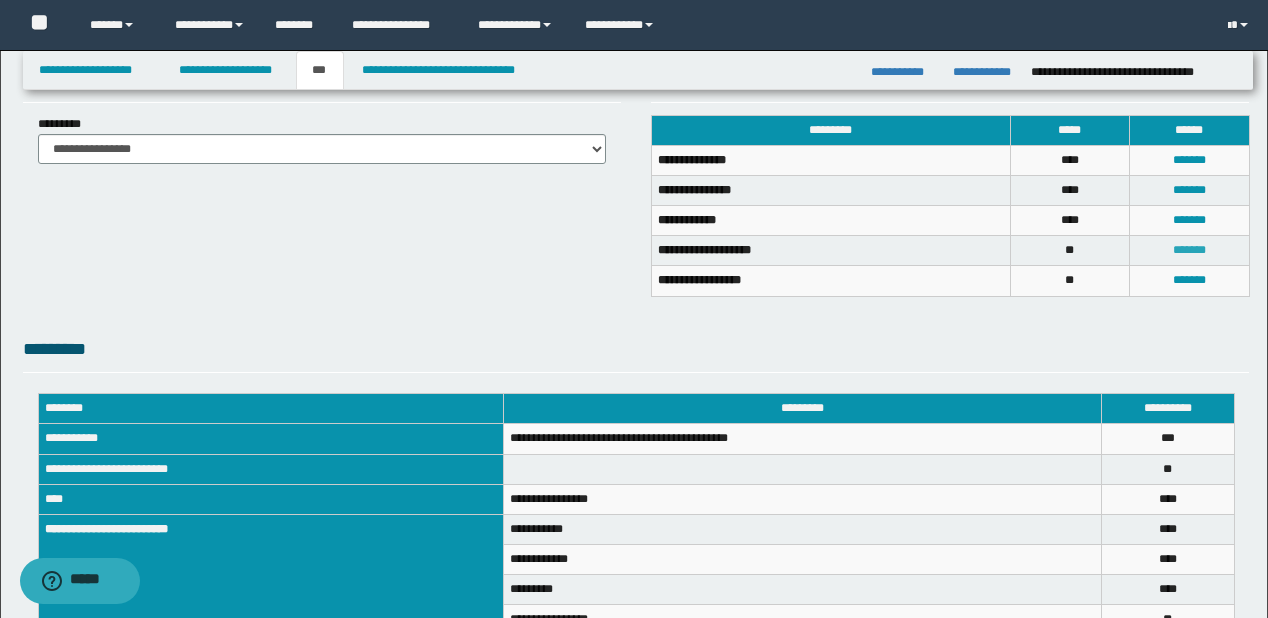 click on "*******" at bounding box center [1189, 250] 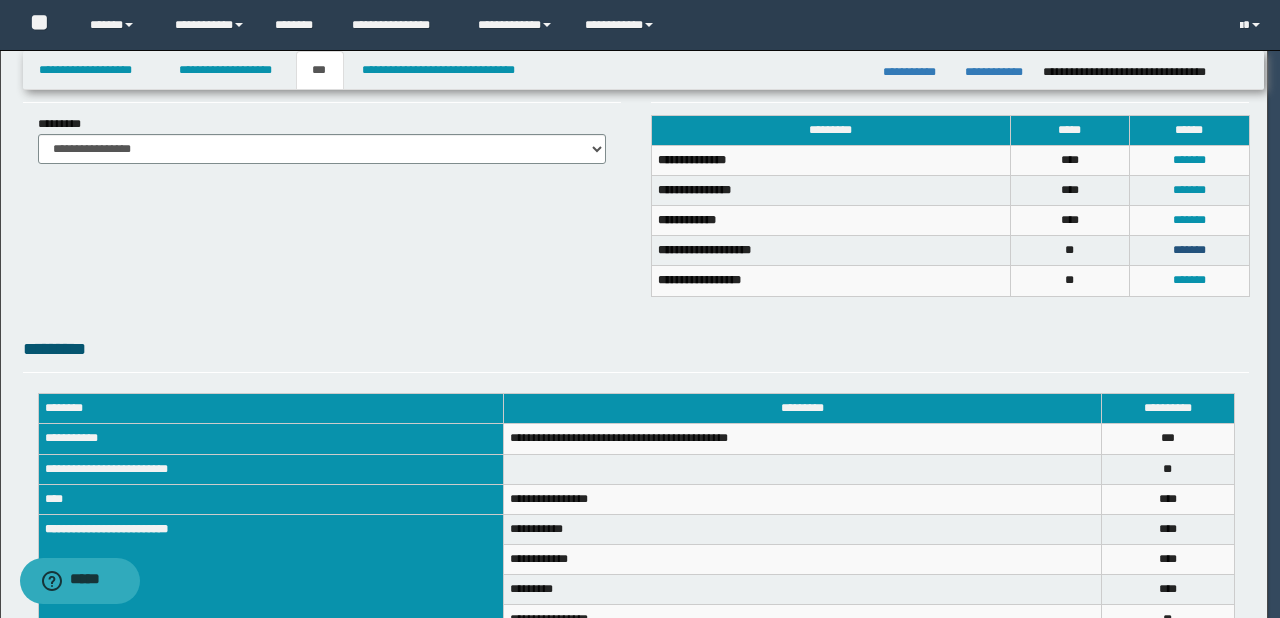 scroll, scrollTop: 0, scrollLeft: 0, axis: both 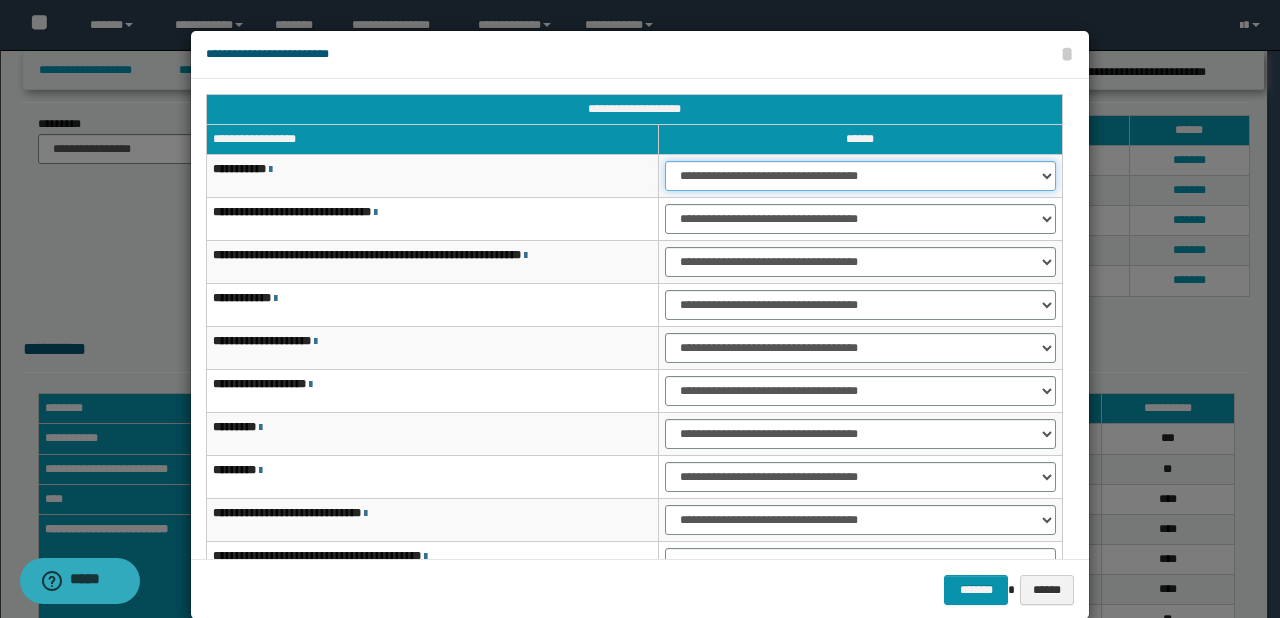 click on "**********" at bounding box center [860, 176] 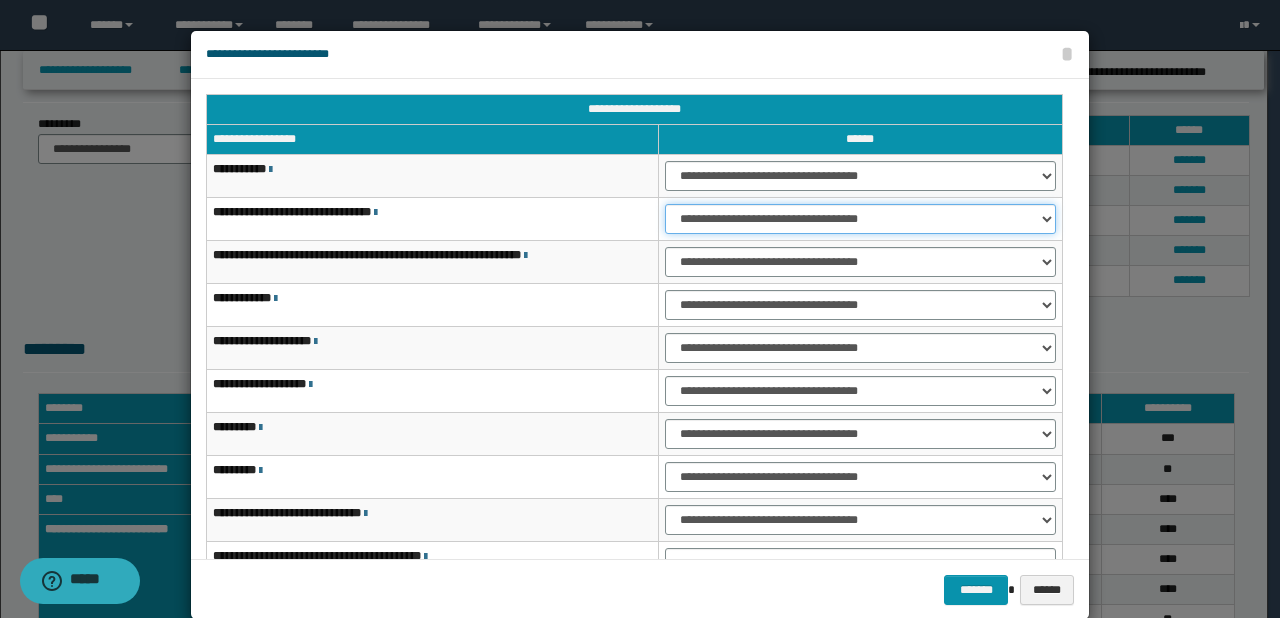 click on "**********" at bounding box center (860, 219) 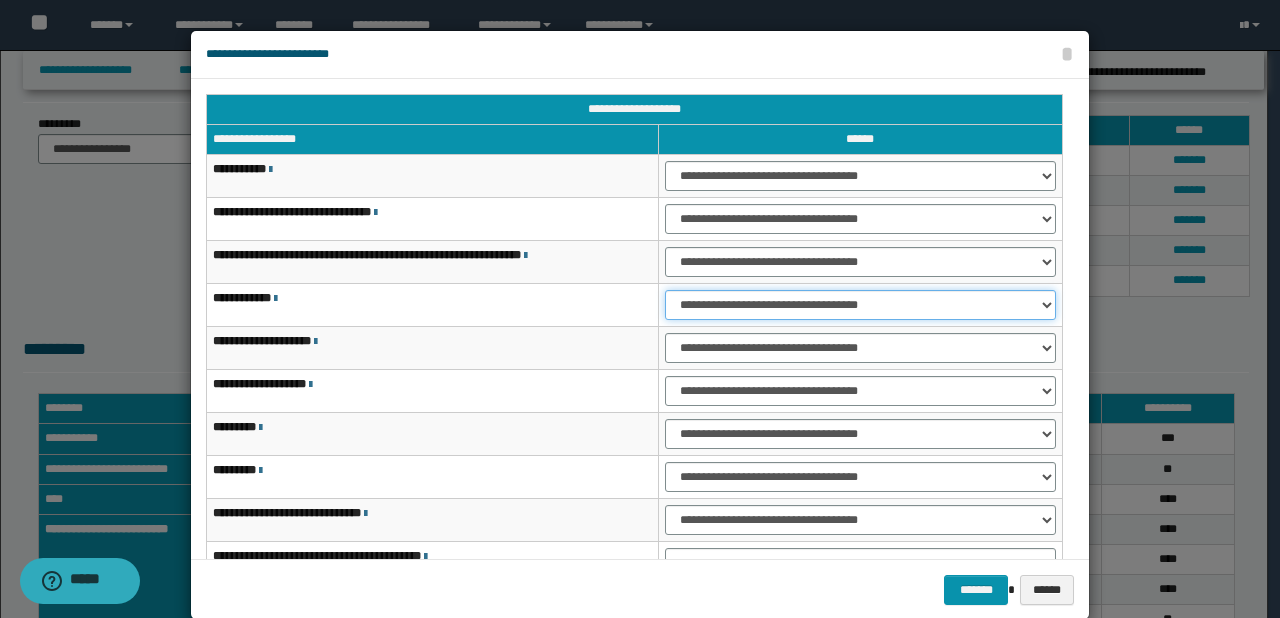 click on "**********" at bounding box center [860, 305] 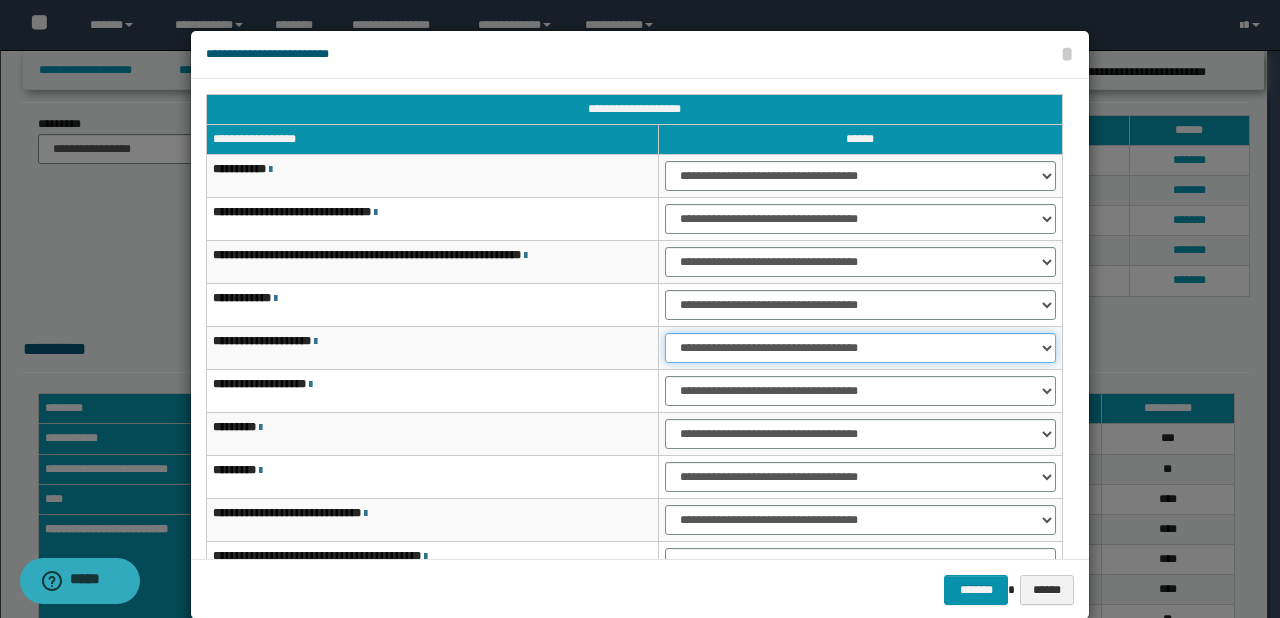 click on "**********" at bounding box center [860, 348] 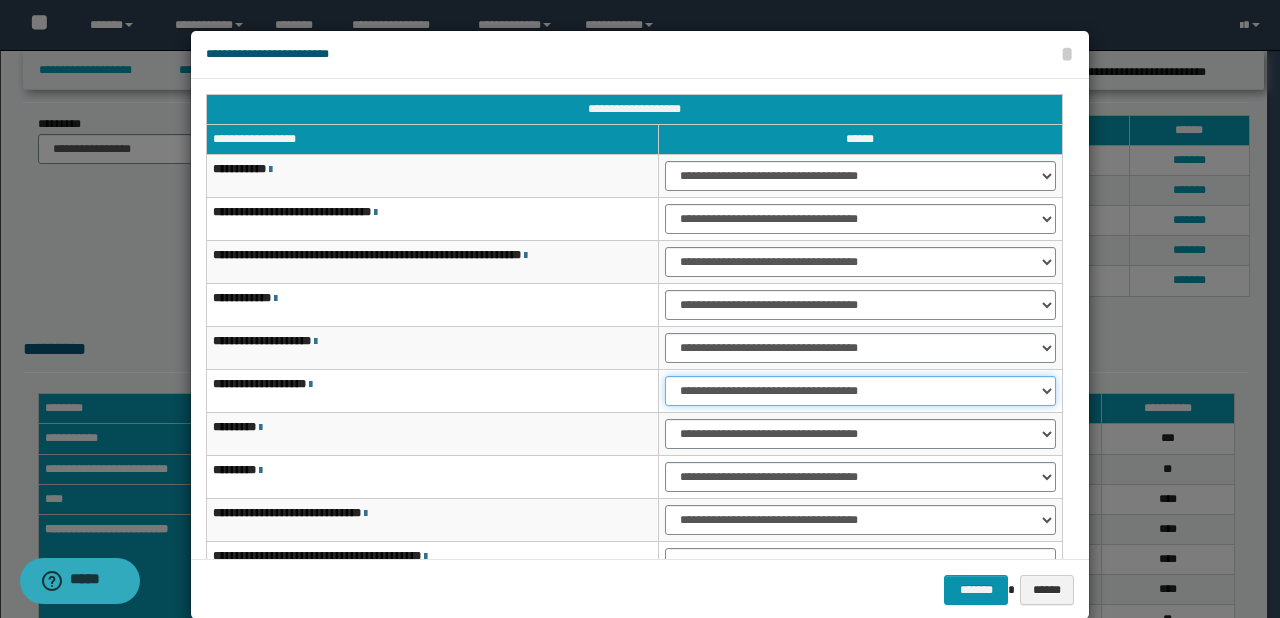 drag, startPoint x: 684, startPoint y: 394, endPoint x: 690, endPoint y: 404, distance: 11.661903 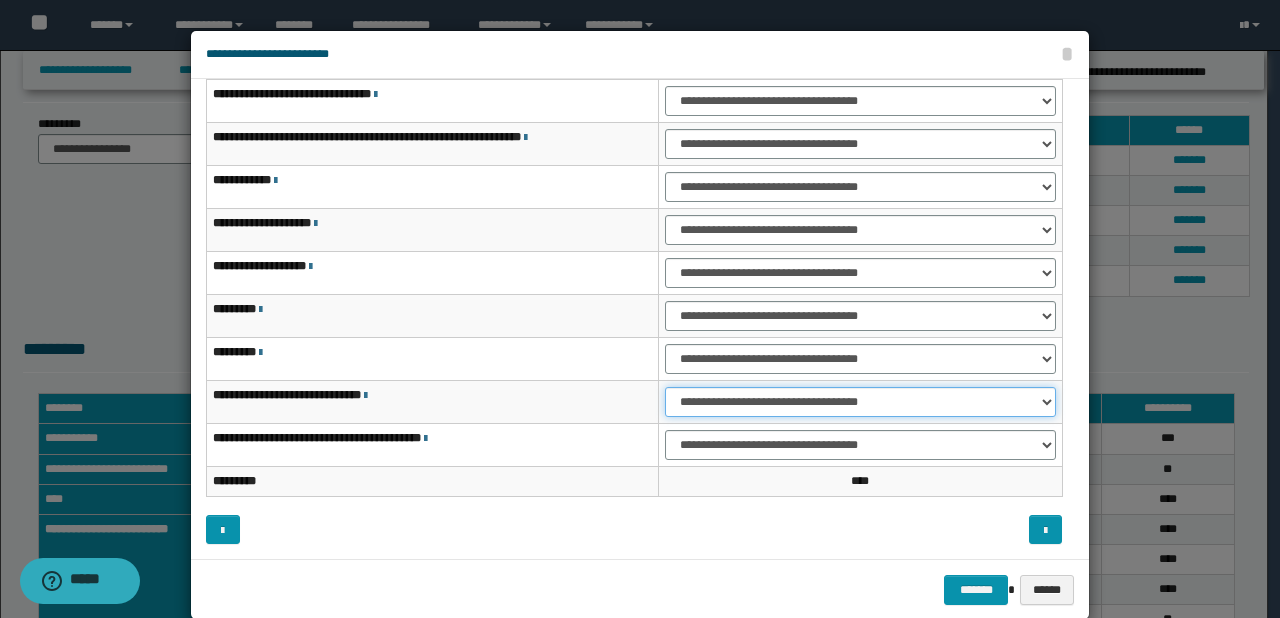 click on "**********" at bounding box center (860, 402) 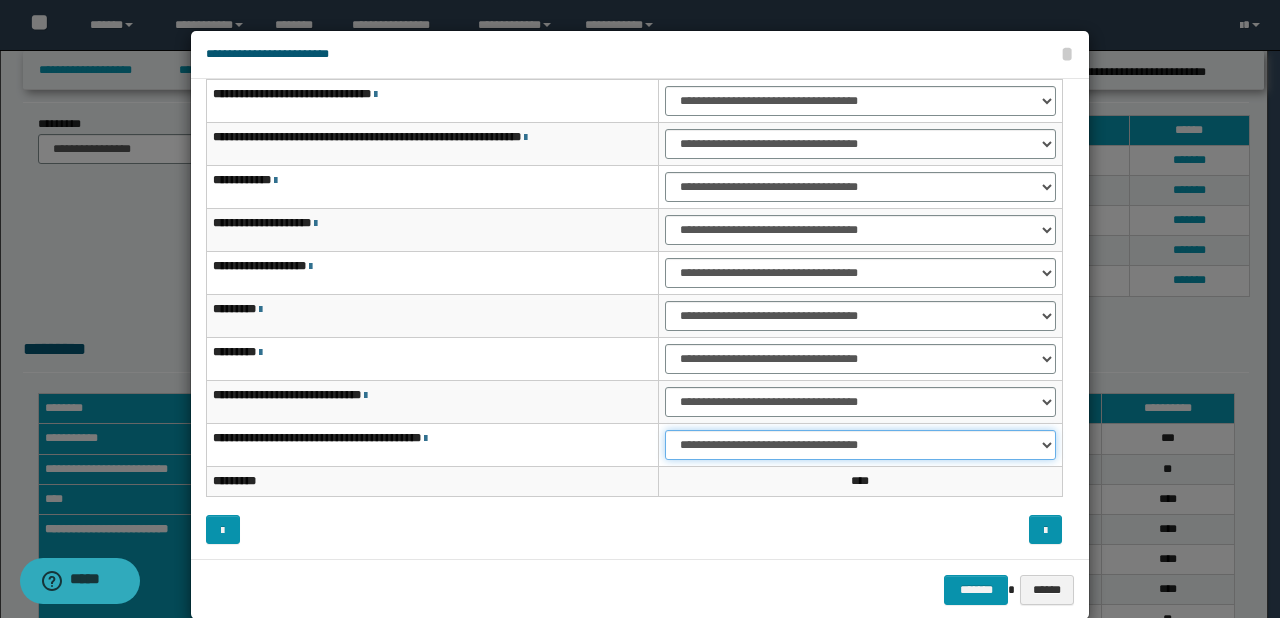 drag, startPoint x: 687, startPoint y: 441, endPoint x: 700, endPoint y: 456, distance: 19.849434 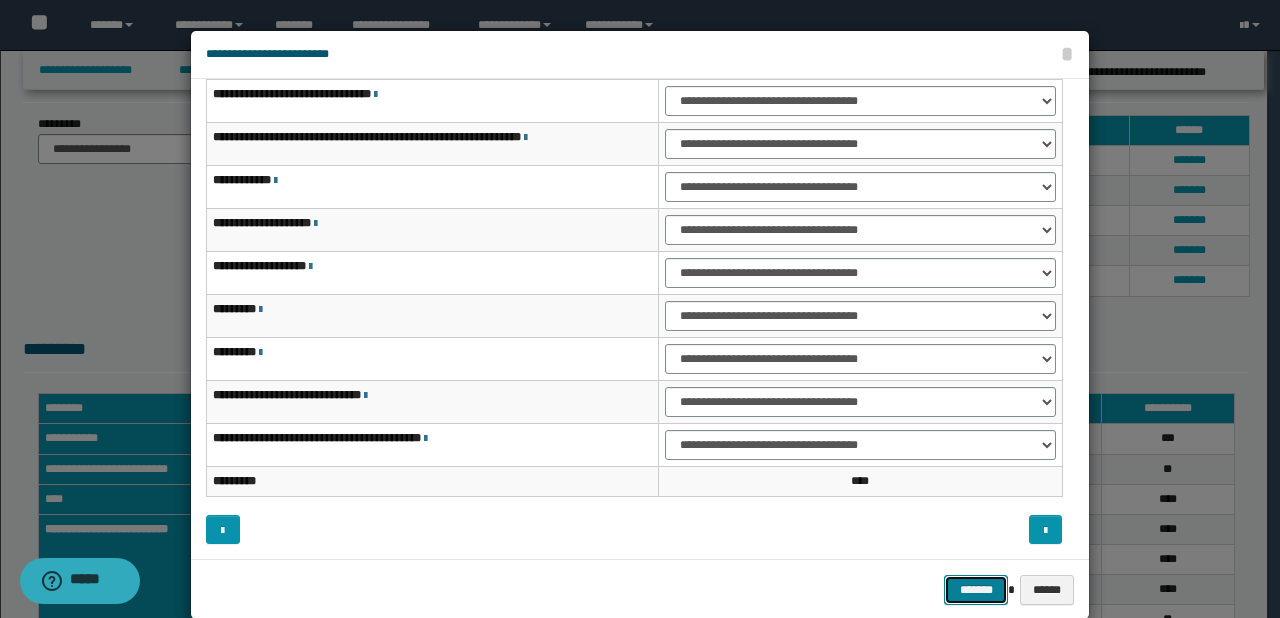 click on "*******" at bounding box center [976, 590] 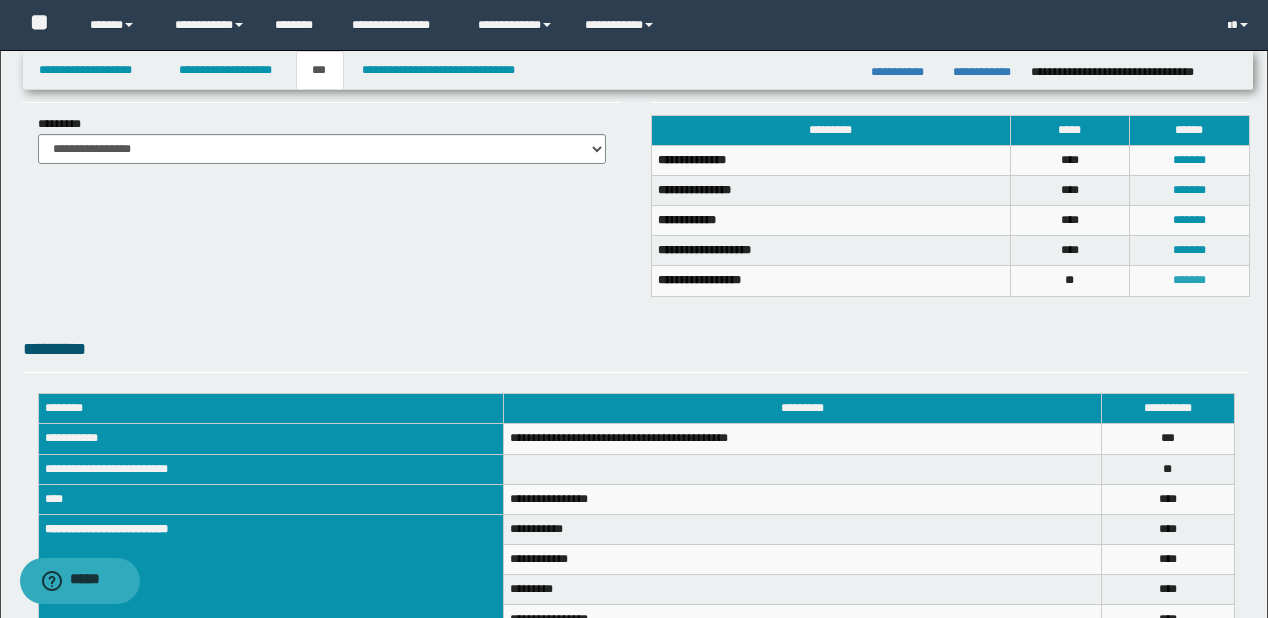 click on "*******" at bounding box center (1189, 280) 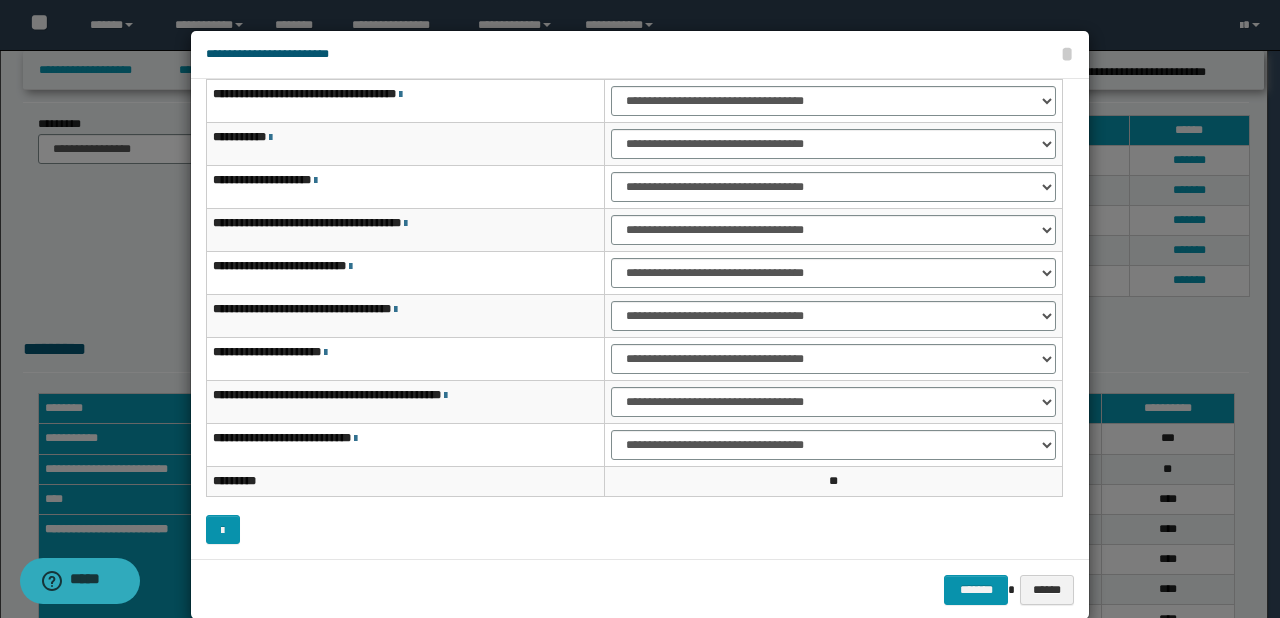 scroll, scrollTop: 0, scrollLeft: 0, axis: both 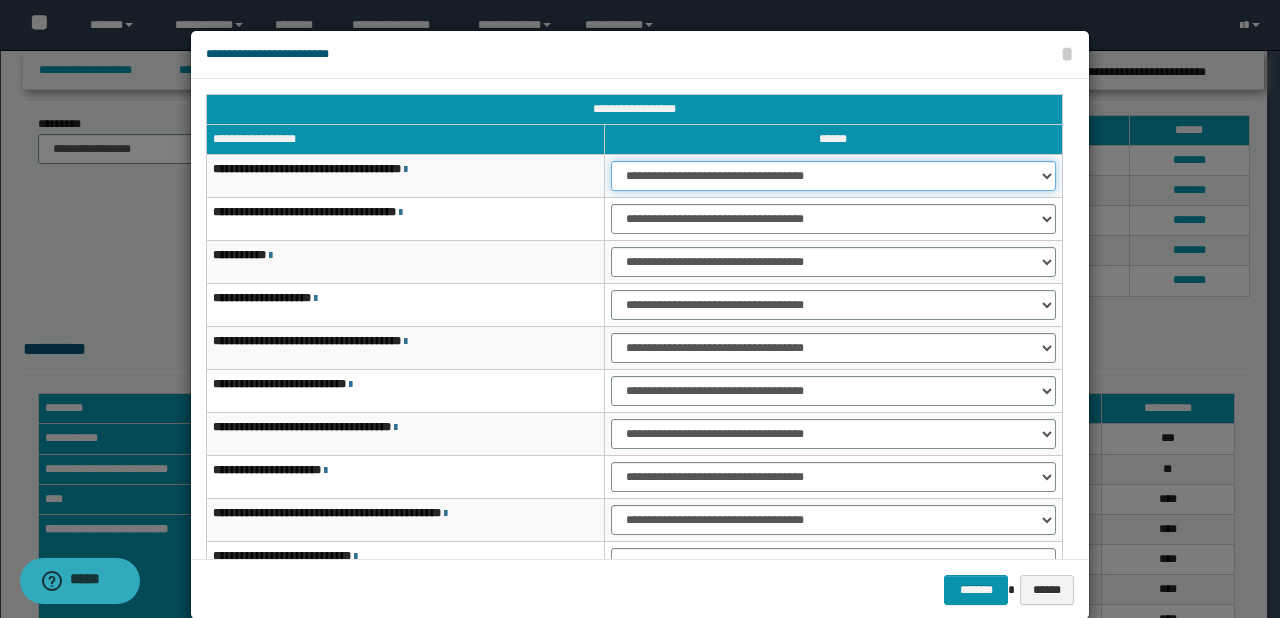 click on "**********" at bounding box center (833, 176) 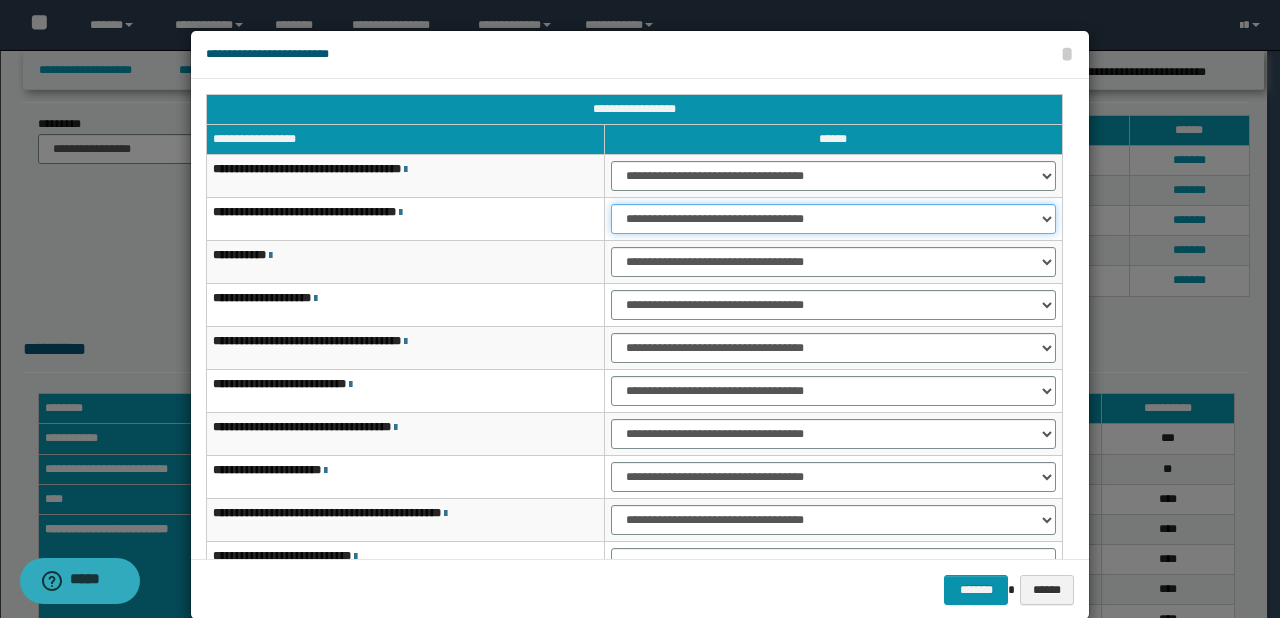 drag, startPoint x: 633, startPoint y: 222, endPoint x: 634, endPoint y: 232, distance: 10.049875 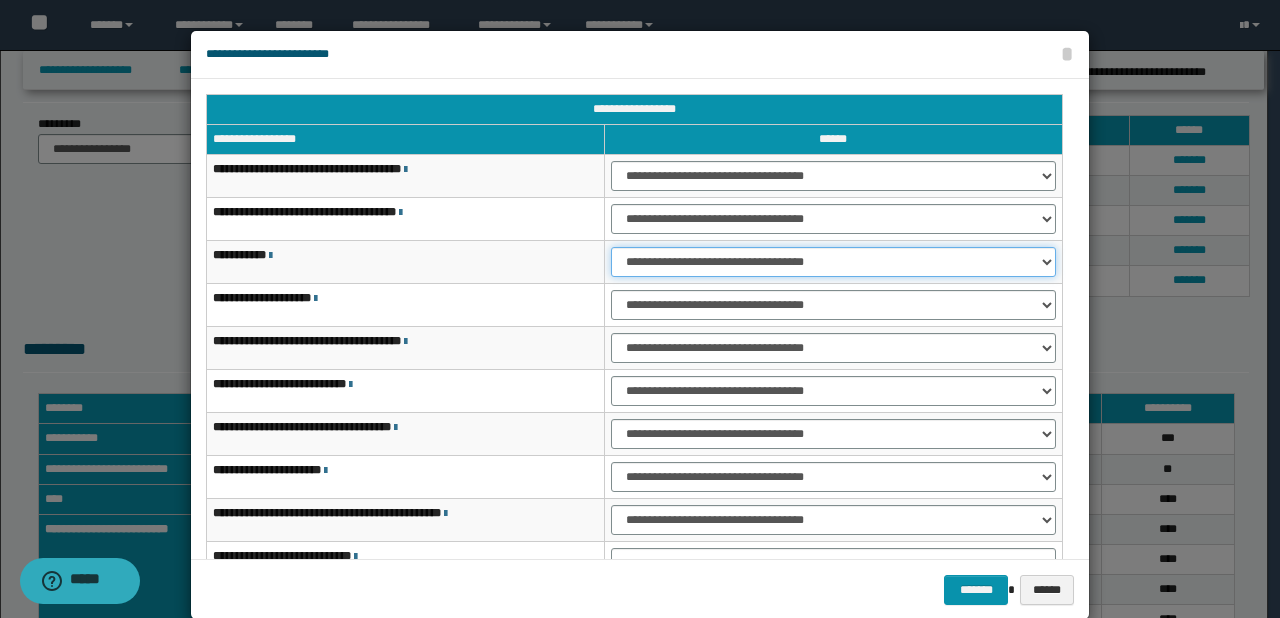 drag, startPoint x: 644, startPoint y: 258, endPoint x: 647, endPoint y: 272, distance: 14.3178215 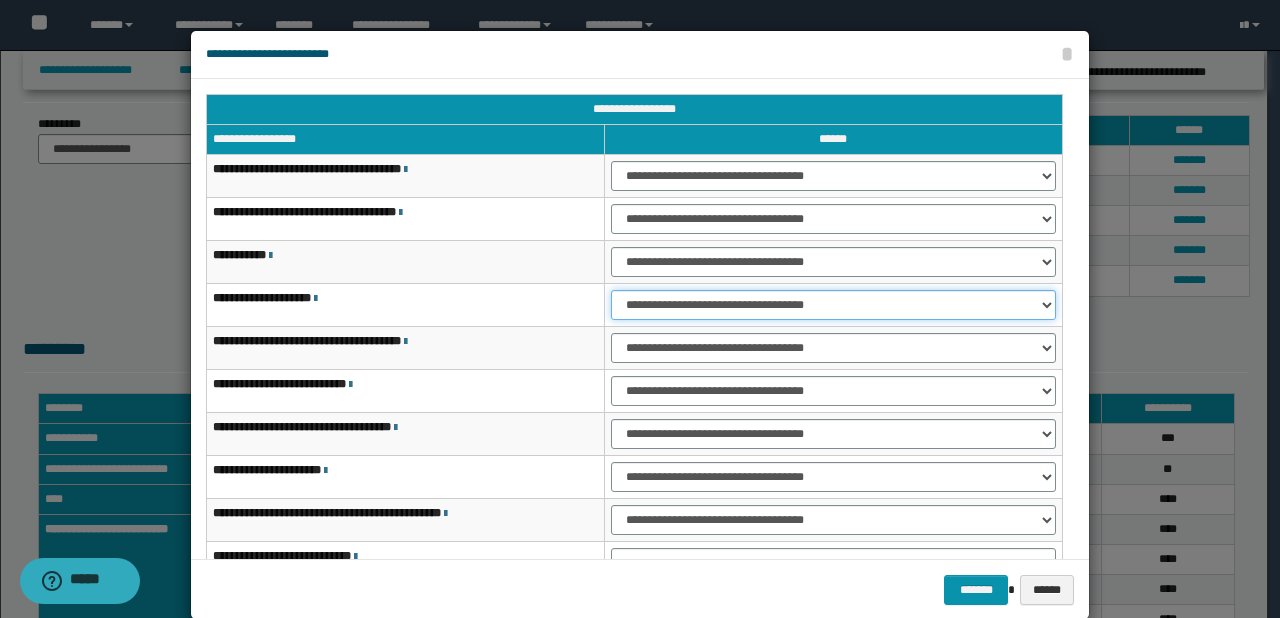 click on "**********" at bounding box center (833, 305) 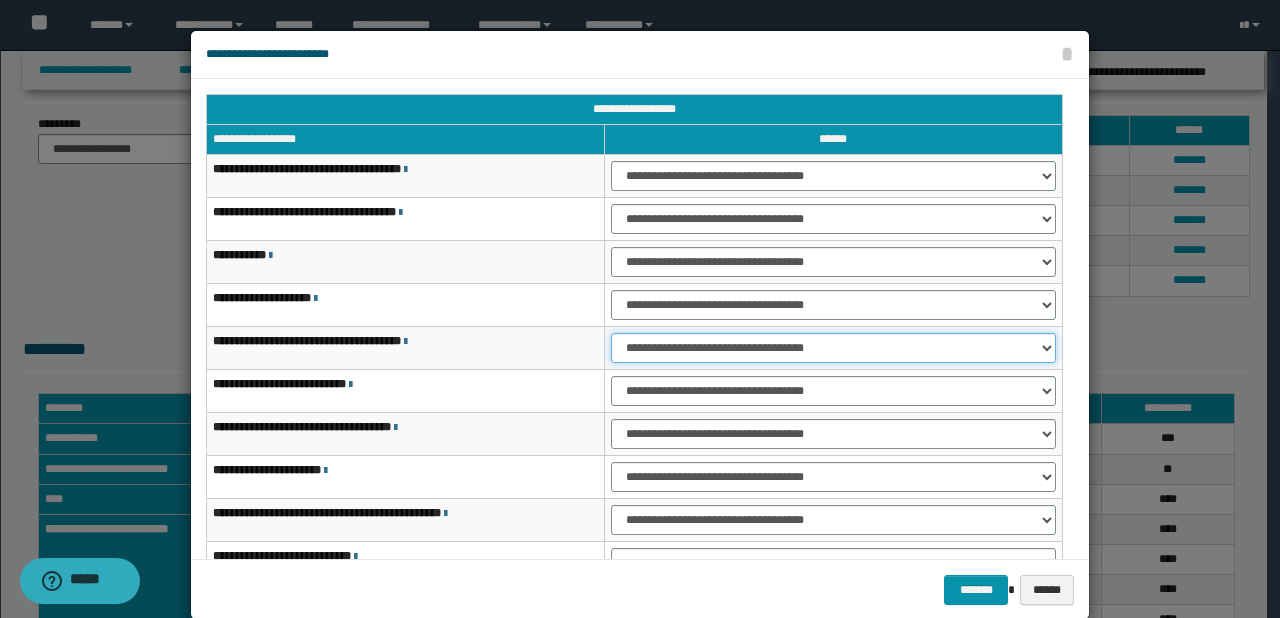 click on "**********" at bounding box center [833, 348] 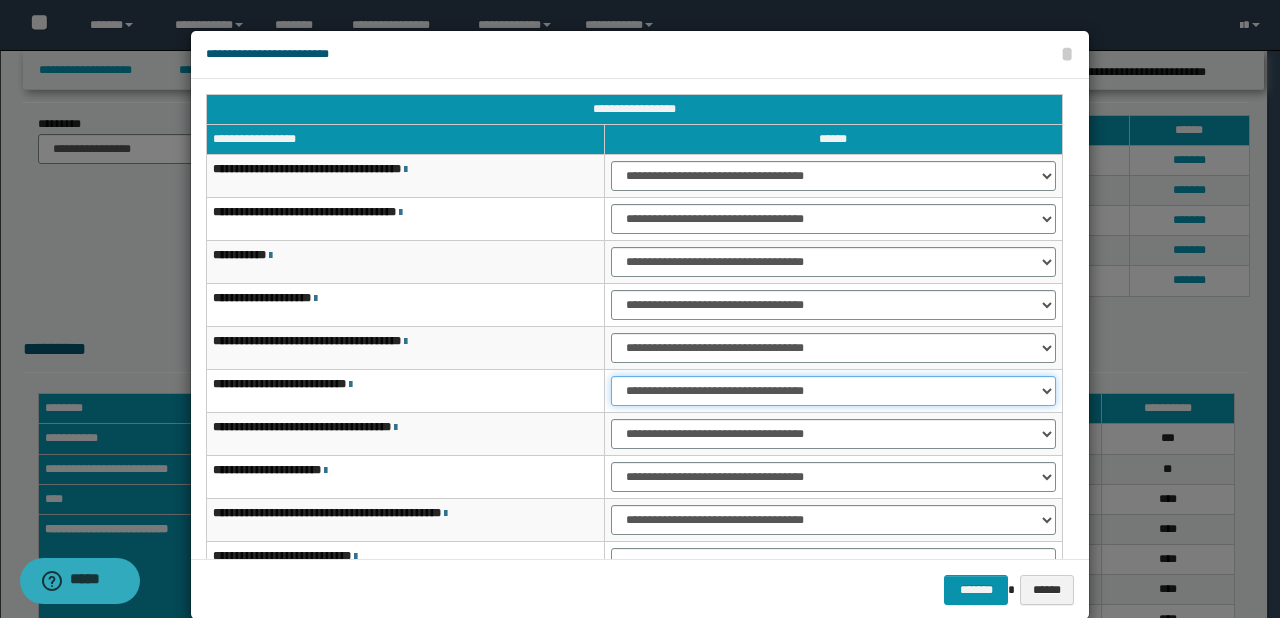 drag, startPoint x: 669, startPoint y: 391, endPoint x: 679, endPoint y: 403, distance: 15.6205 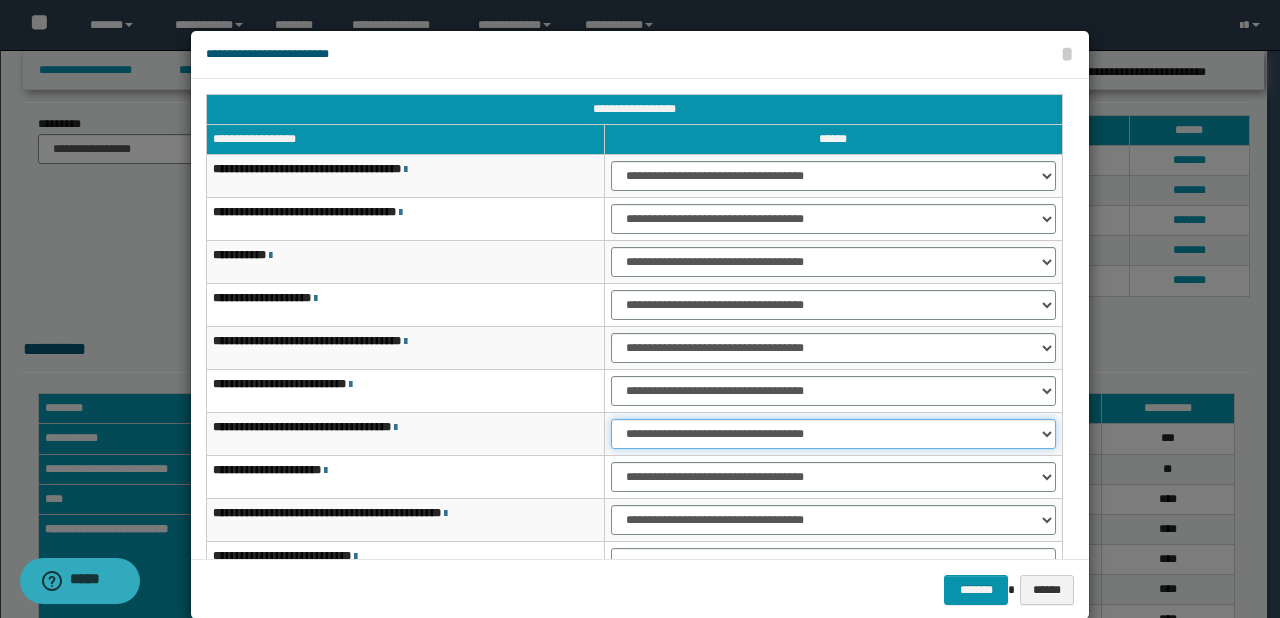 drag, startPoint x: 685, startPoint y: 425, endPoint x: 686, endPoint y: 444, distance: 19.026299 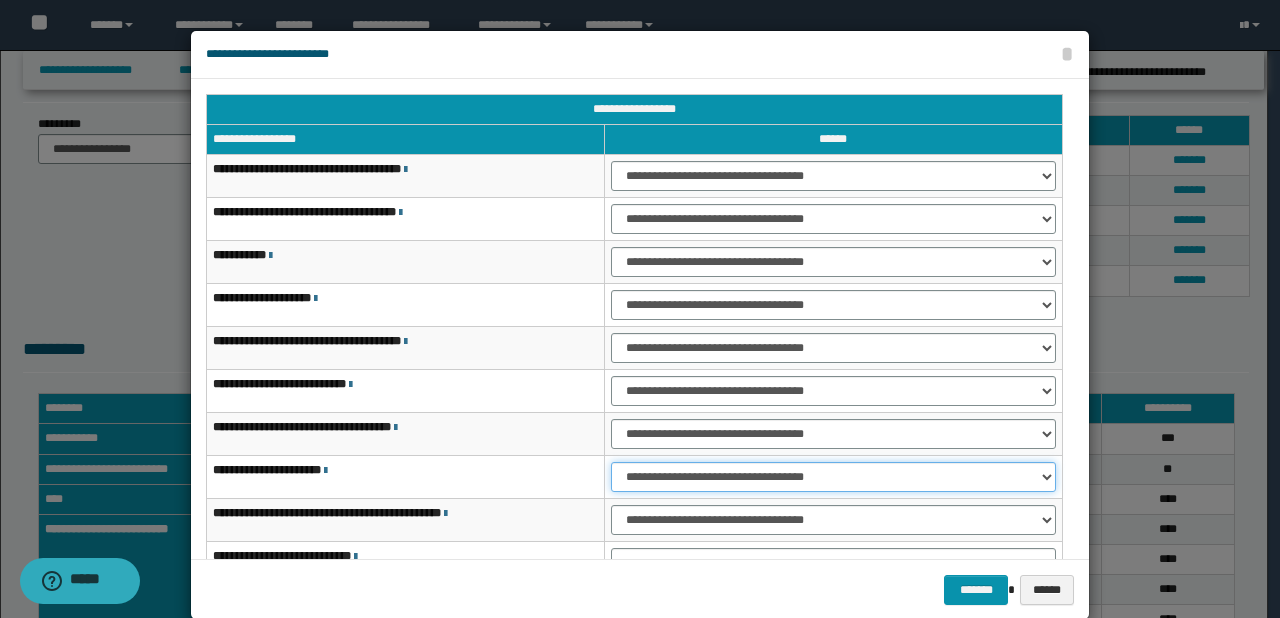 drag, startPoint x: 666, startPoint y: 479, endPoint x: 673, endPoint y: 488, distance: 11.401754 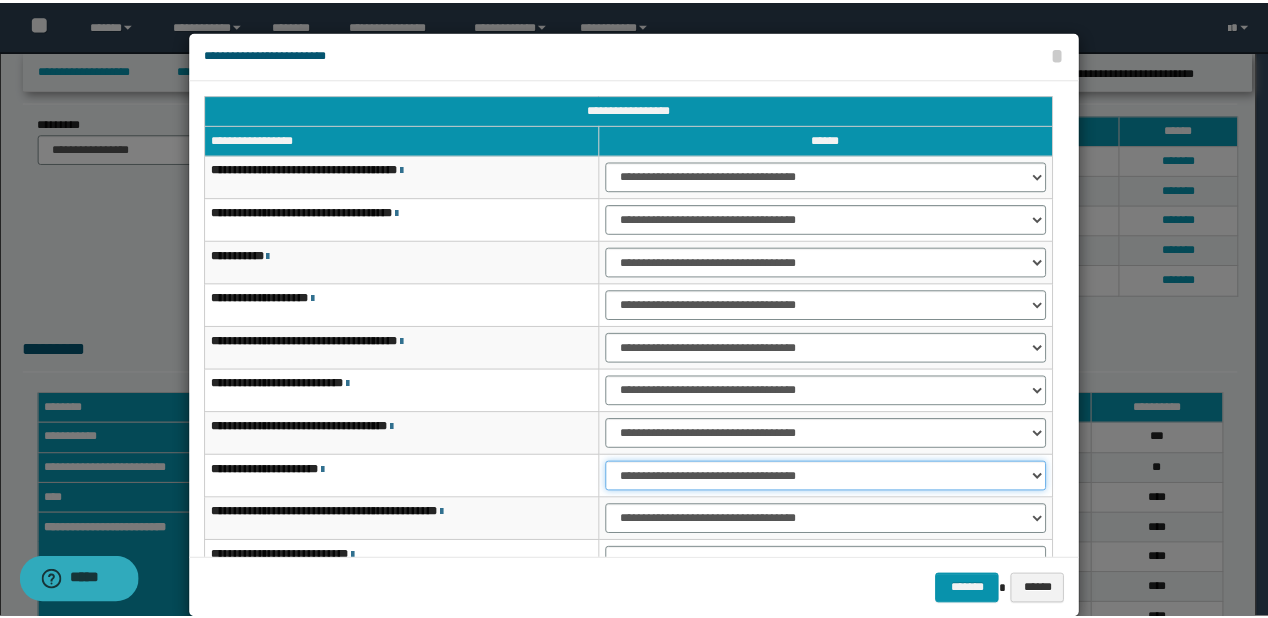 scroll, scrollTop: 118, scrollLeft: 0, axis: vertical 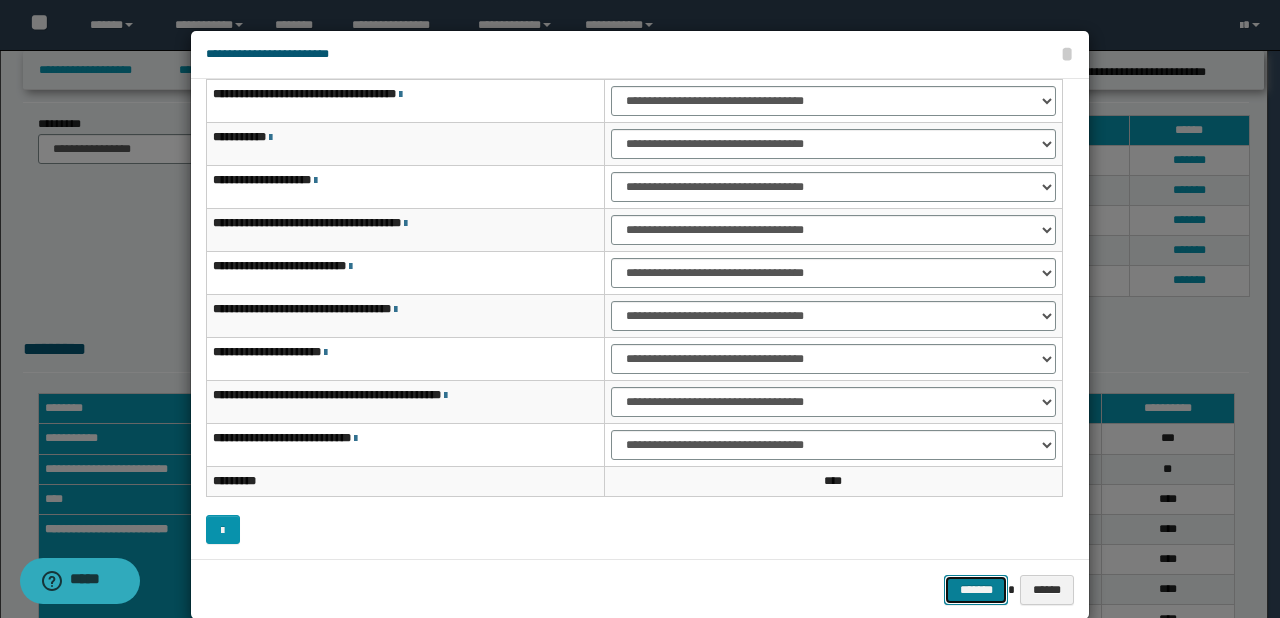 click on "*******" at bounding box center (976, 590) 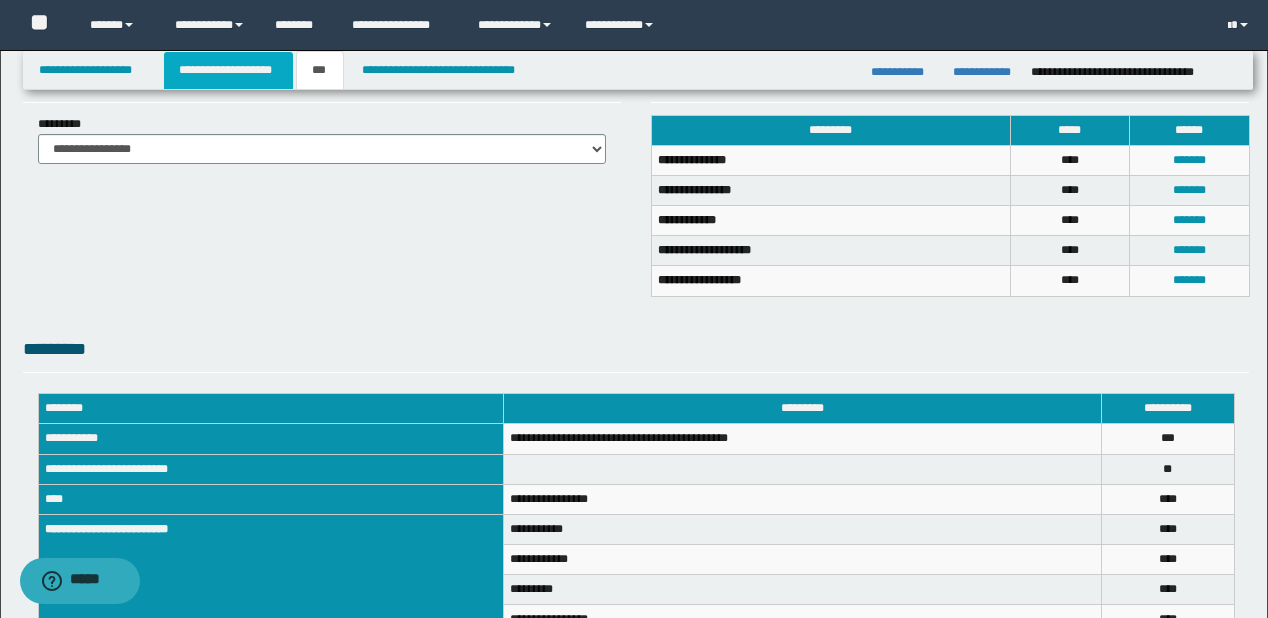 click on "**********" at bounding box center [228, 70] 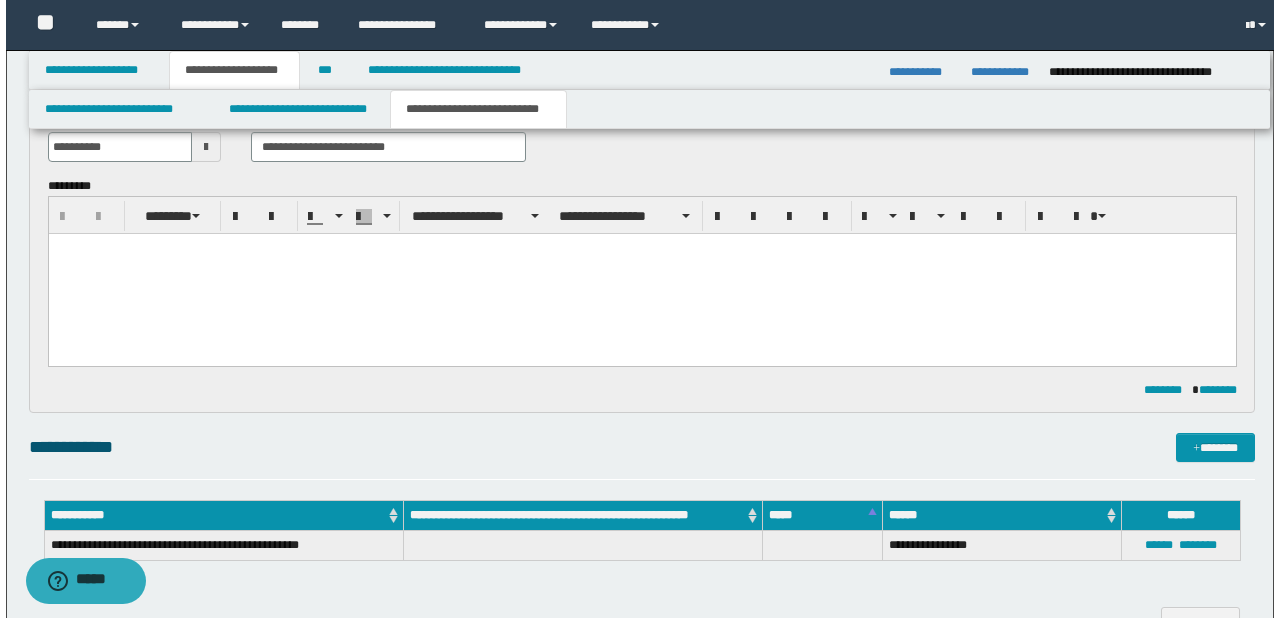 scroll, scrollTop: 511, scrollLeft: 0, axis: vertical 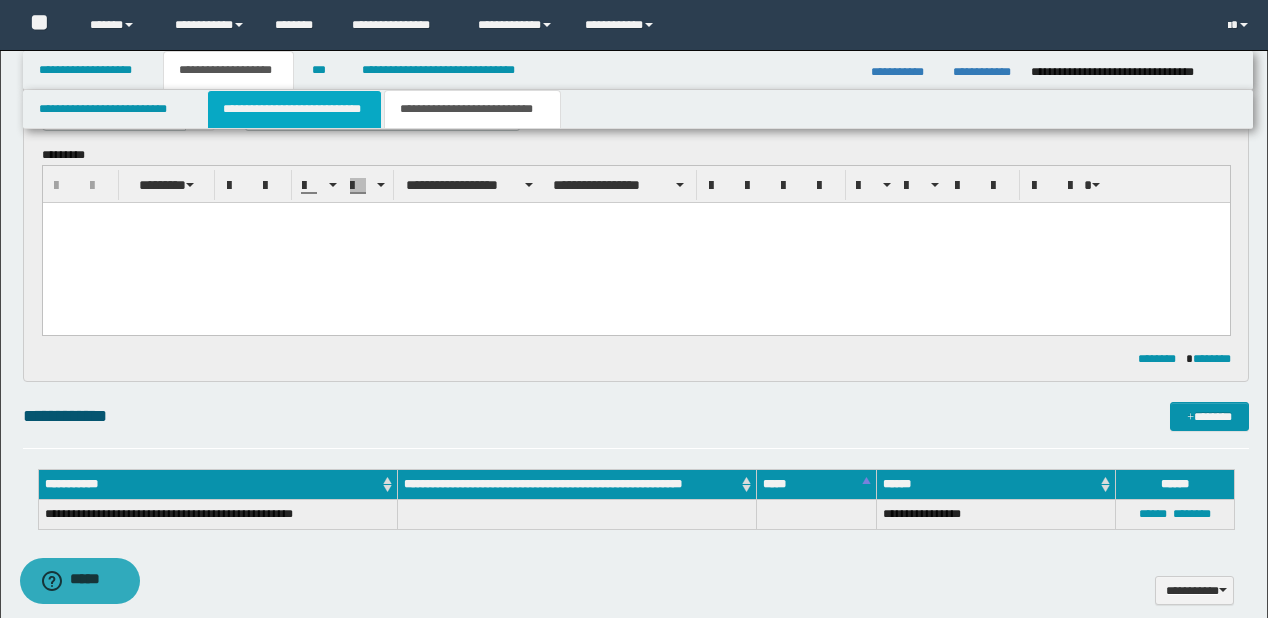 click on "**********" at bounding box center (294, 109) 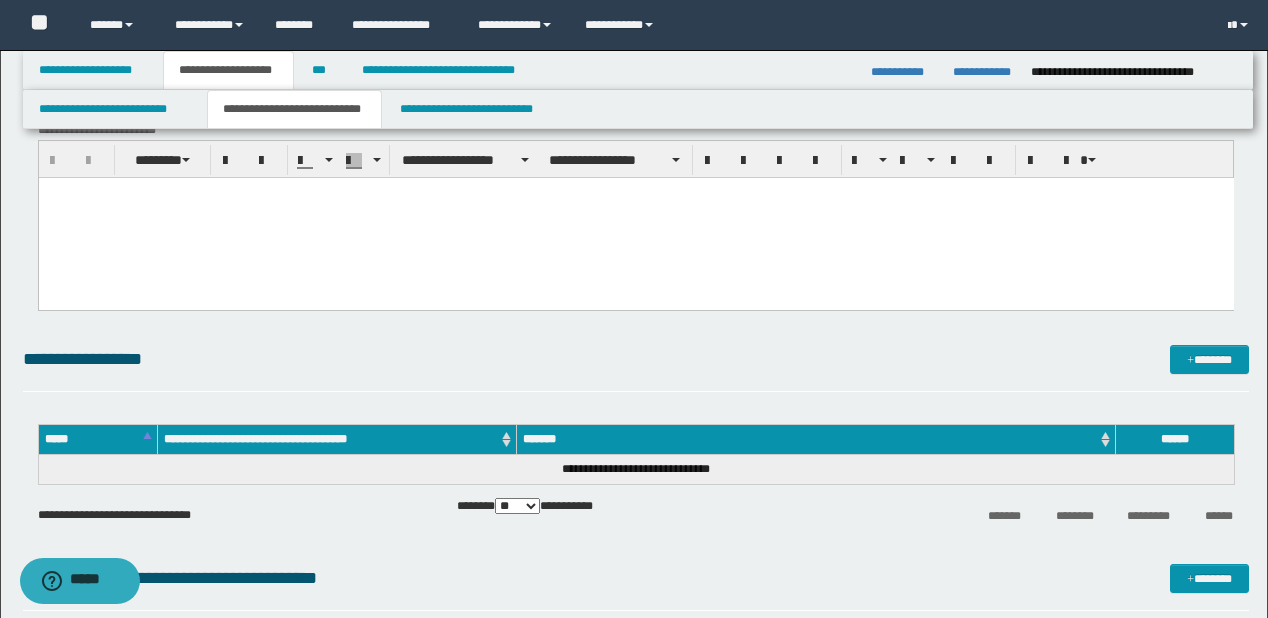 scroll, scrollTop: 1311, scrollLeft: 0, axis: vertical 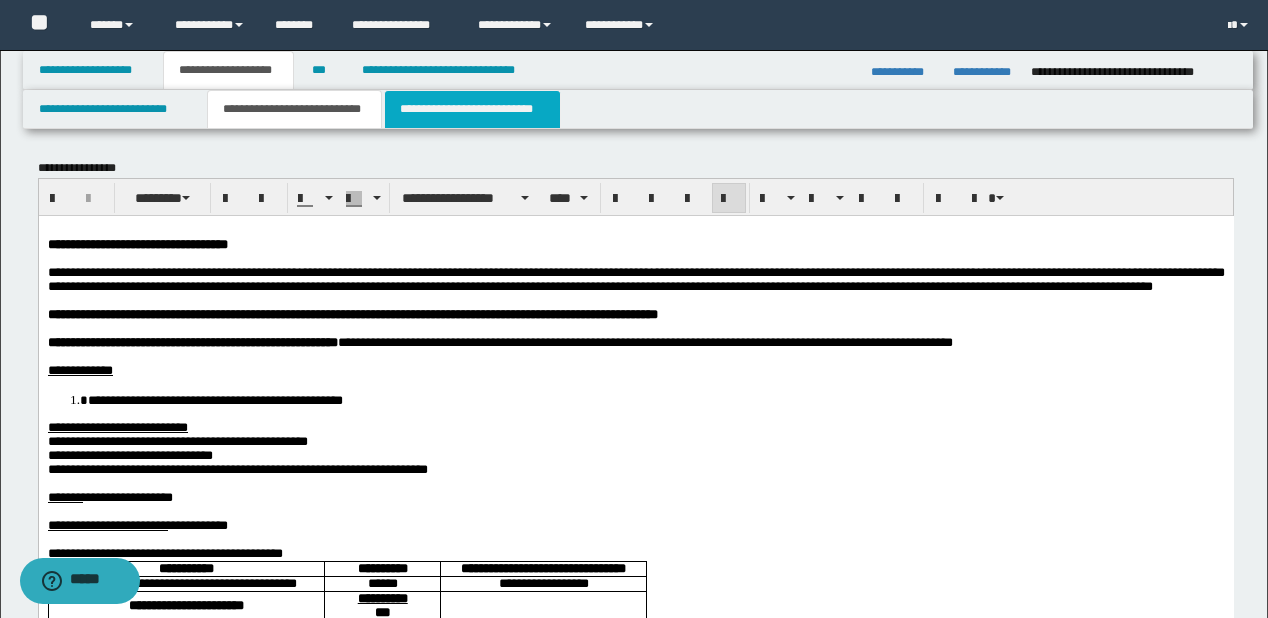 click on "**********" at bounding box center [472, 109] 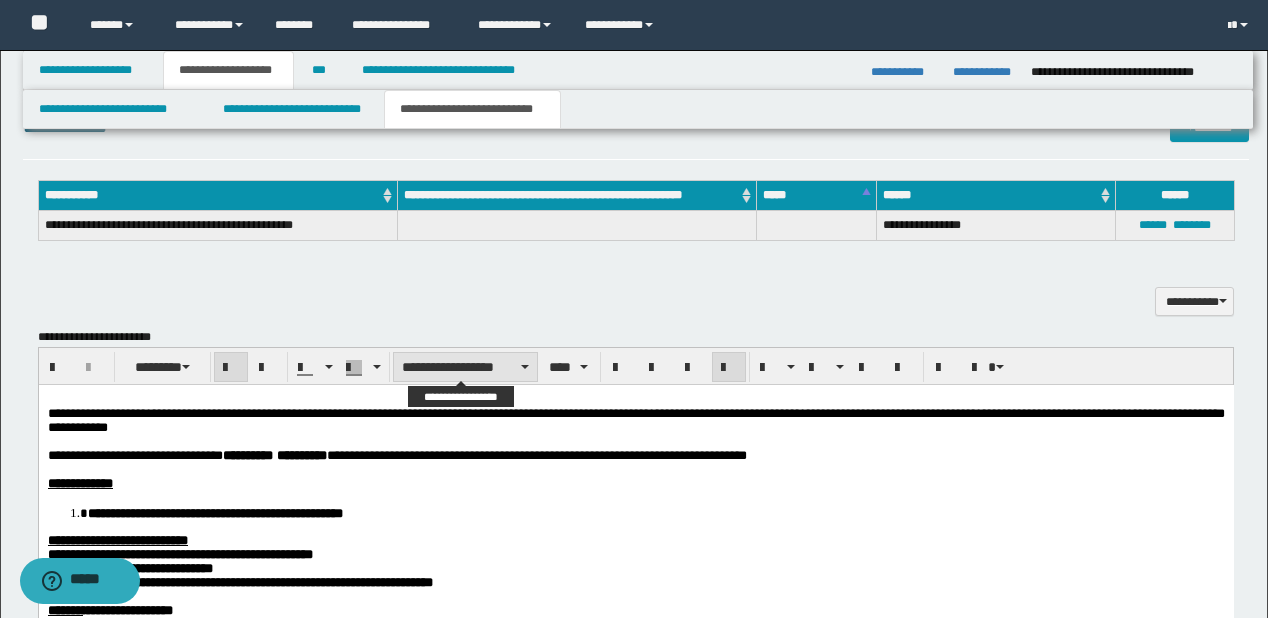 scroll, scrollTop: 880, scrollLeft: 0, axis: vertical 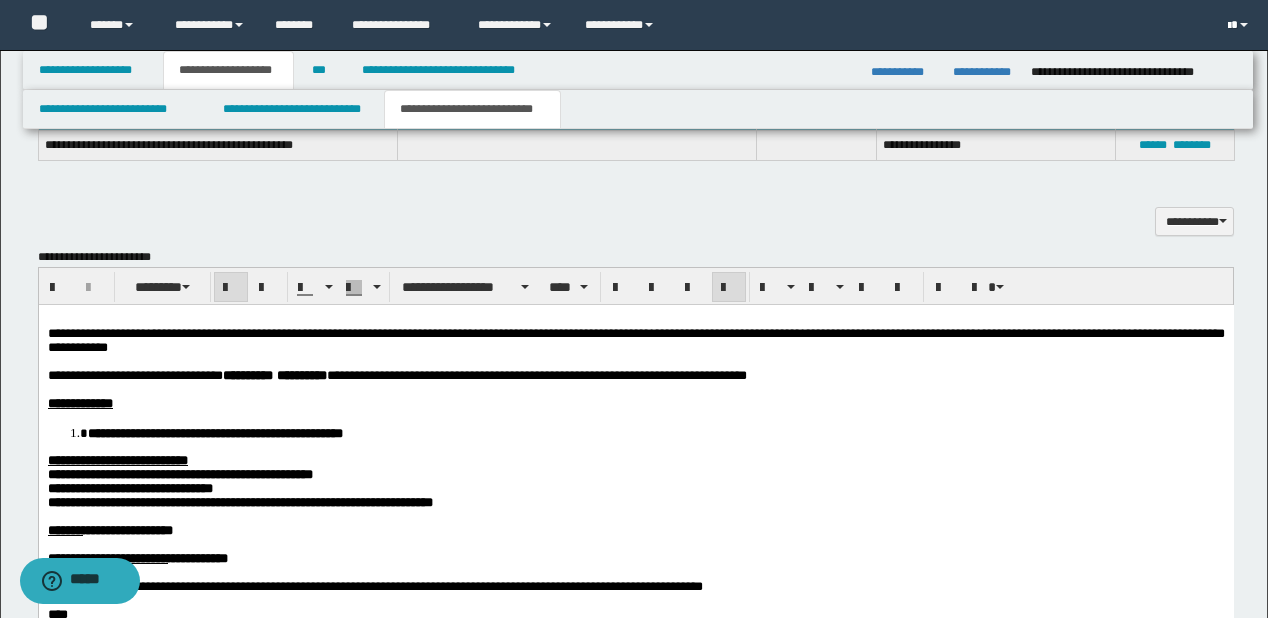 click at bounding box center [1240, 25] 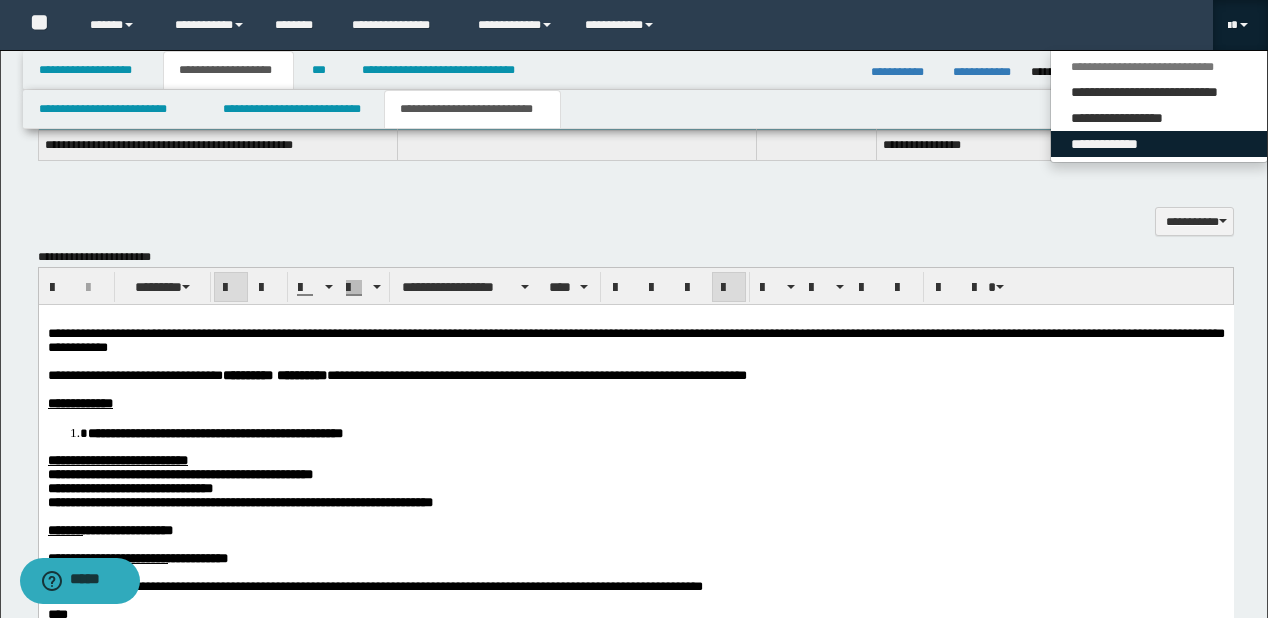 click on "**********" at bounding box center (1159, 144) 